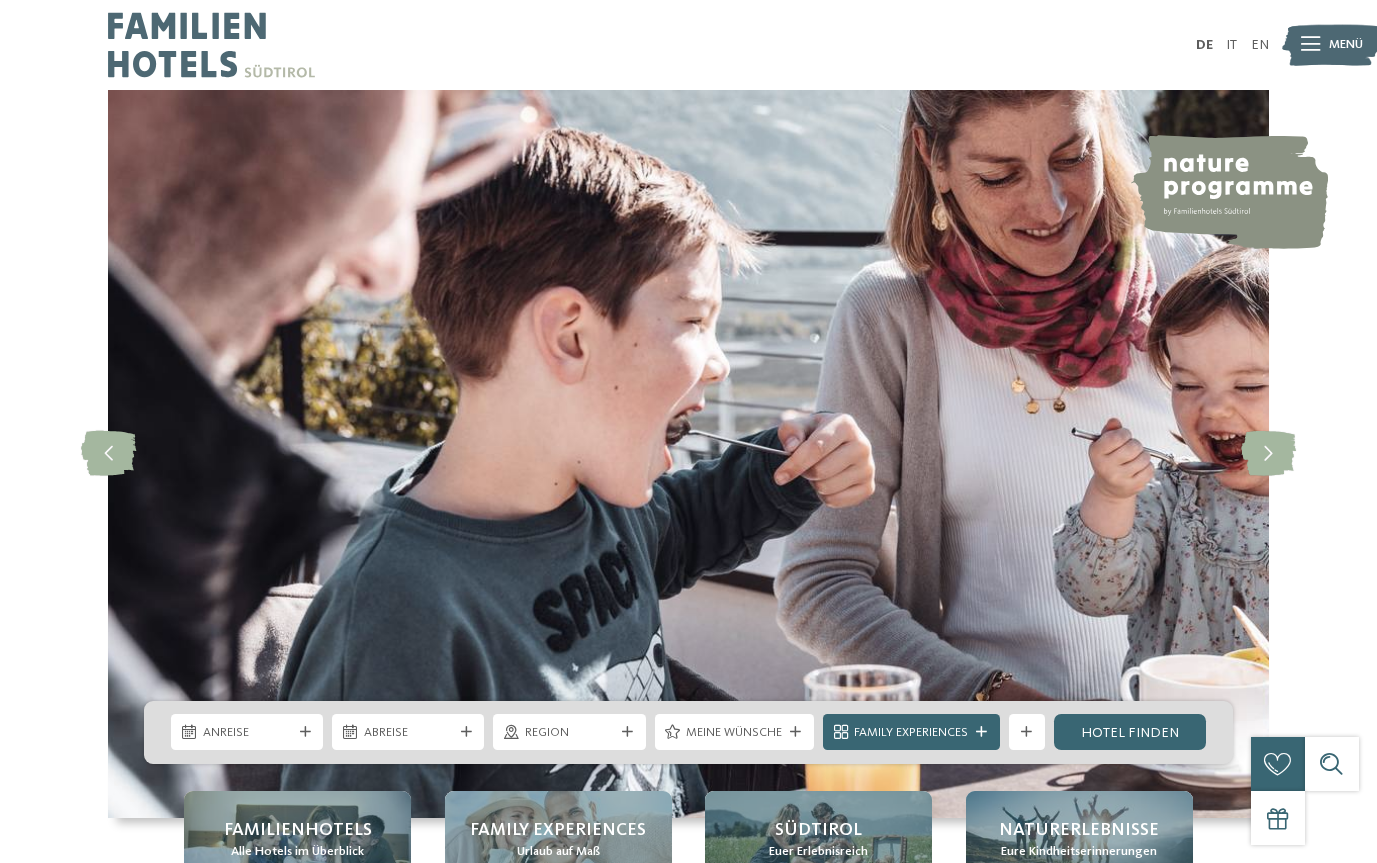 scroll, scrollTop: 0, scrollLeft: 0, axis: both 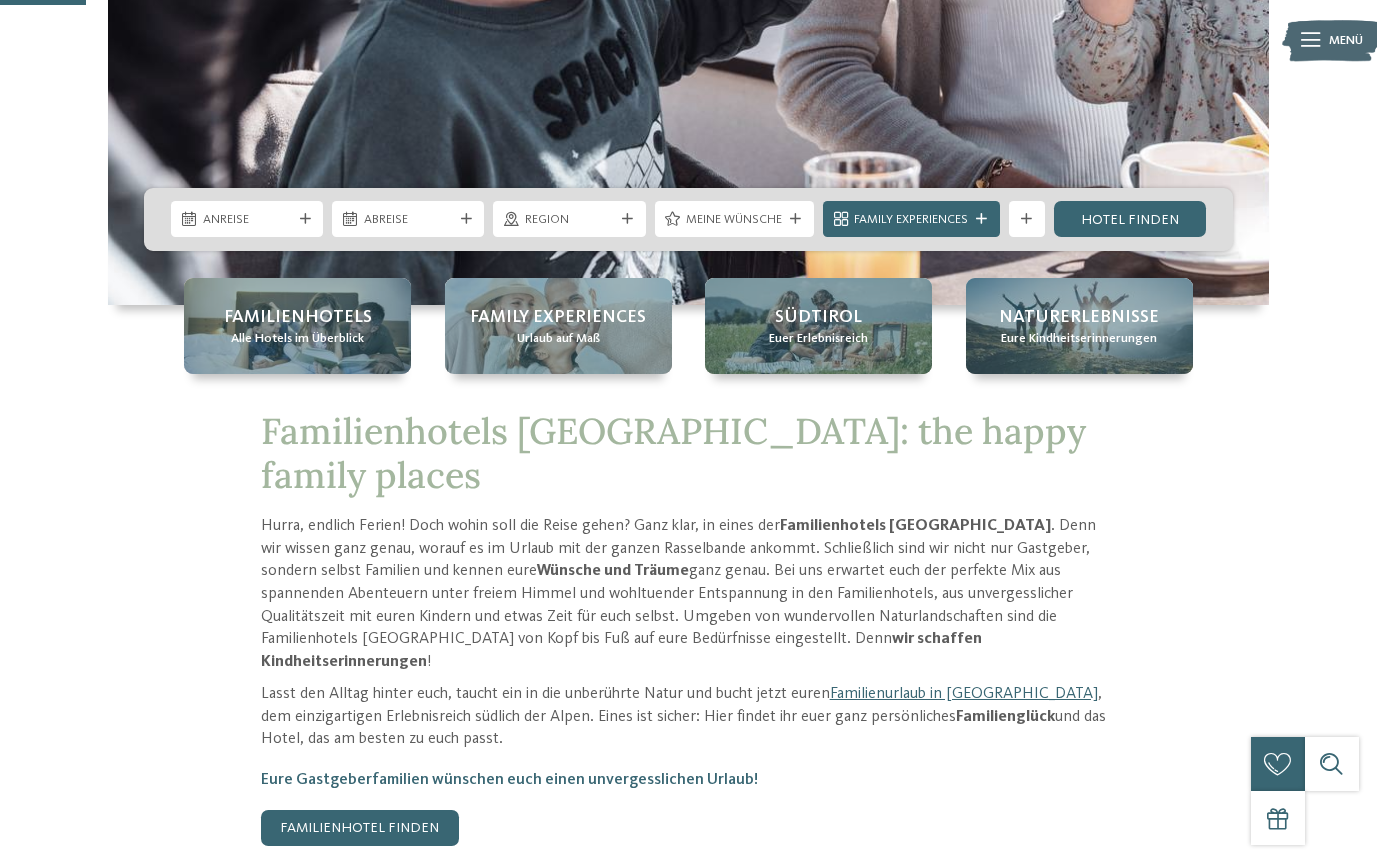 click on "Euer Erlebnisreich" at bounding box center (818, 339) 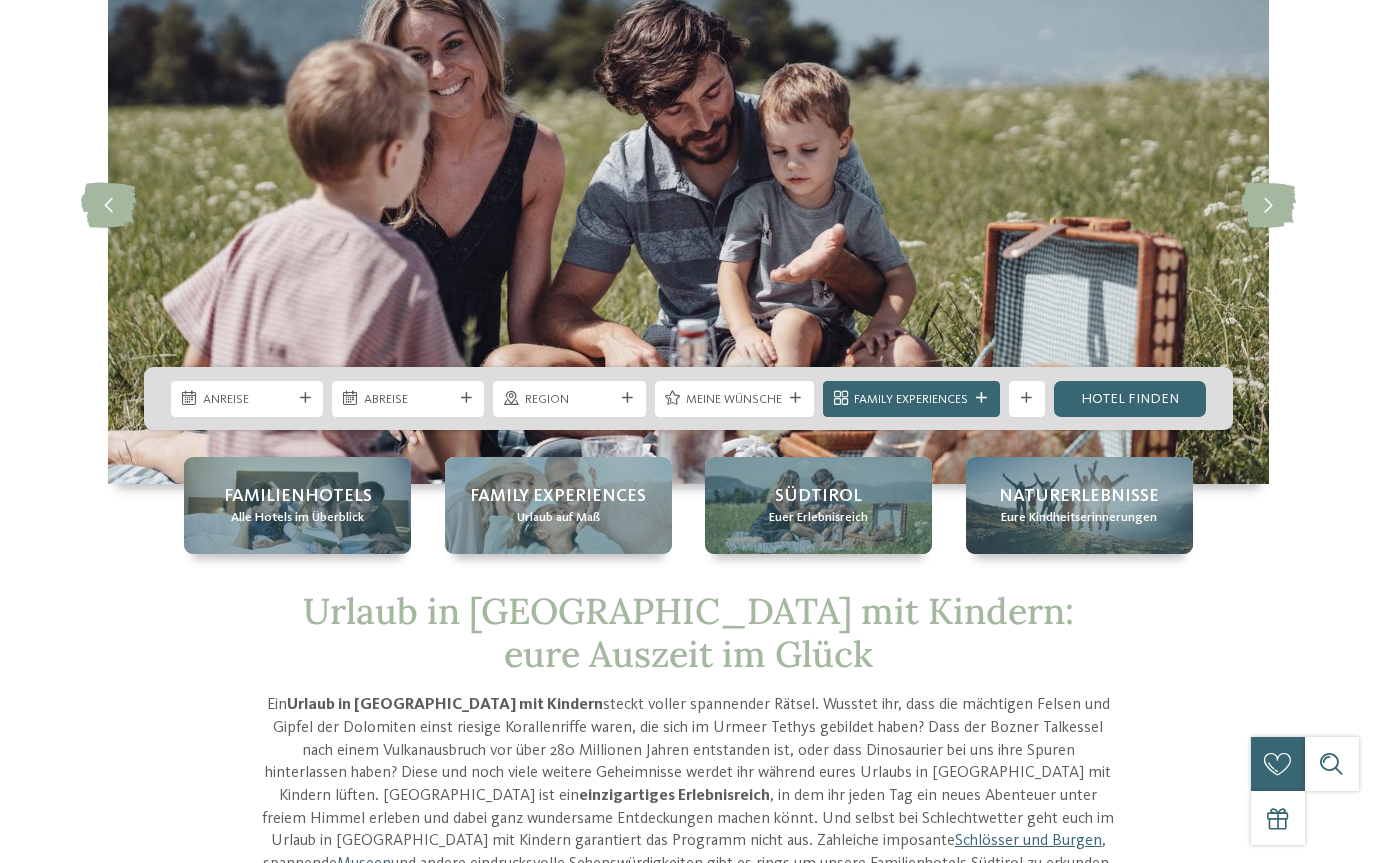 scroll, scrollTop: 0, scrollLeft: 0, axis: both 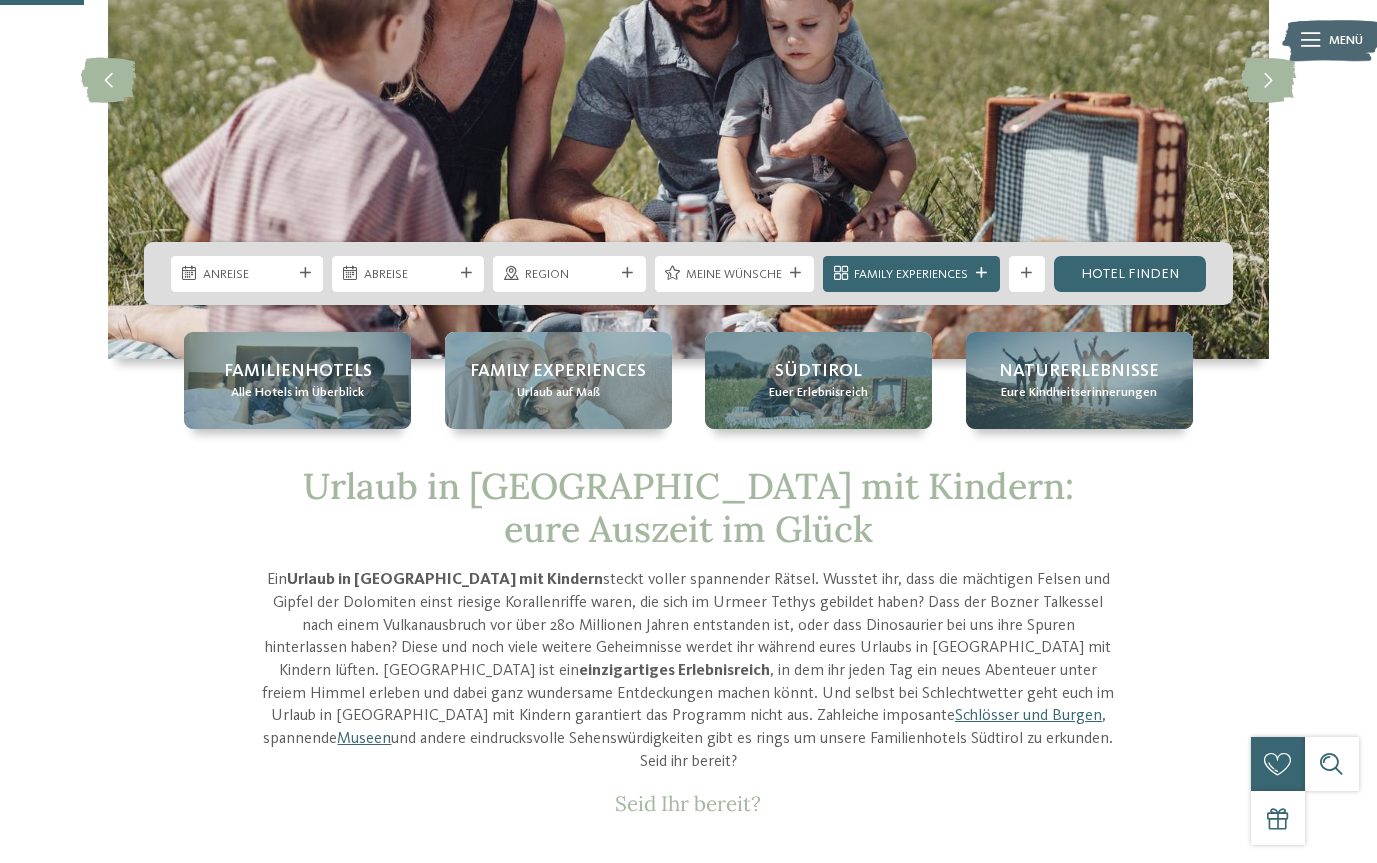 click on "Anreise" at bounding box center (247, 275) 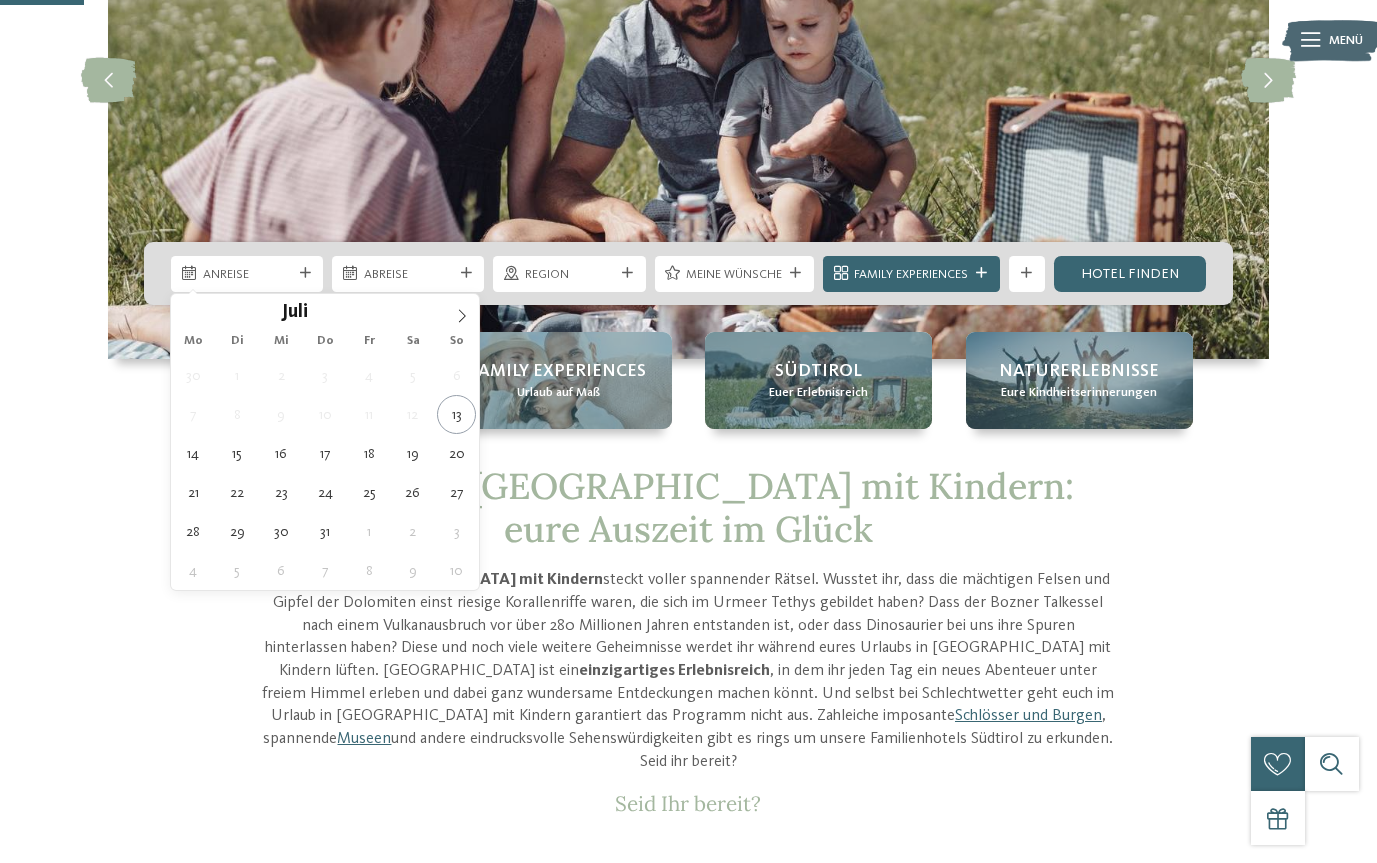 click 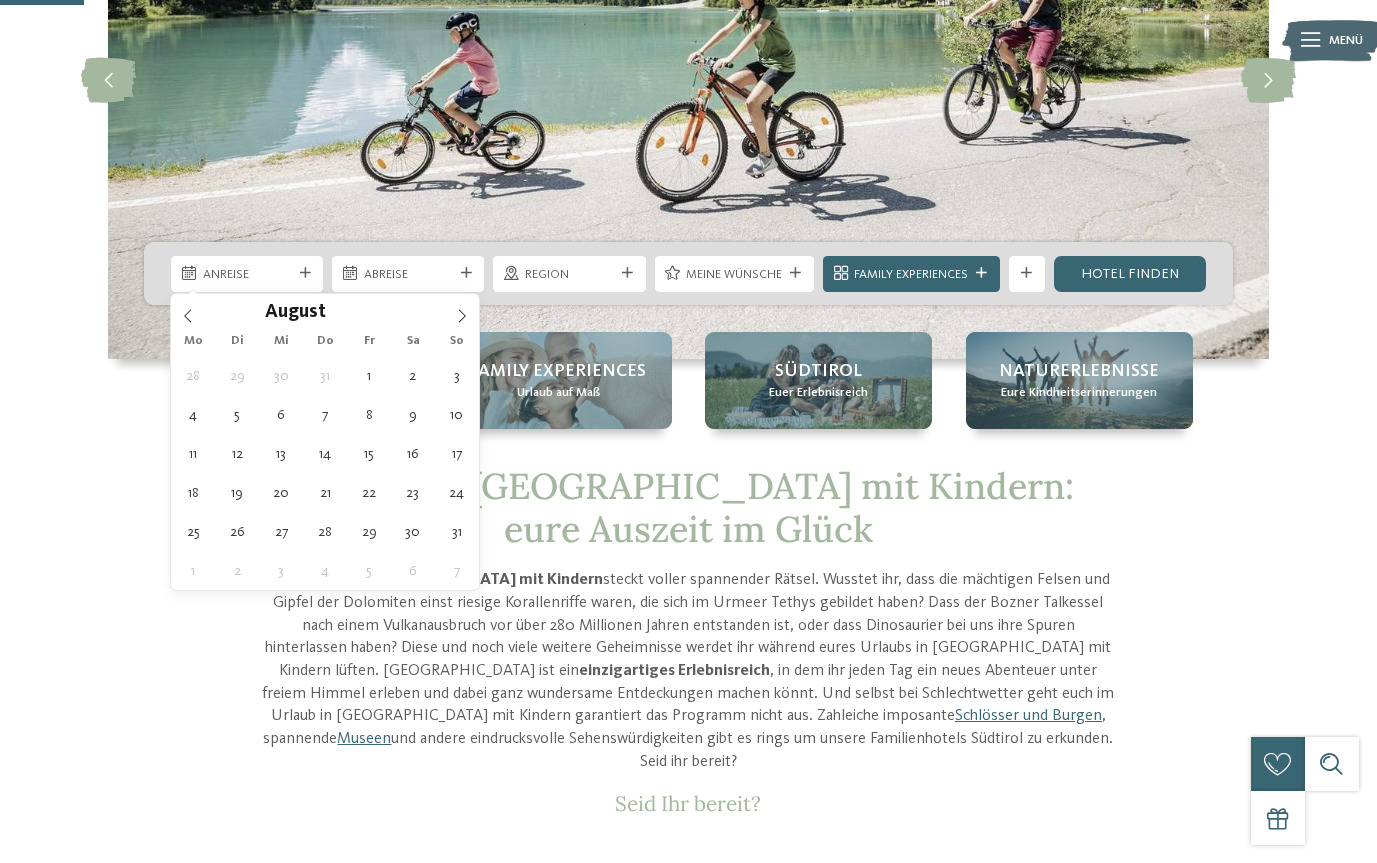 type on "24.08.2025" 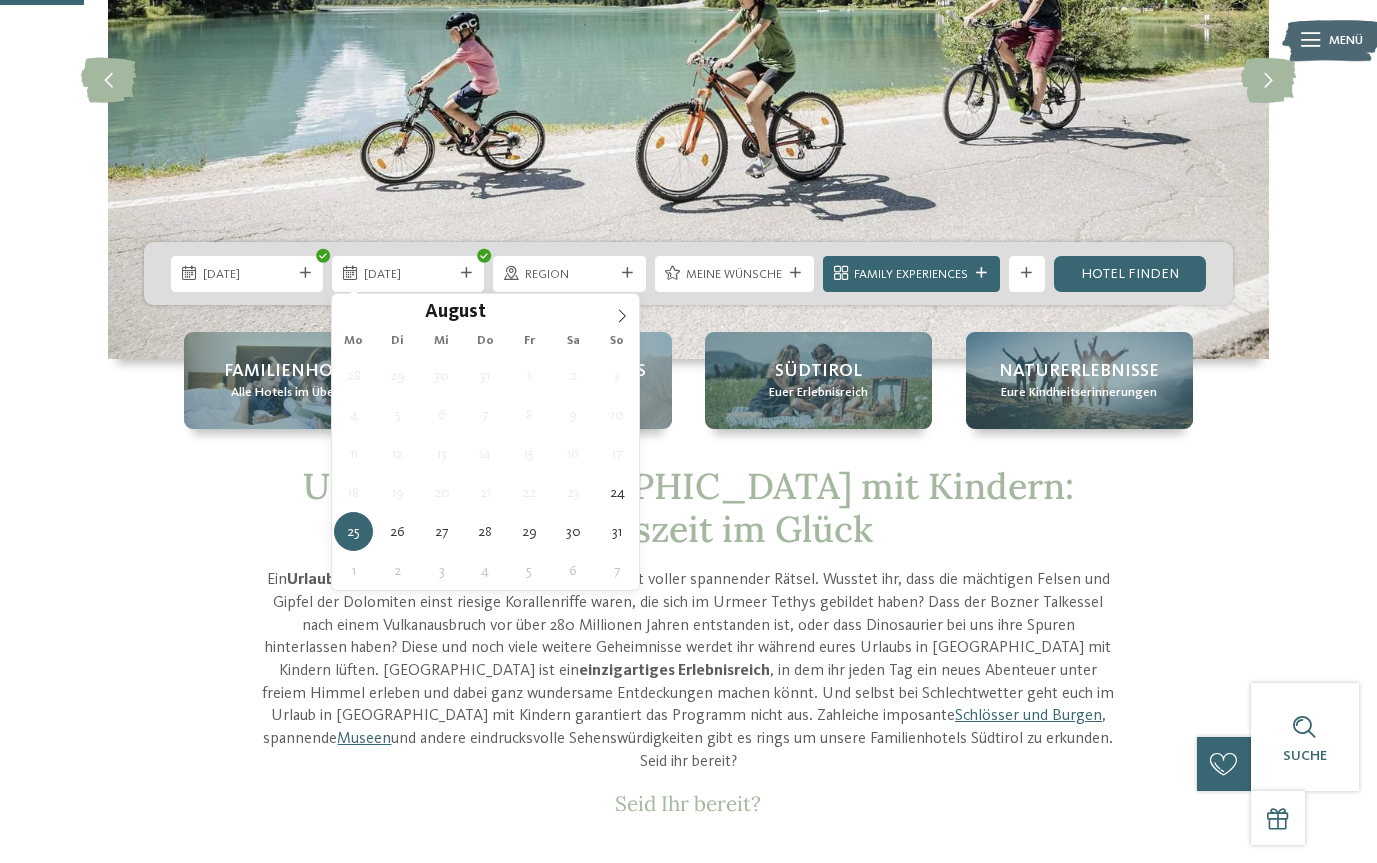 type on "31.08.2025" 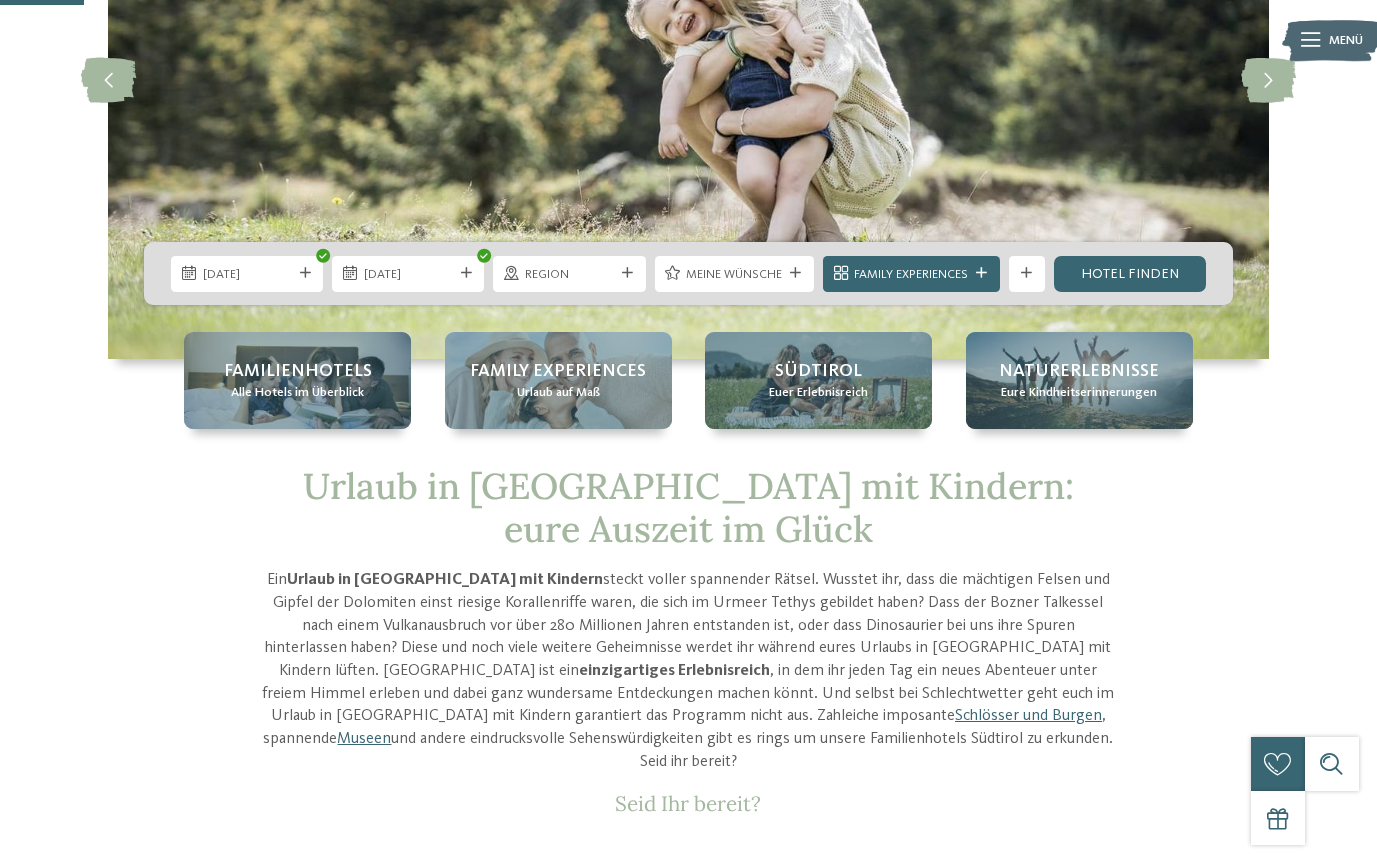 click on "Hotel finden" at bounding box center (1130, 274) 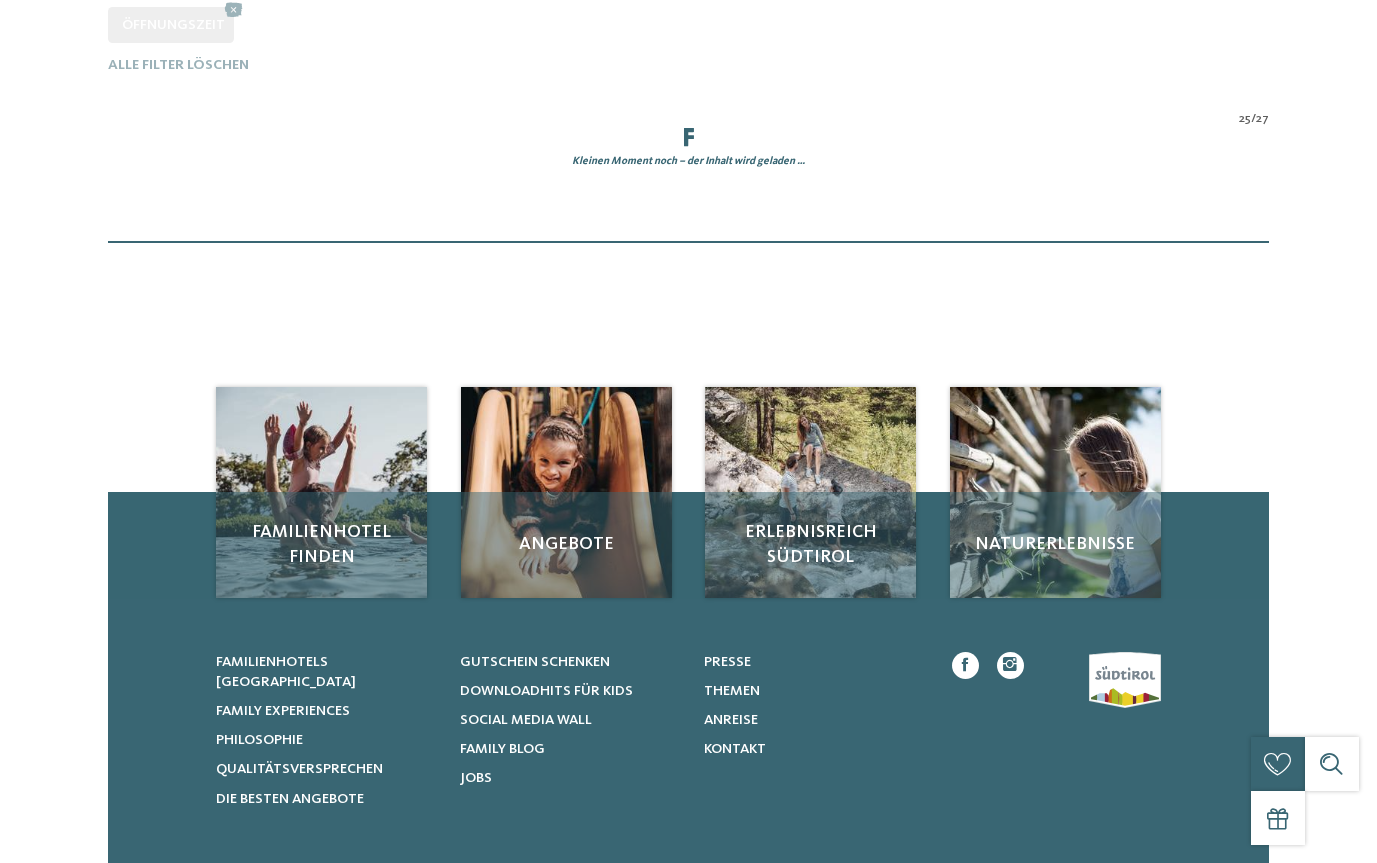 scroll, scrollTop: 0, scrollLeft: 0, axis: both 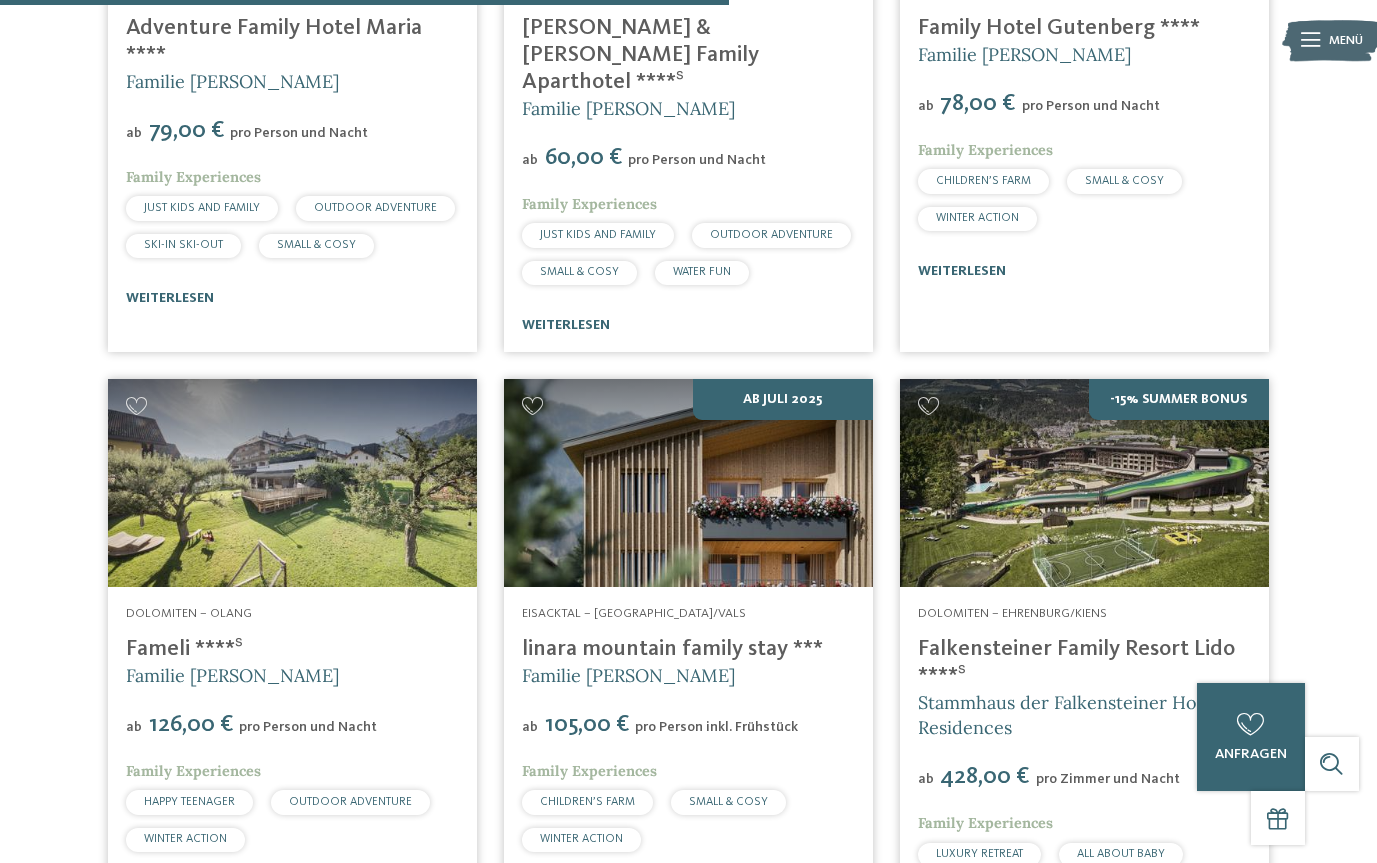 click on "Falkensteiner Family Resort Lido ****ˢ" at bounding box center (1076, 662) 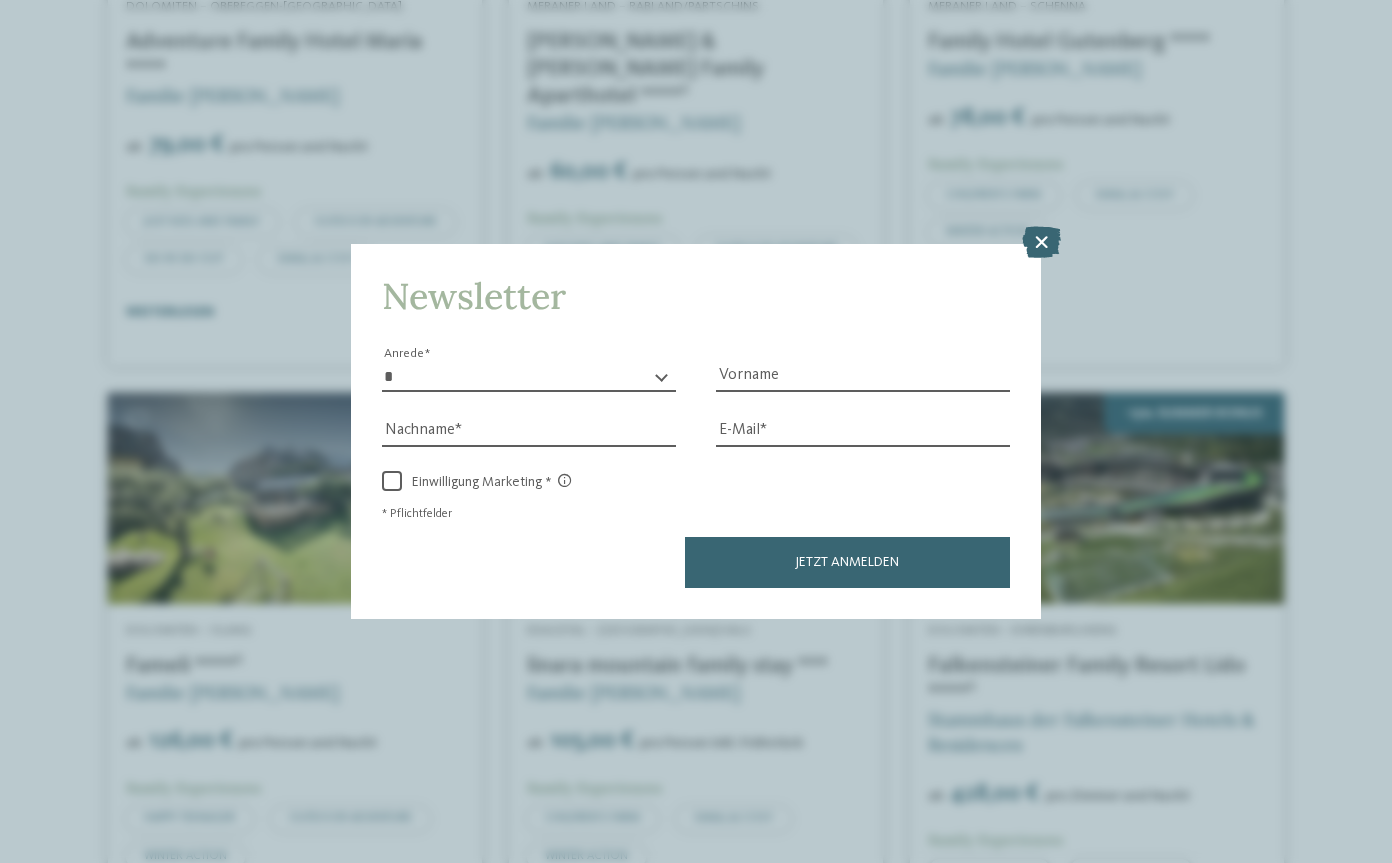 click at bounding box center (1041, 242) 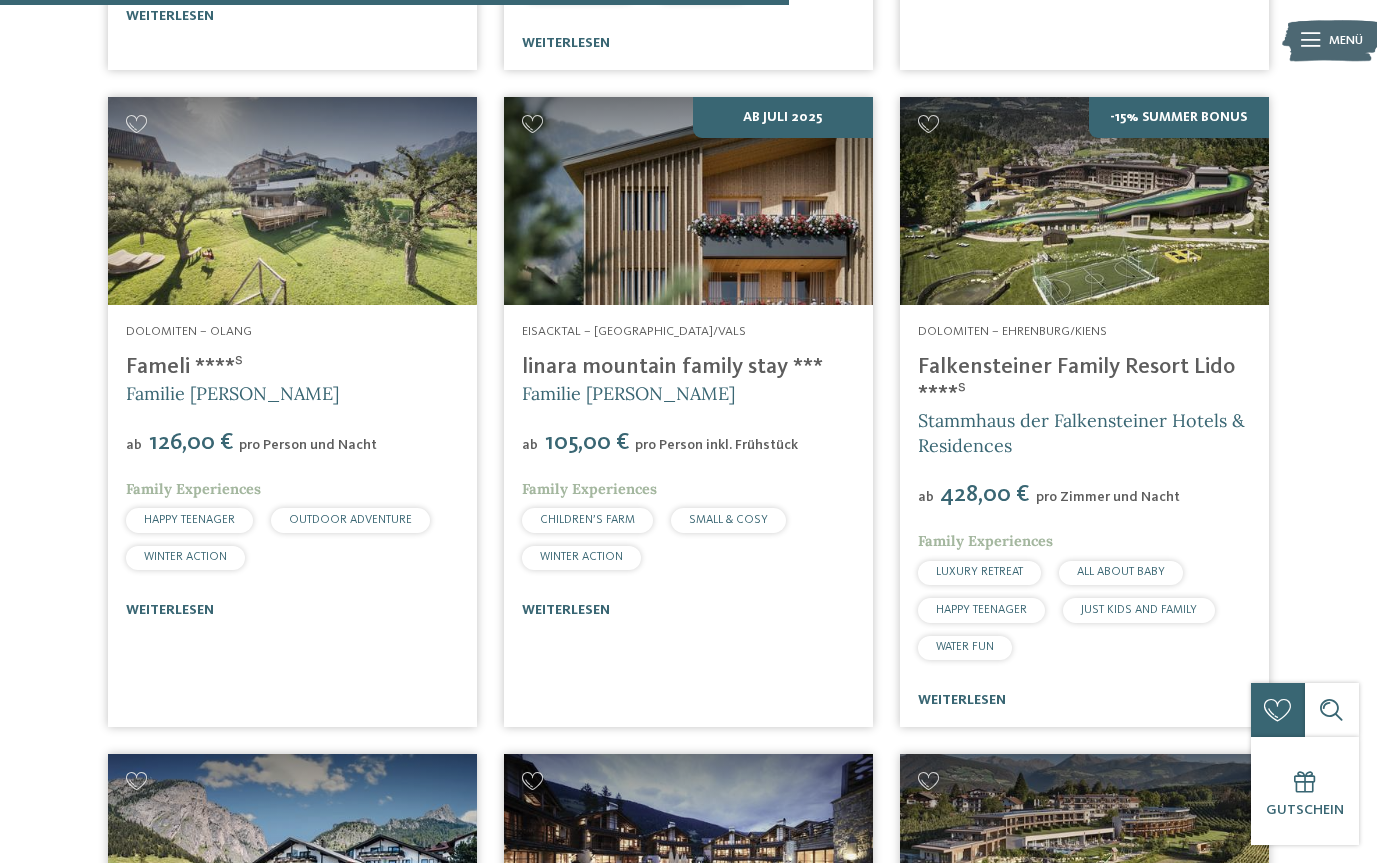 scroll, scrollTop: 3680, scrollLeft: 0, axis: vertical 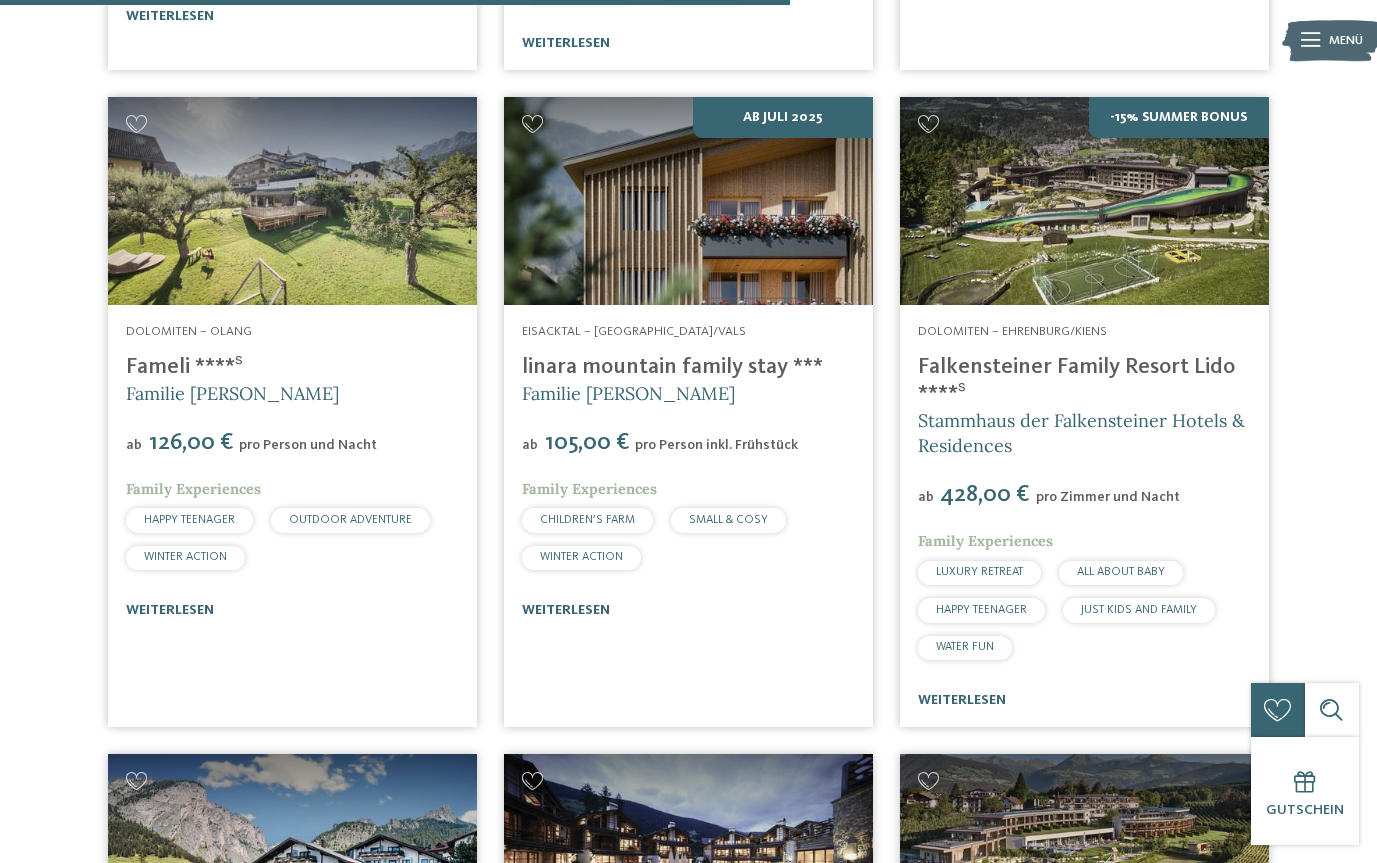 click on "Falkensteiner Family Resort Lido ****ˢ" at bounding box center (1076, 380) 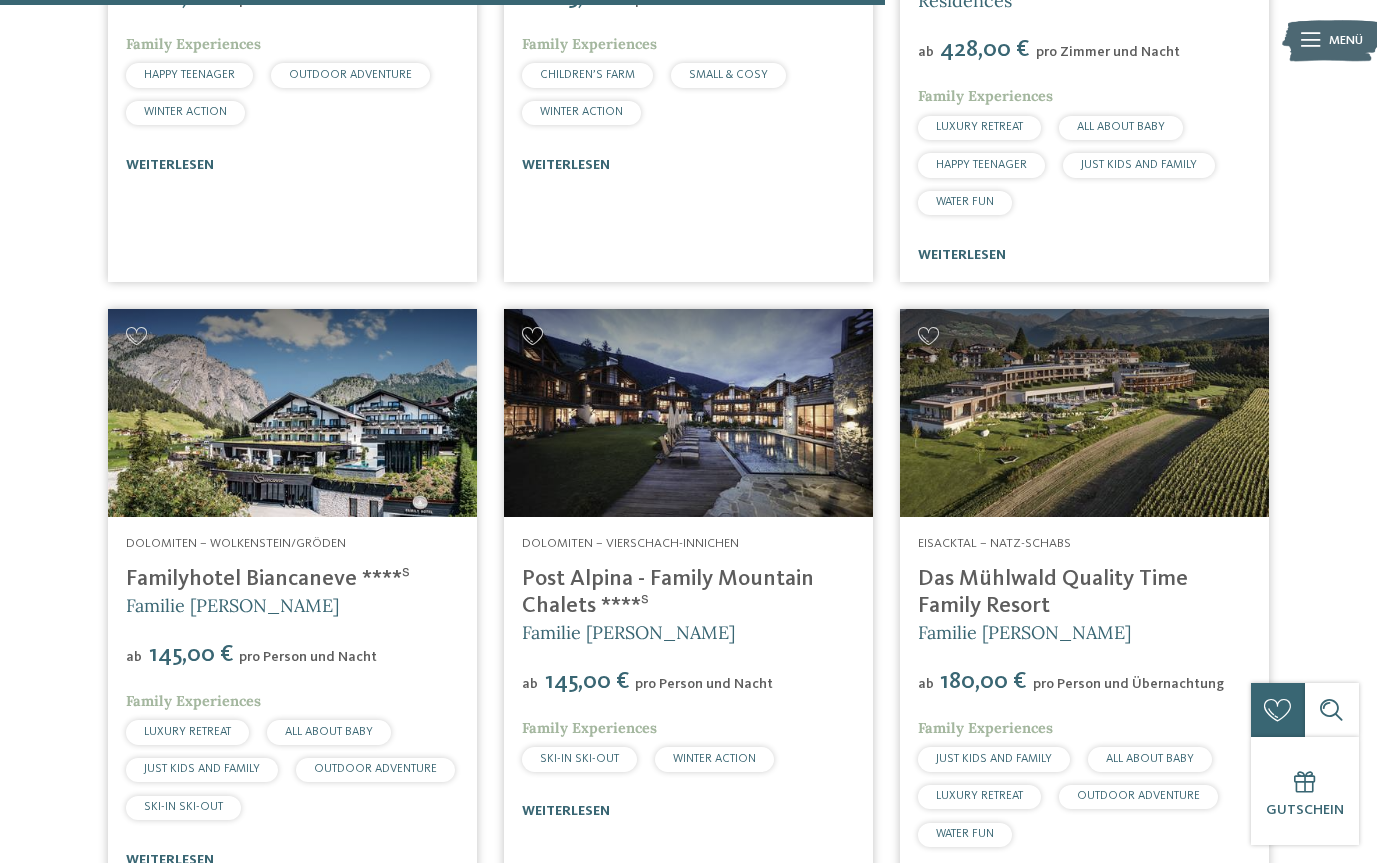 scroll, scrollTop: 4125, scrollLeft: 0, axis: vertical 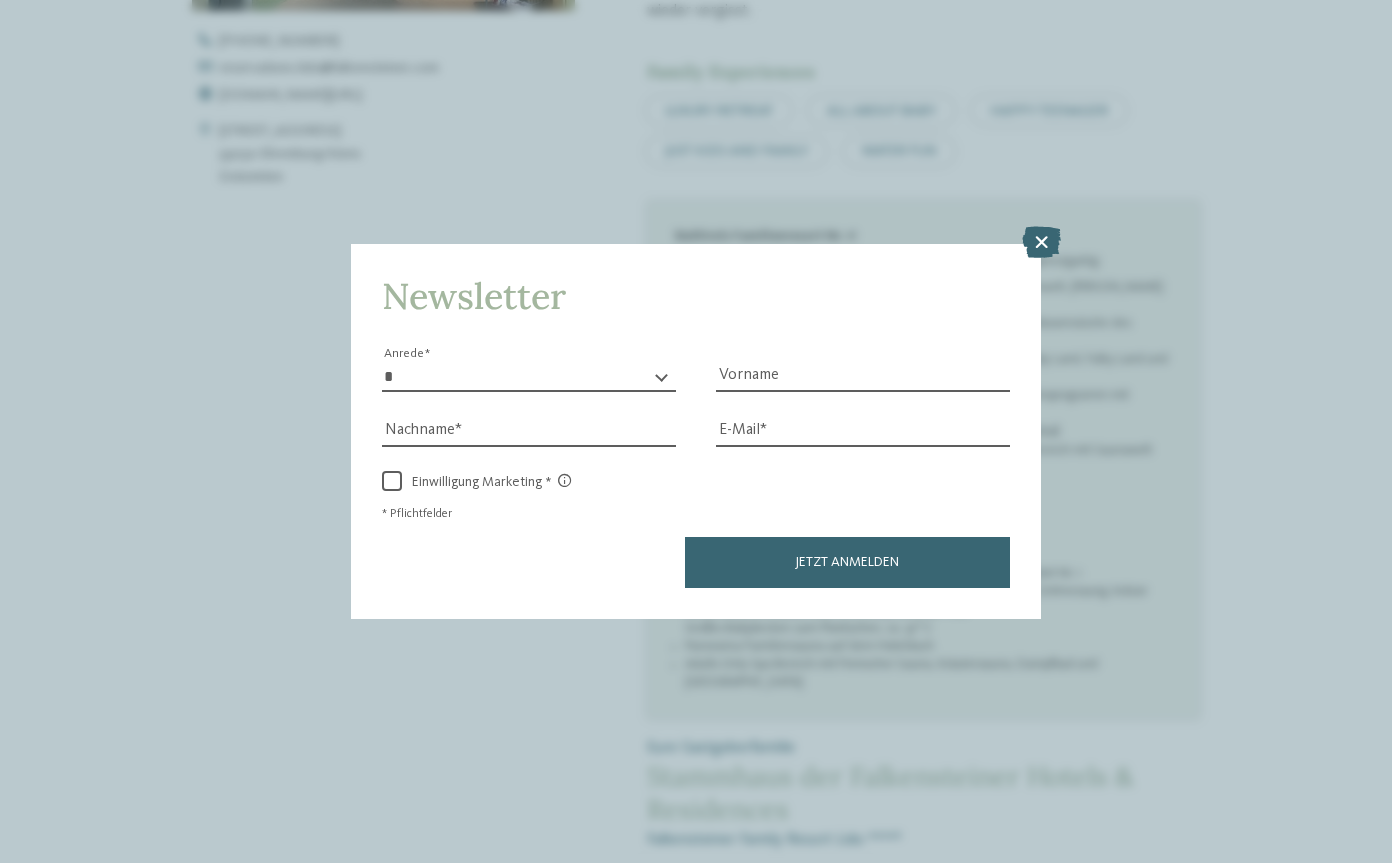 click at bounding box center [1041, 242] 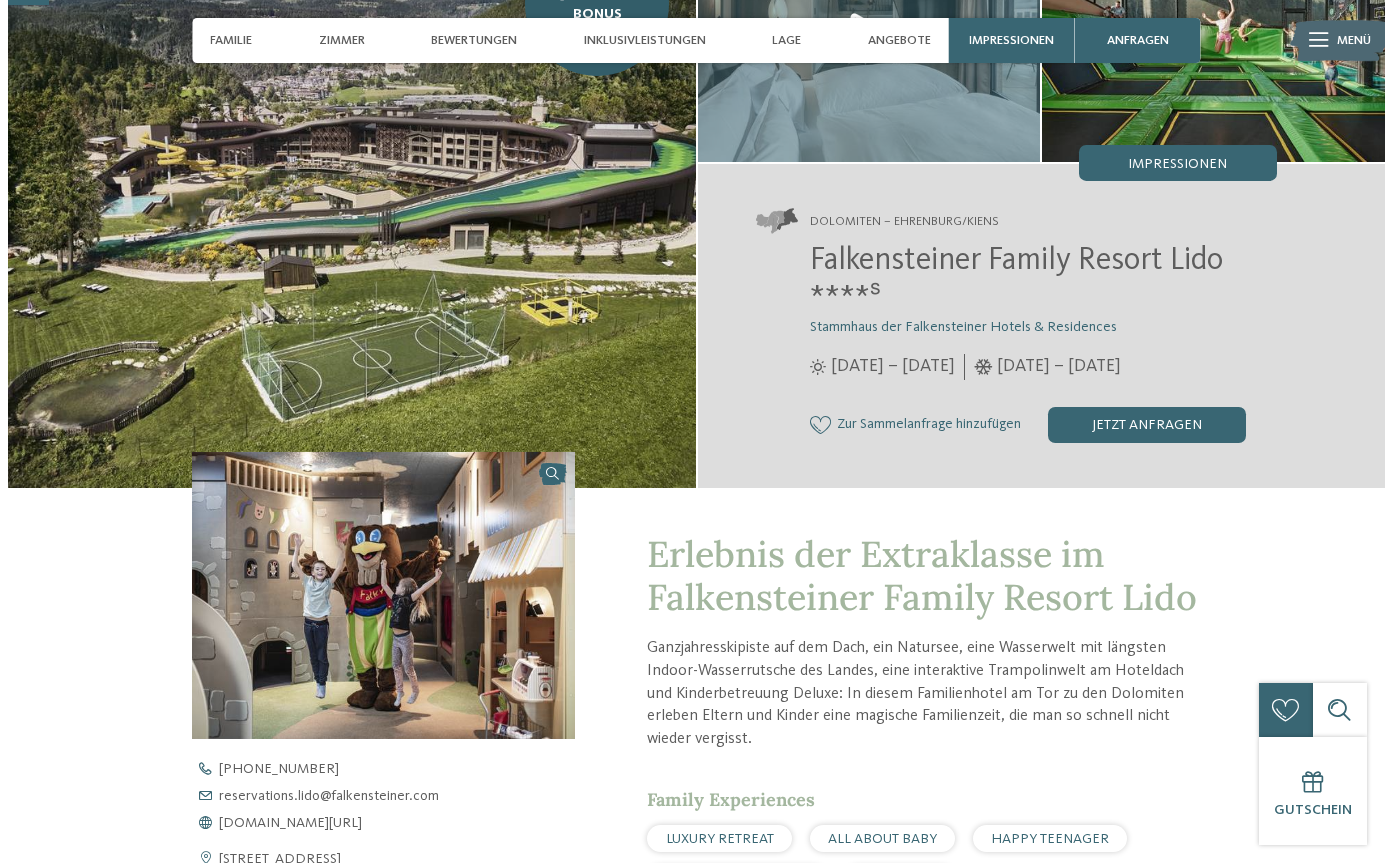 scroll, scrollTop: 184, scrollLeft: 0, axis: vertical 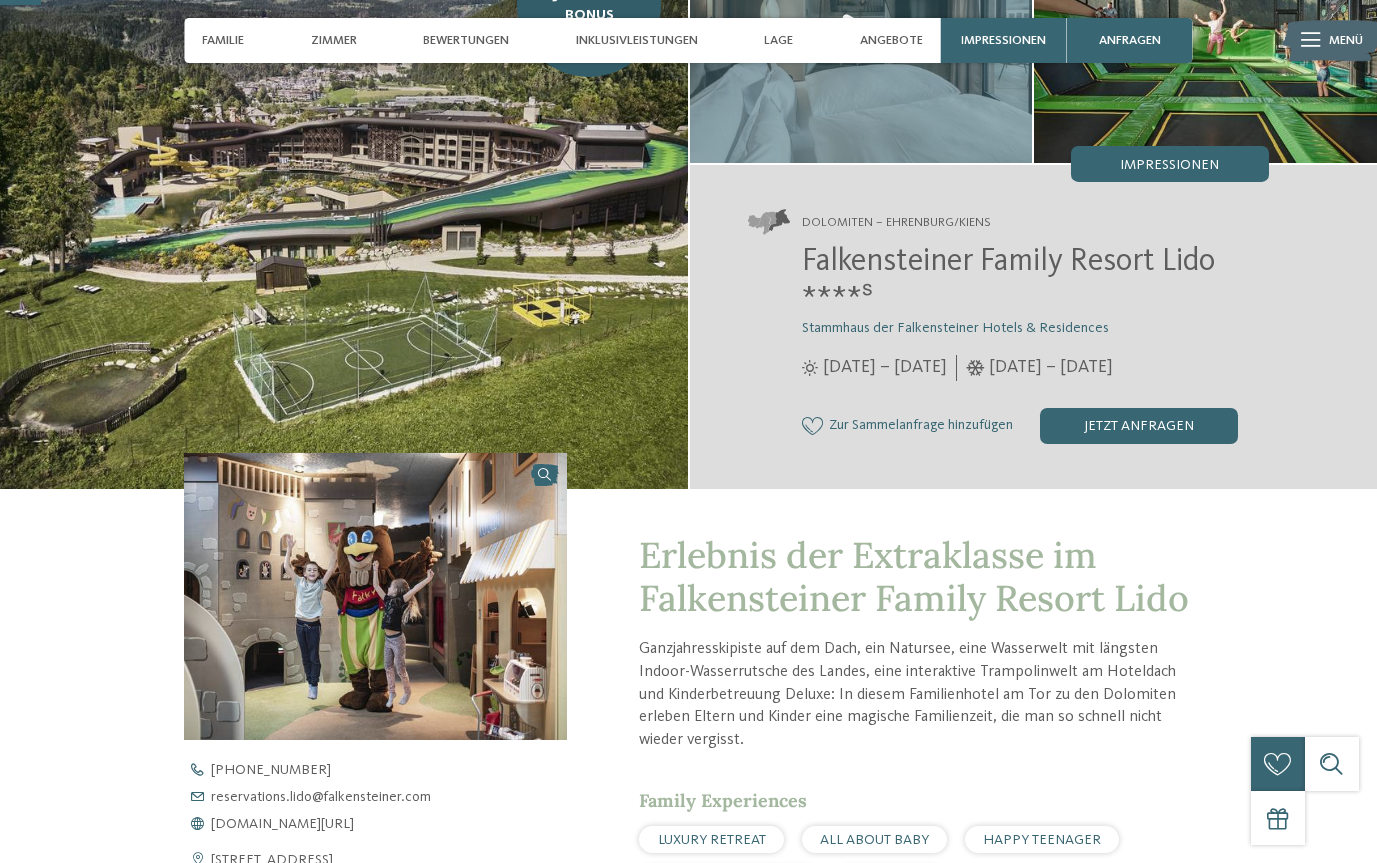 click on "Menü" at bounding box center [1346, 41] 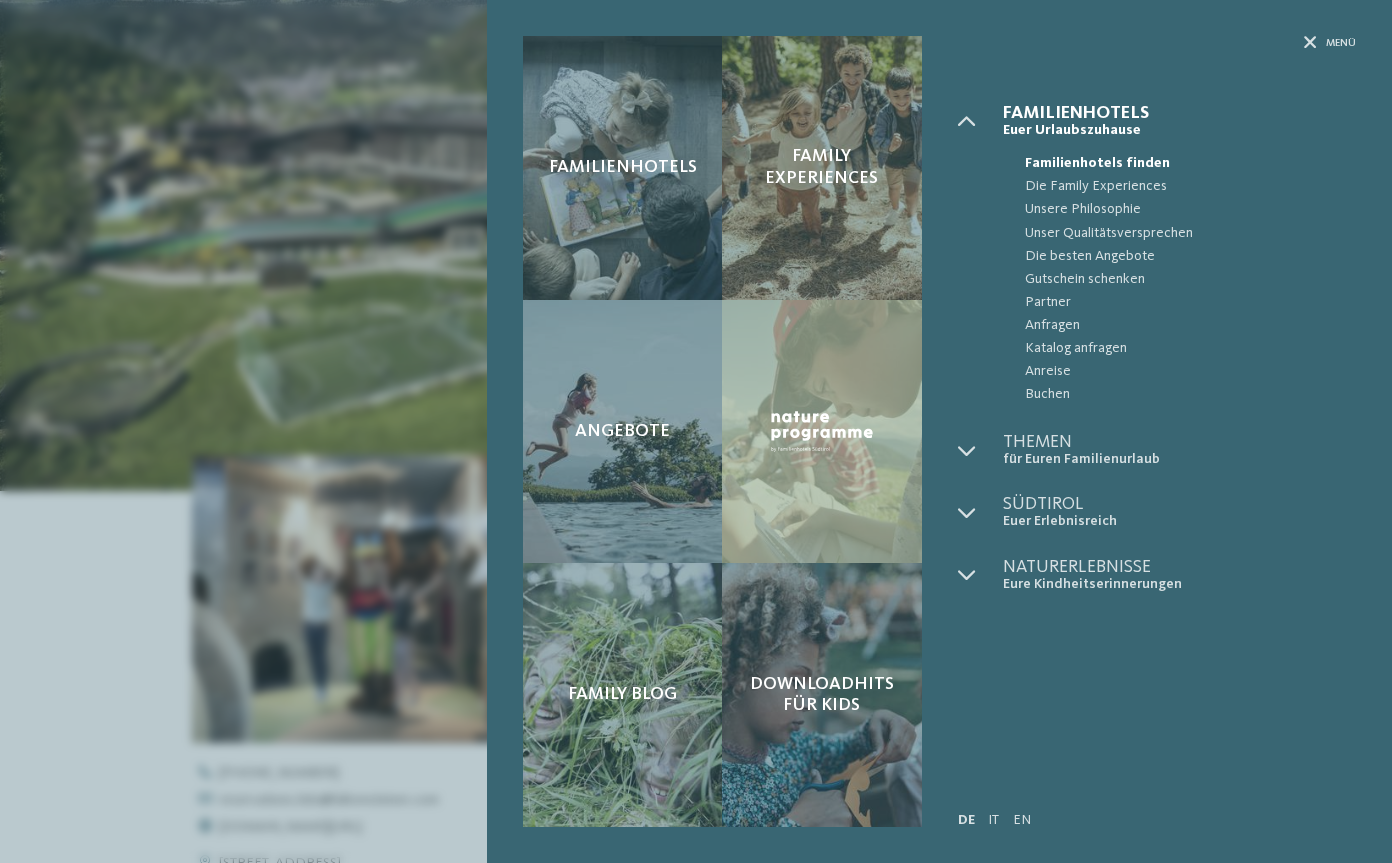 click on "Anreise" at bounding box center [1190, 371] 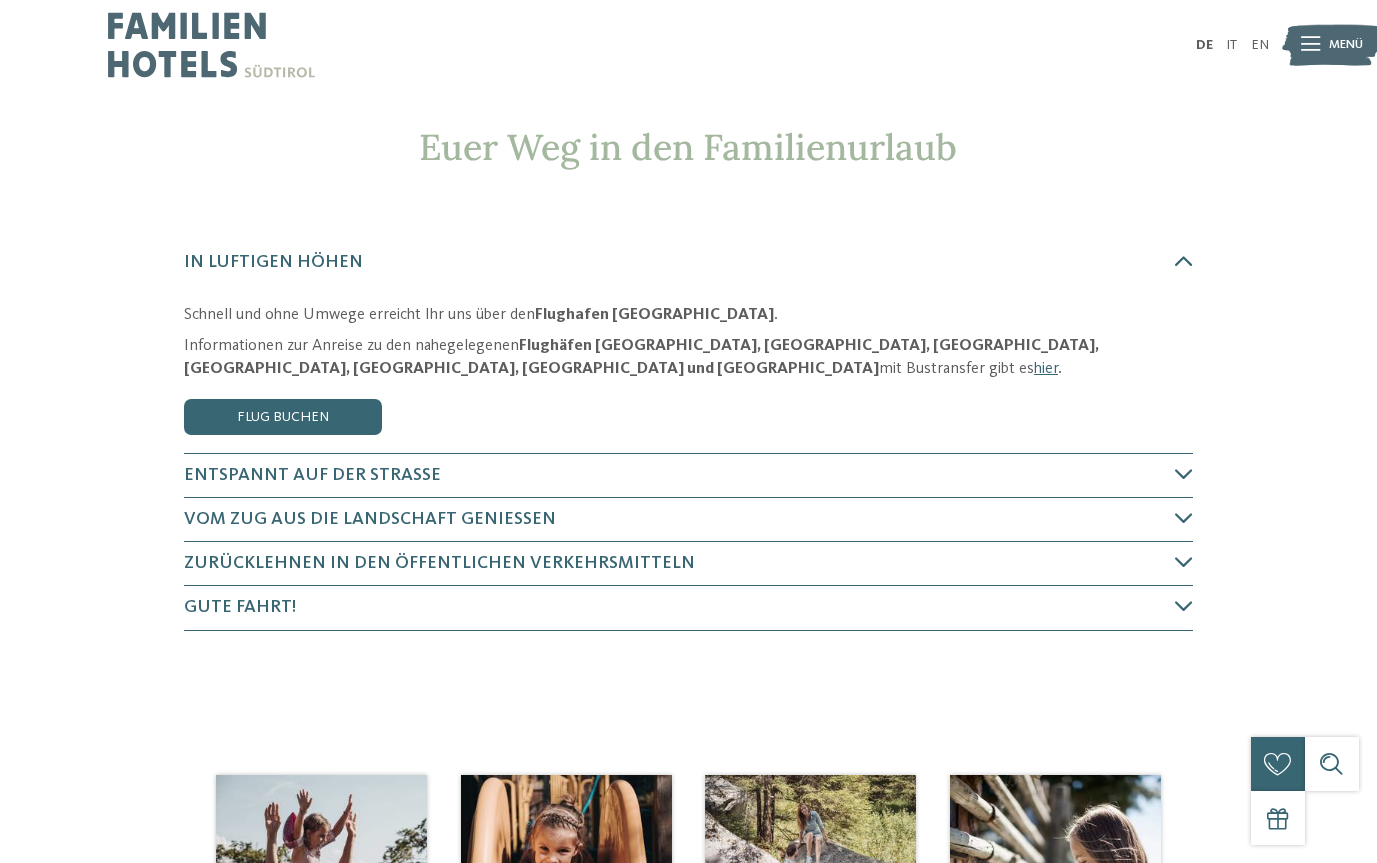 scroll, scrollTop: 0, scrollLeft: 0, axis: both 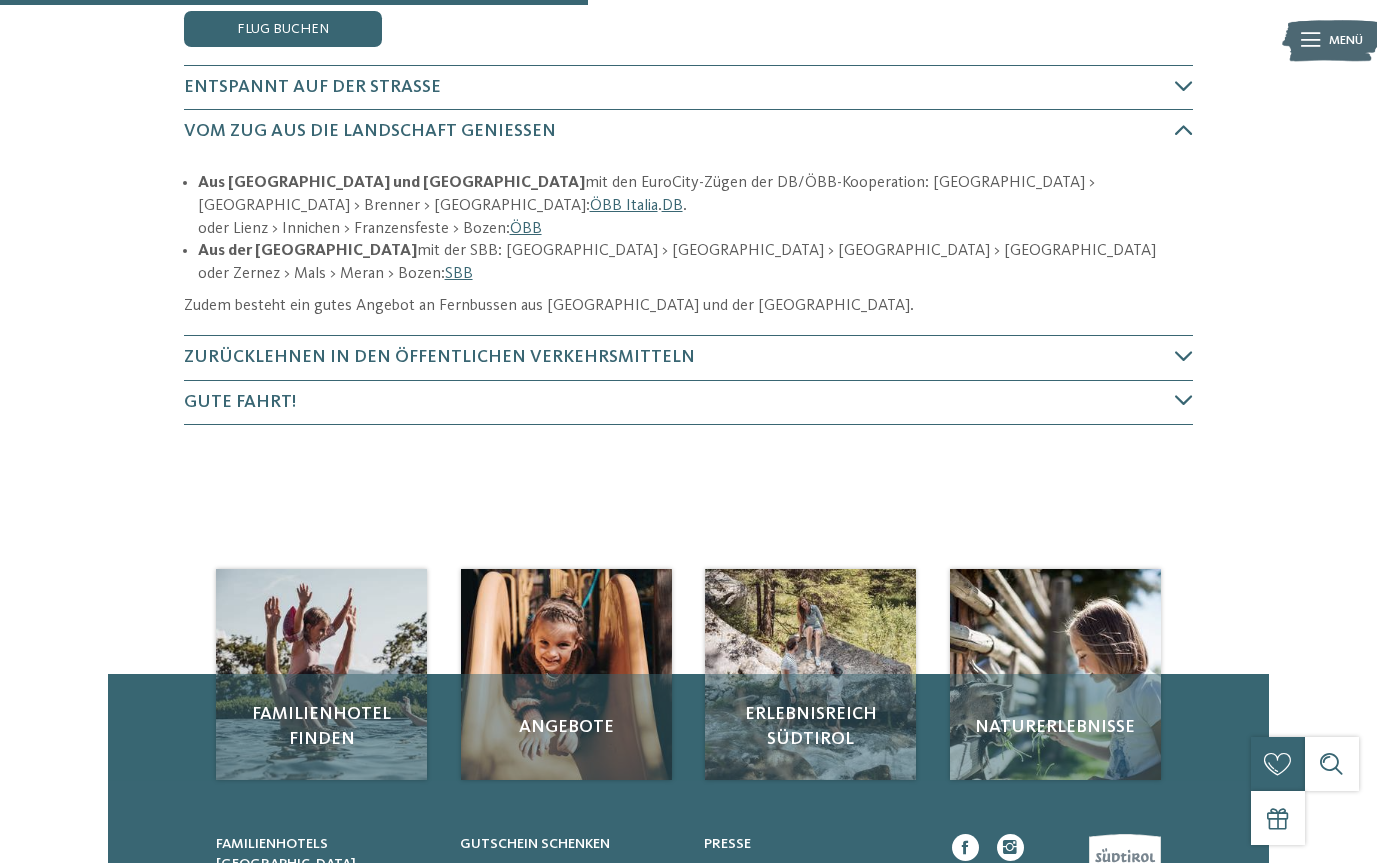 click on "Entspannt auf der Straße" at bounding box center (688, 88) 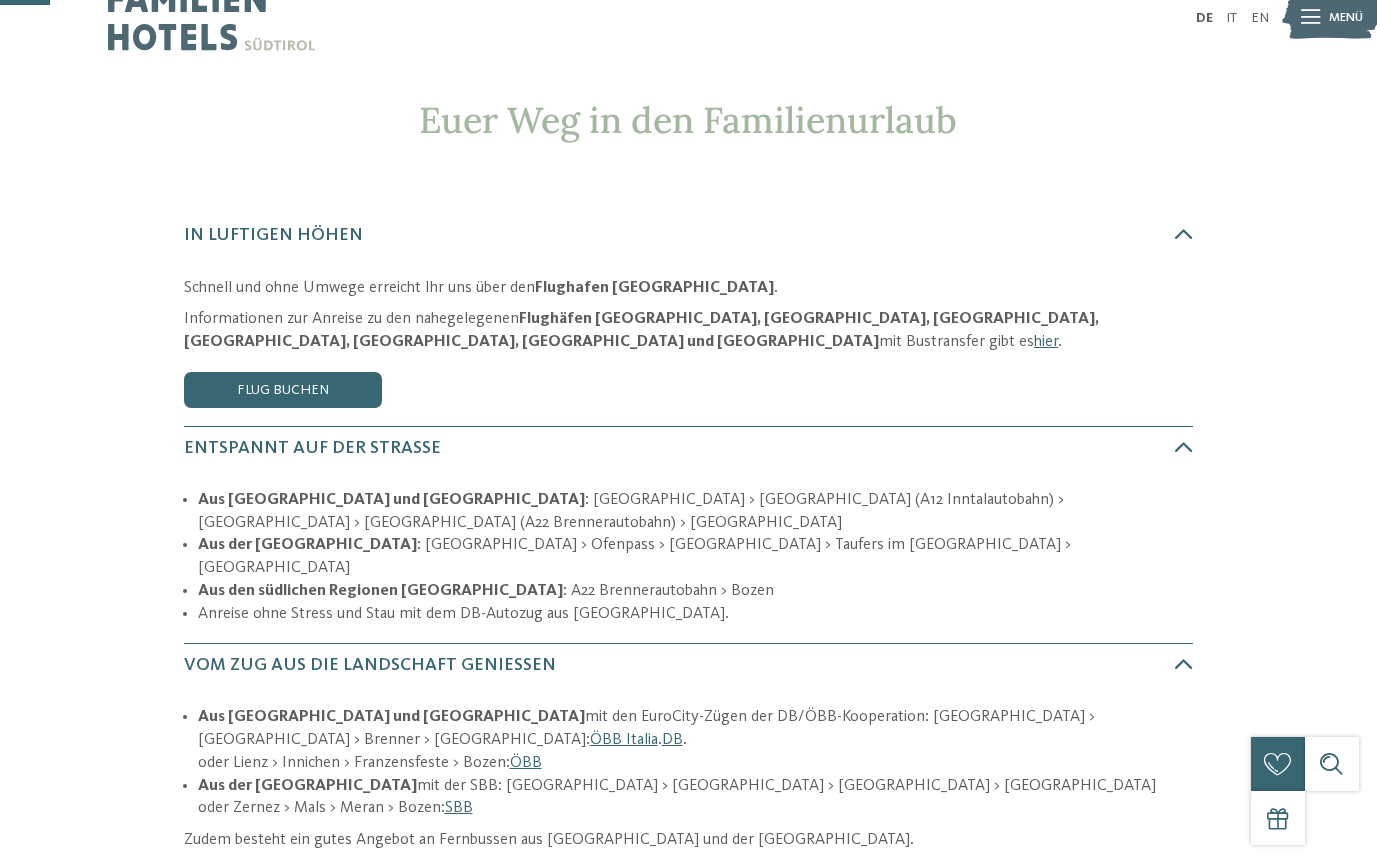 scroll, scrollTop: 0, scrollLeft: 0, axis: both 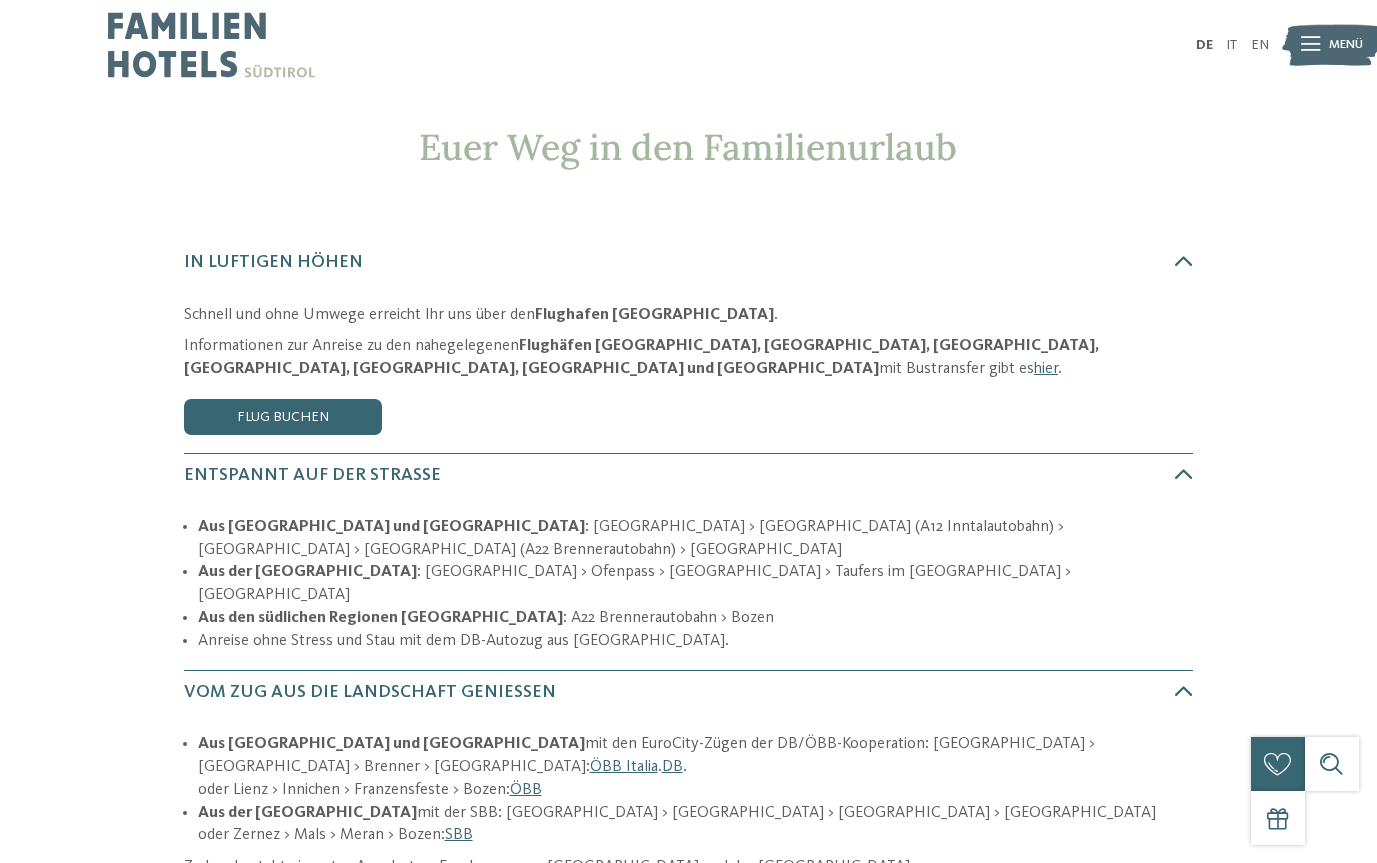click at bounding box center [1310, 45] 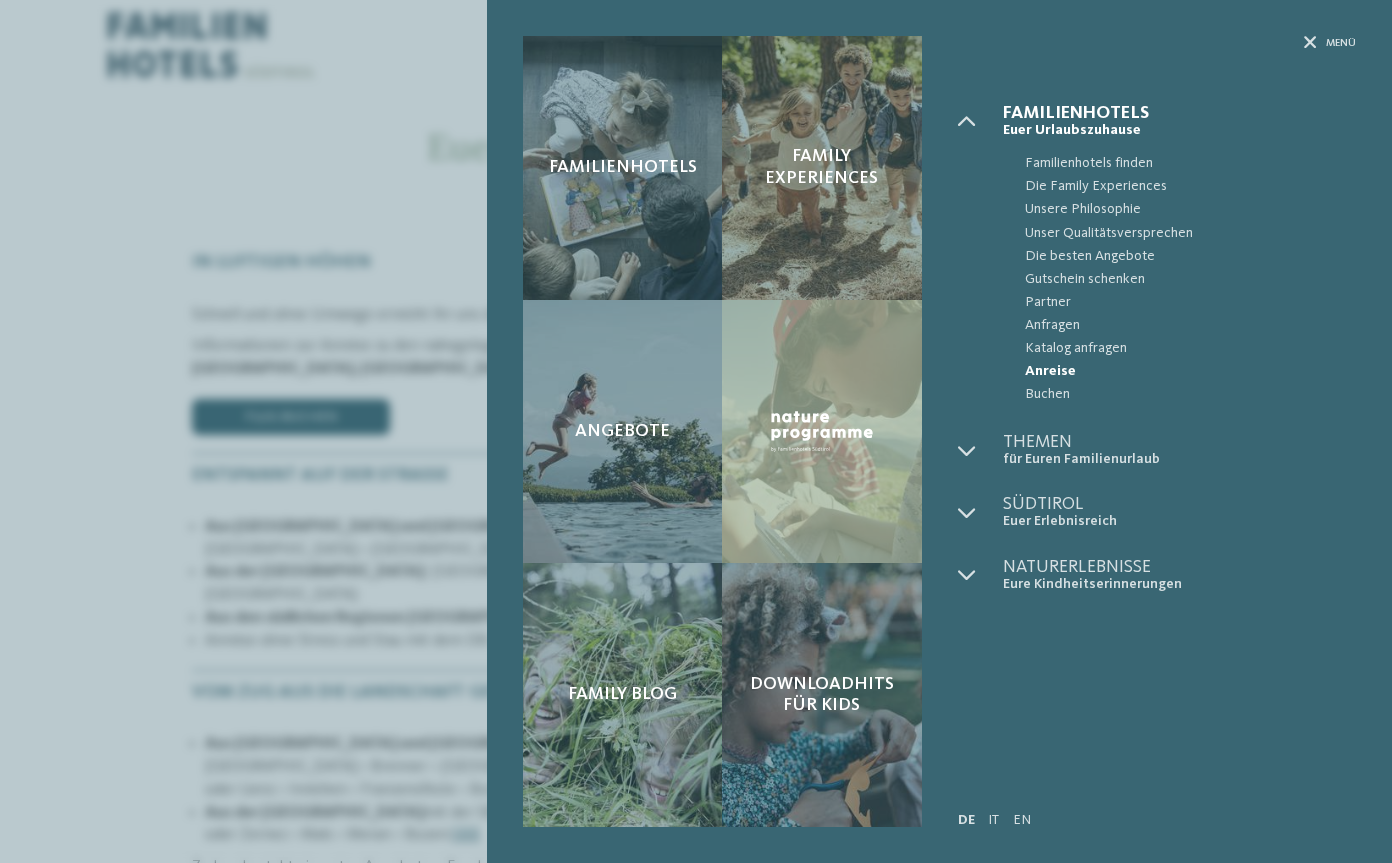 click on "Buchen" at bounding box center [1190, 394] 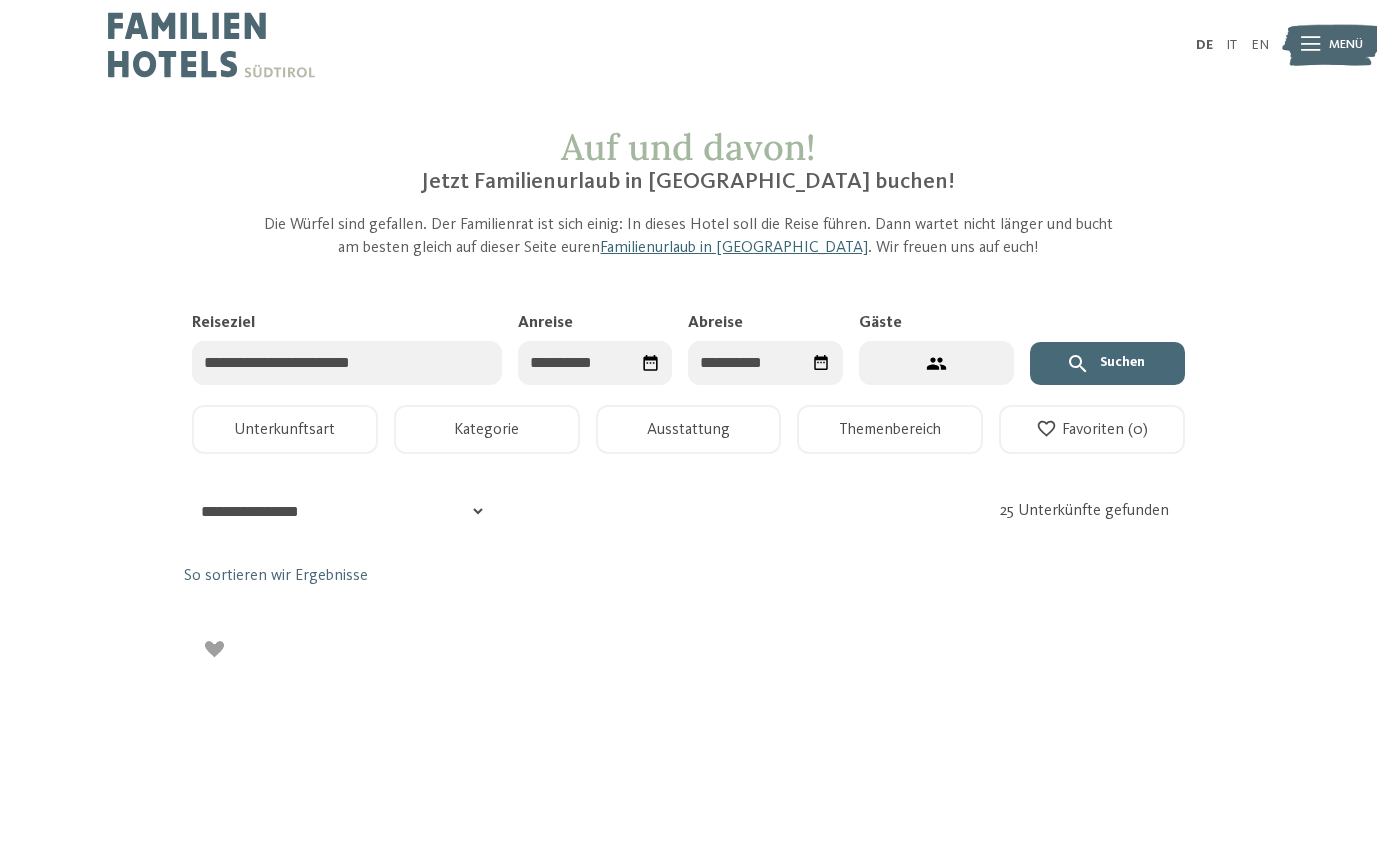 scroll, scrollTop: 0, scrollLeft: 0, axis: both 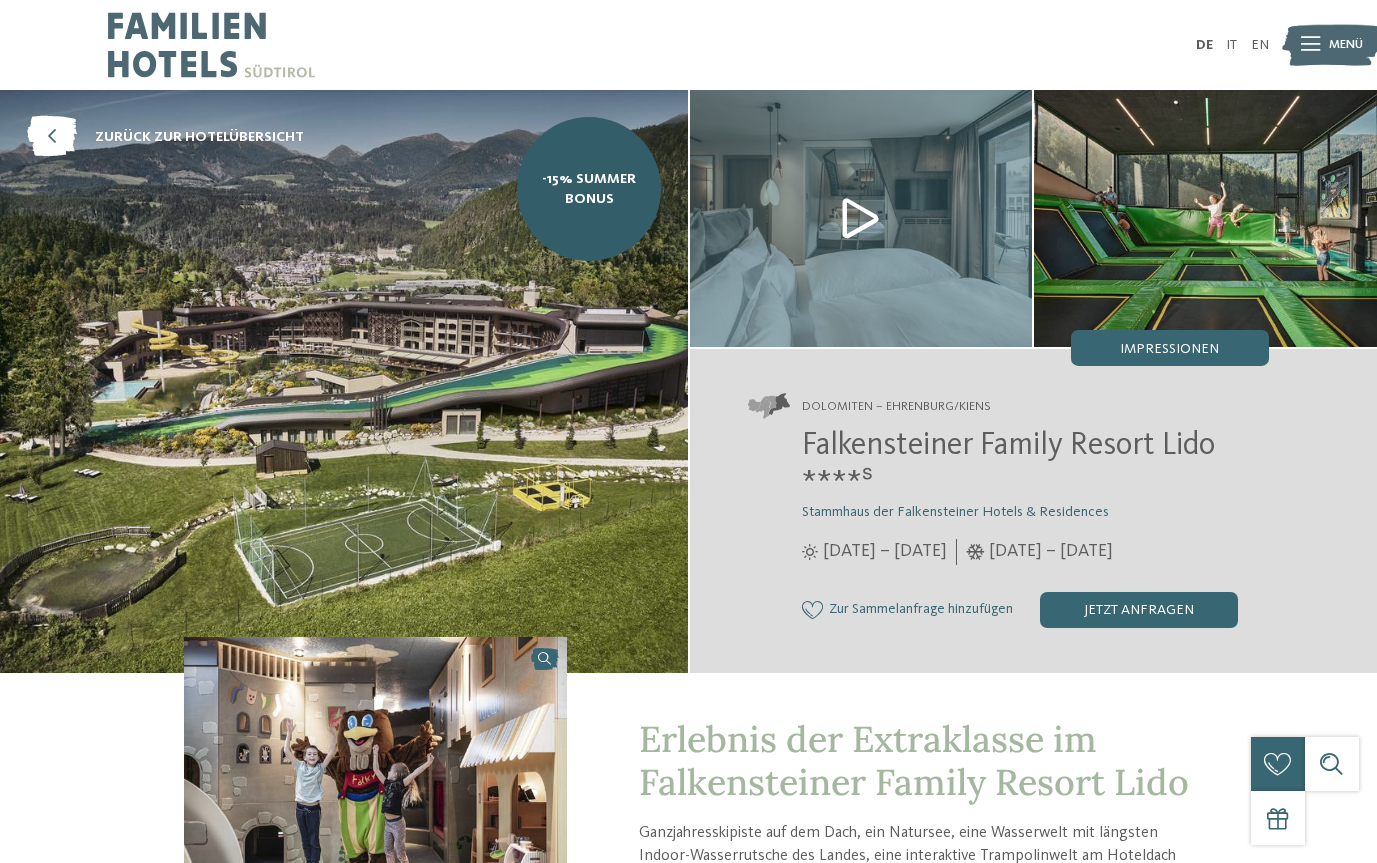 click on "jetzt anfragen" at bounding box center [1139, 610] 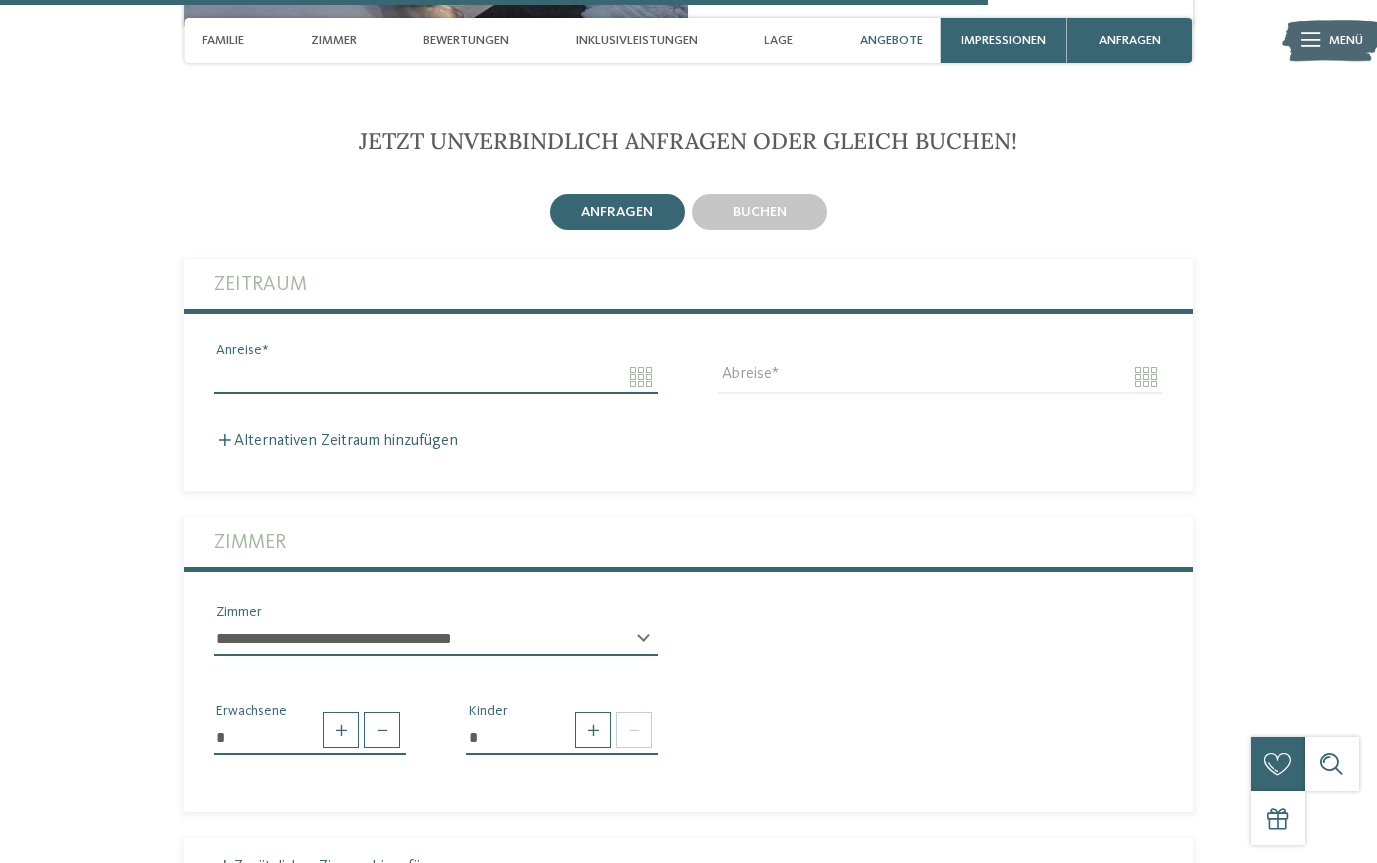click on "Anreise" at bounding box center (436, 377) 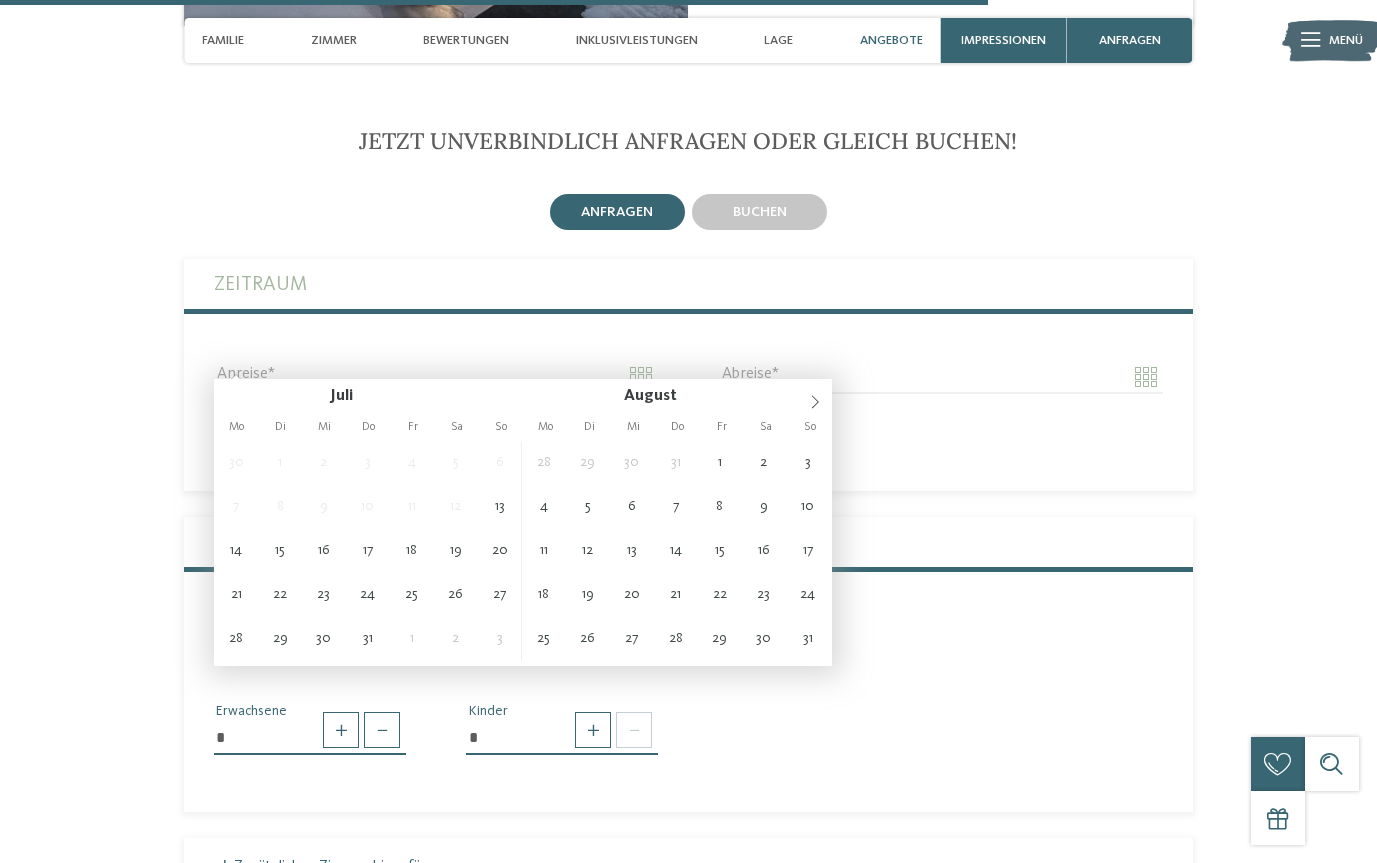 type on "**********" 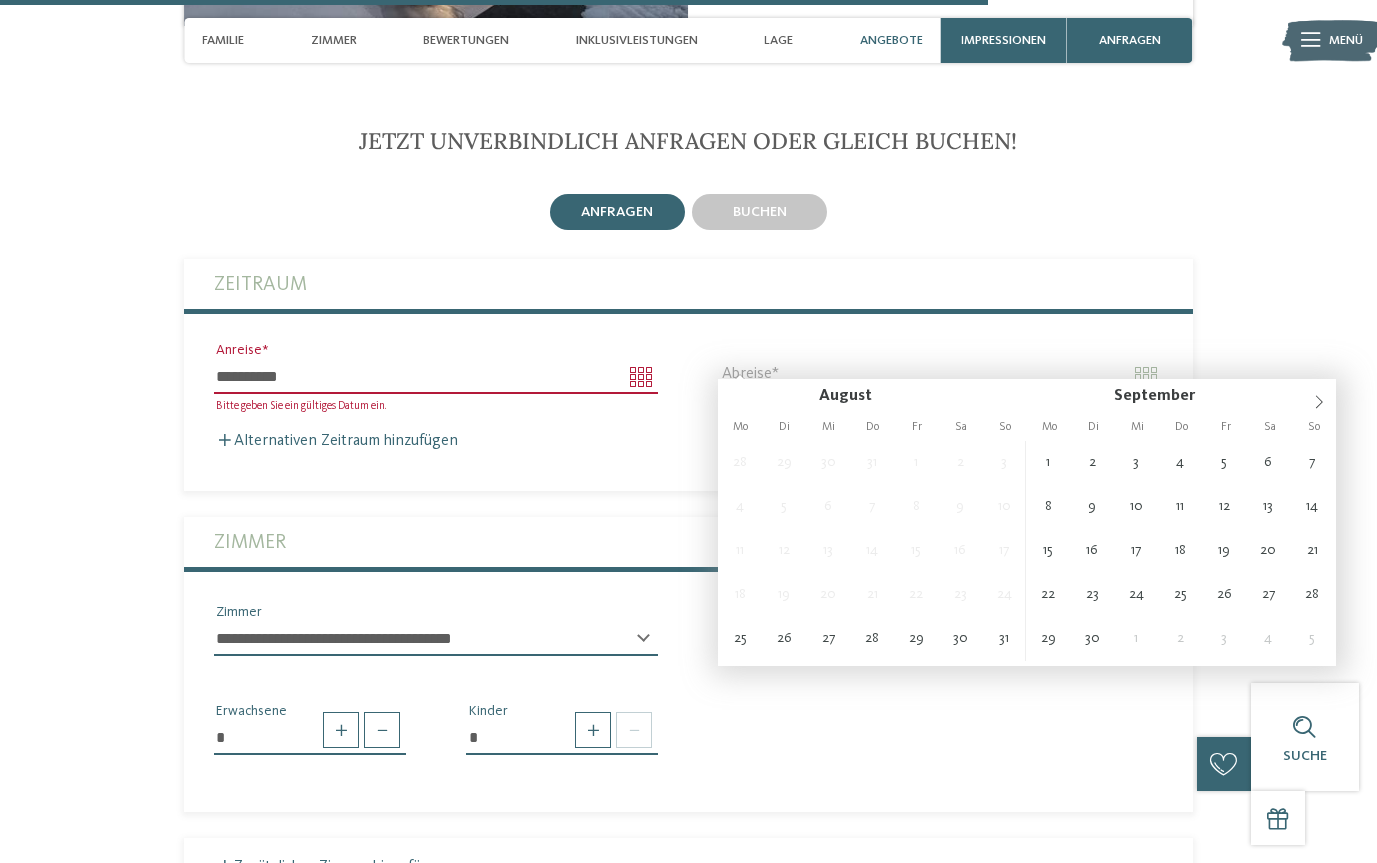 type on "**********" 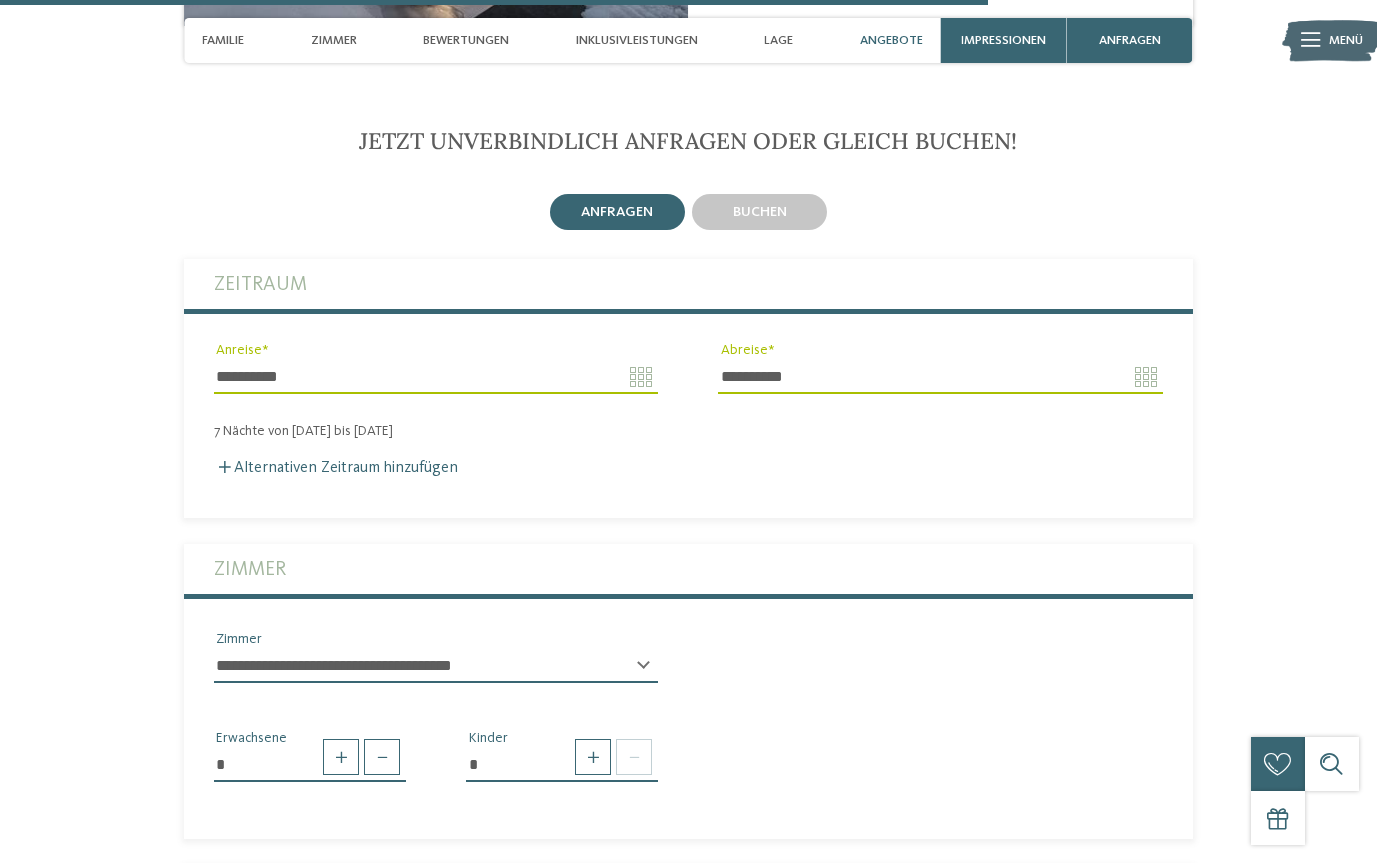 click at bounding box center [593, 757] 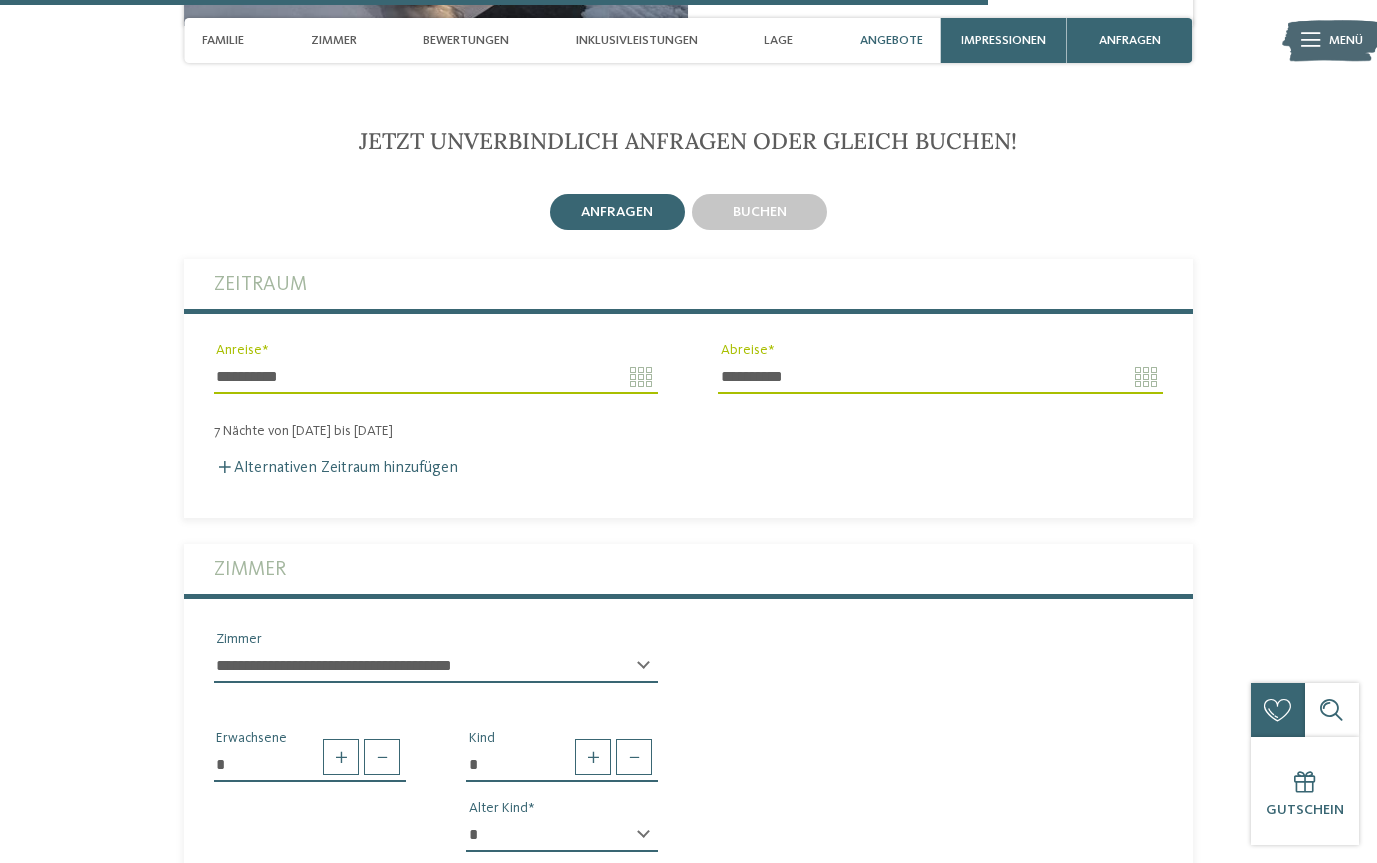 click at bounding box center (593, 757) 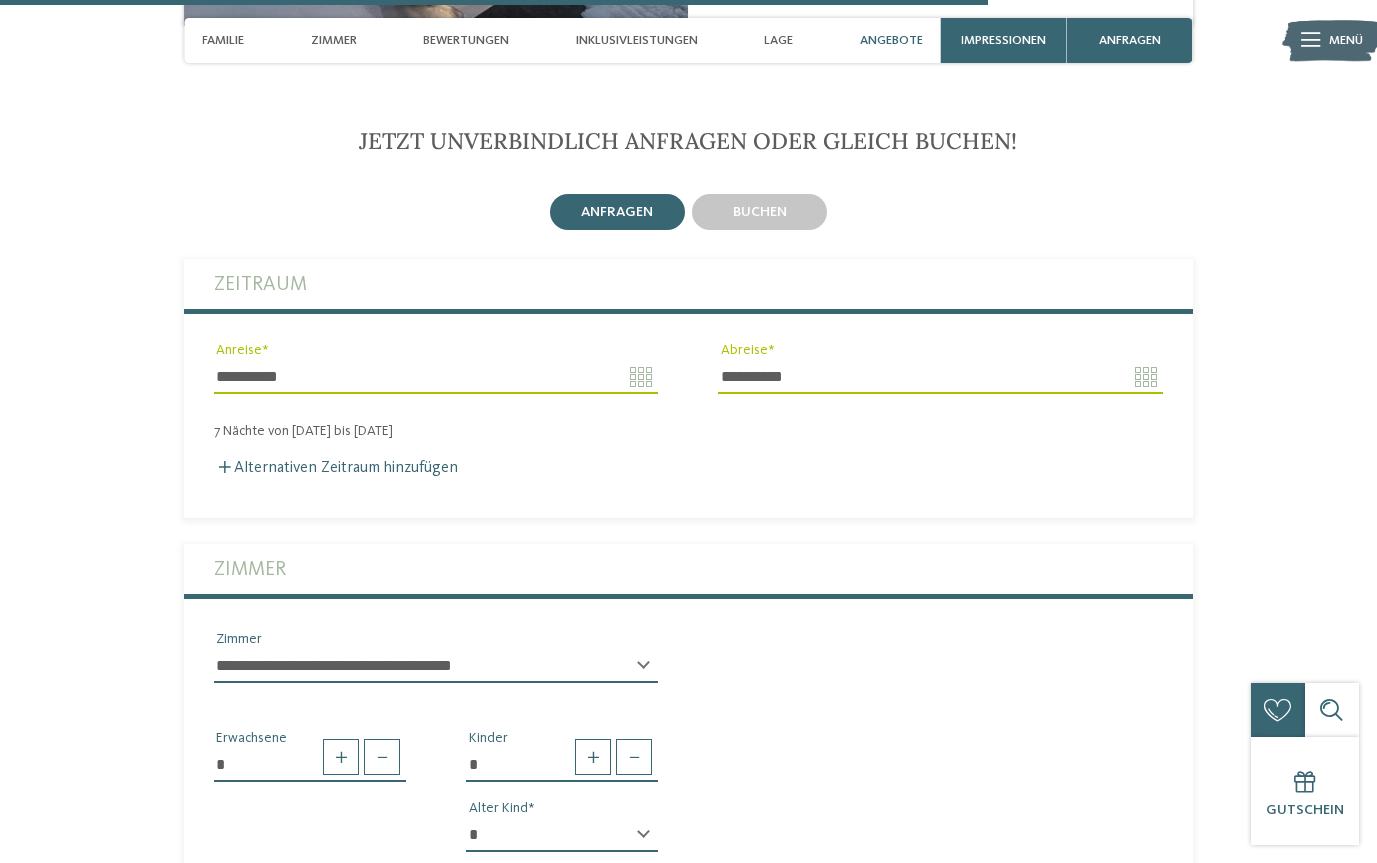 click on "* * * * * * * * * * * ** ** ** ** ** ** ** **" at bounding box center [562, 835] 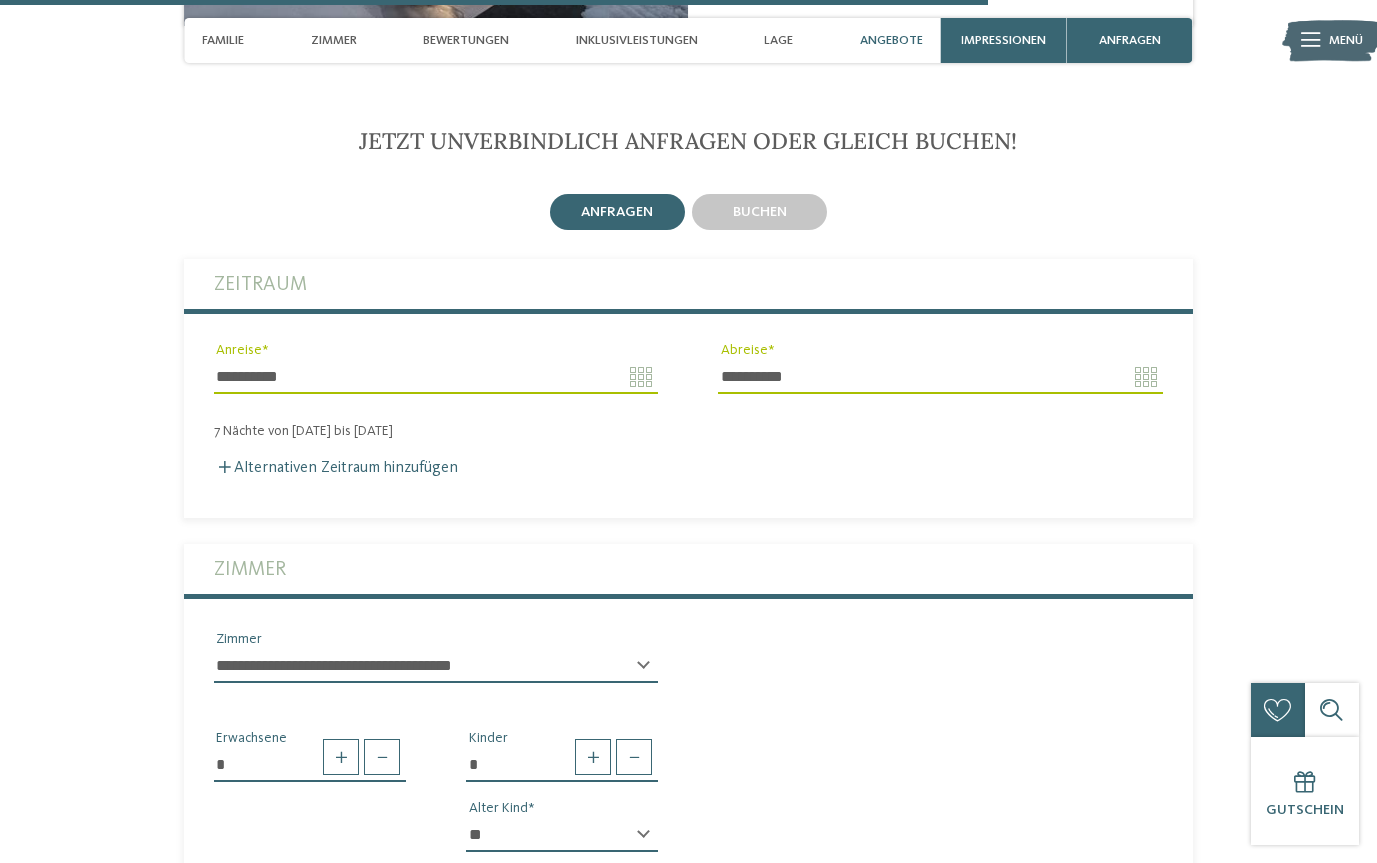 click on "* * * * * * * * * * * ** ** ** ** ** ** ** **" at bounding box center (562, 835) 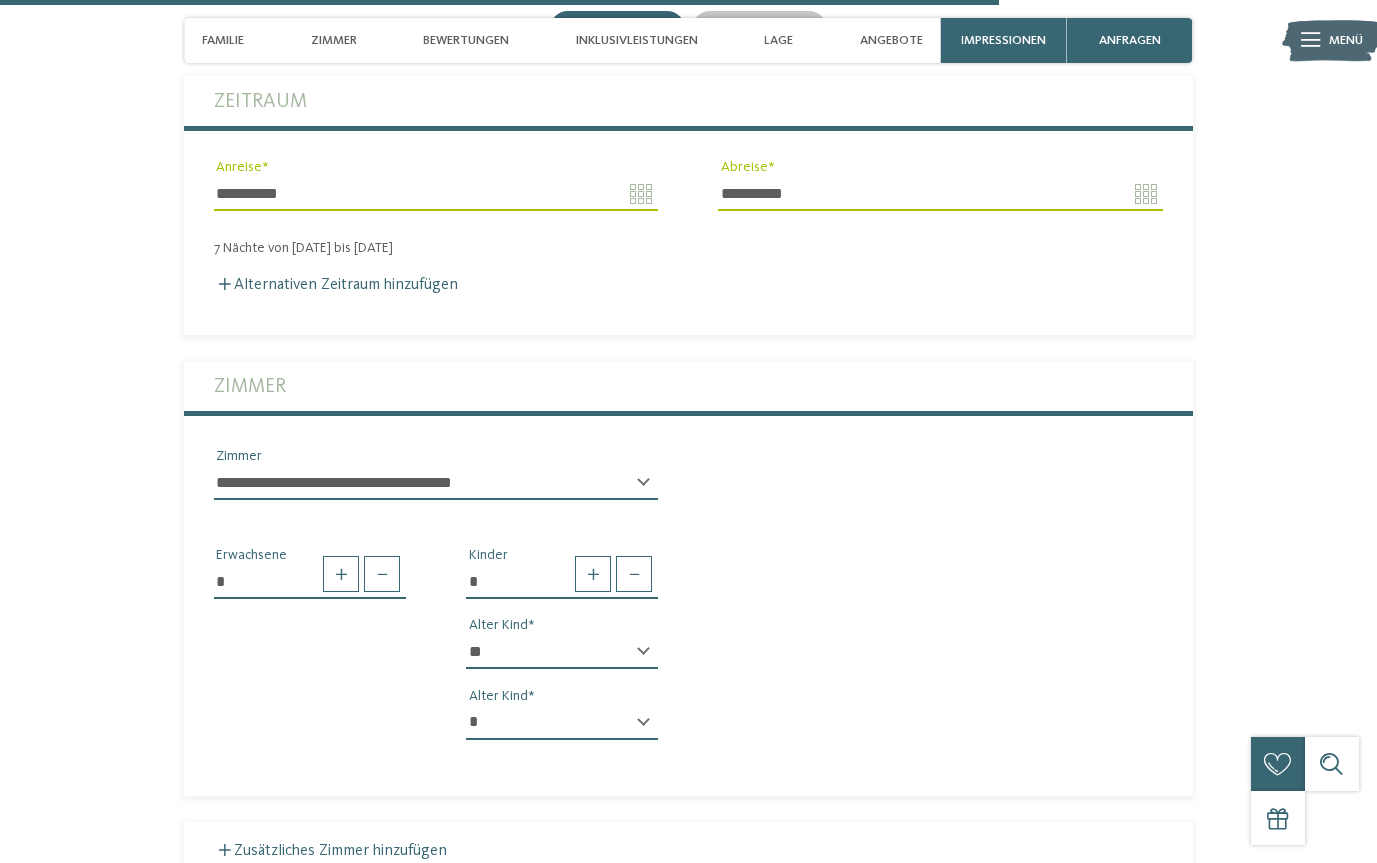 scroll, scrollTop: 4590, scrollLeft: 0, axis: vertical 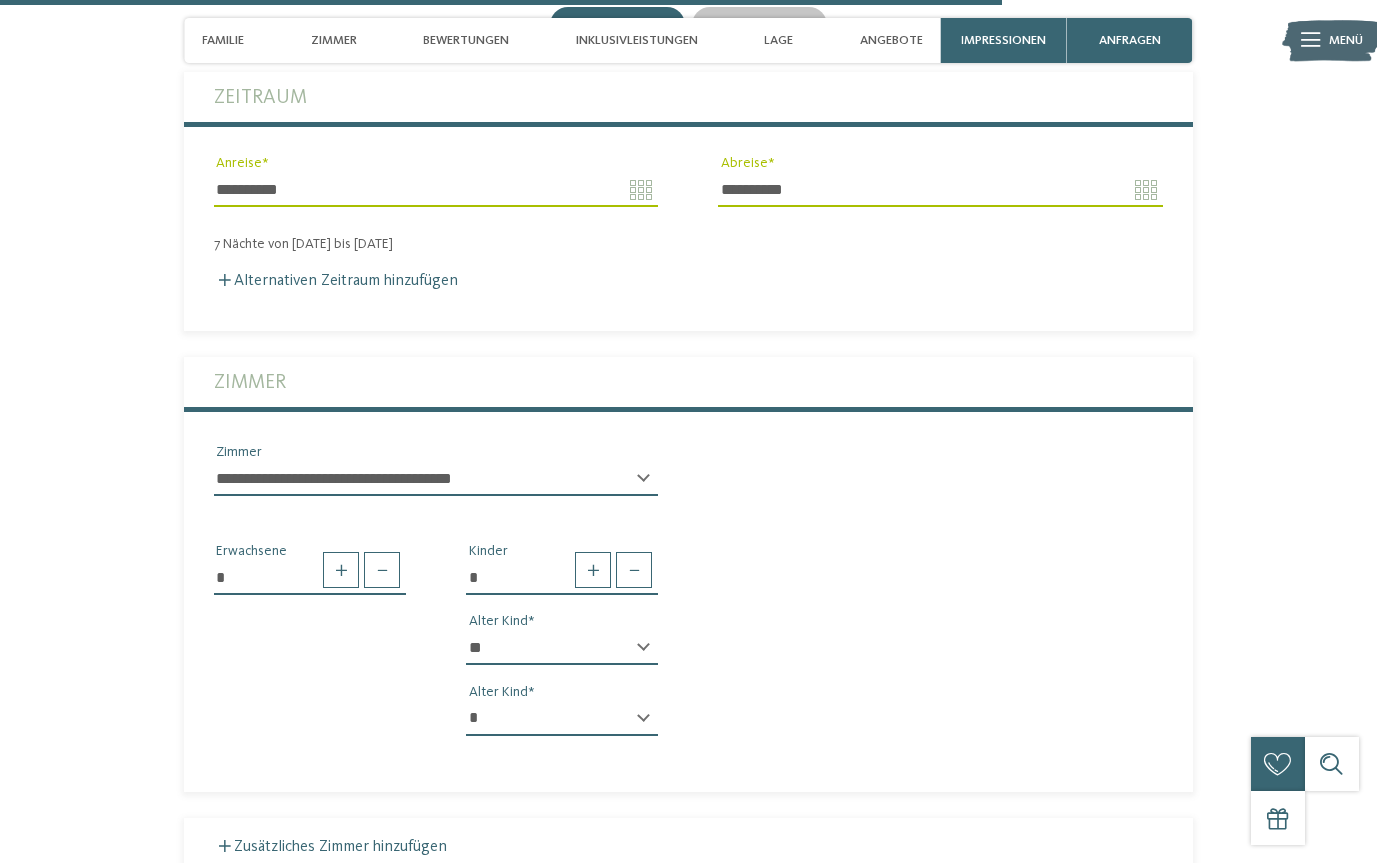 click on "* * * * * * * * * * * ** ** ** ** ** ** ** **     Alter Kind" at bounding box center (562, 727) 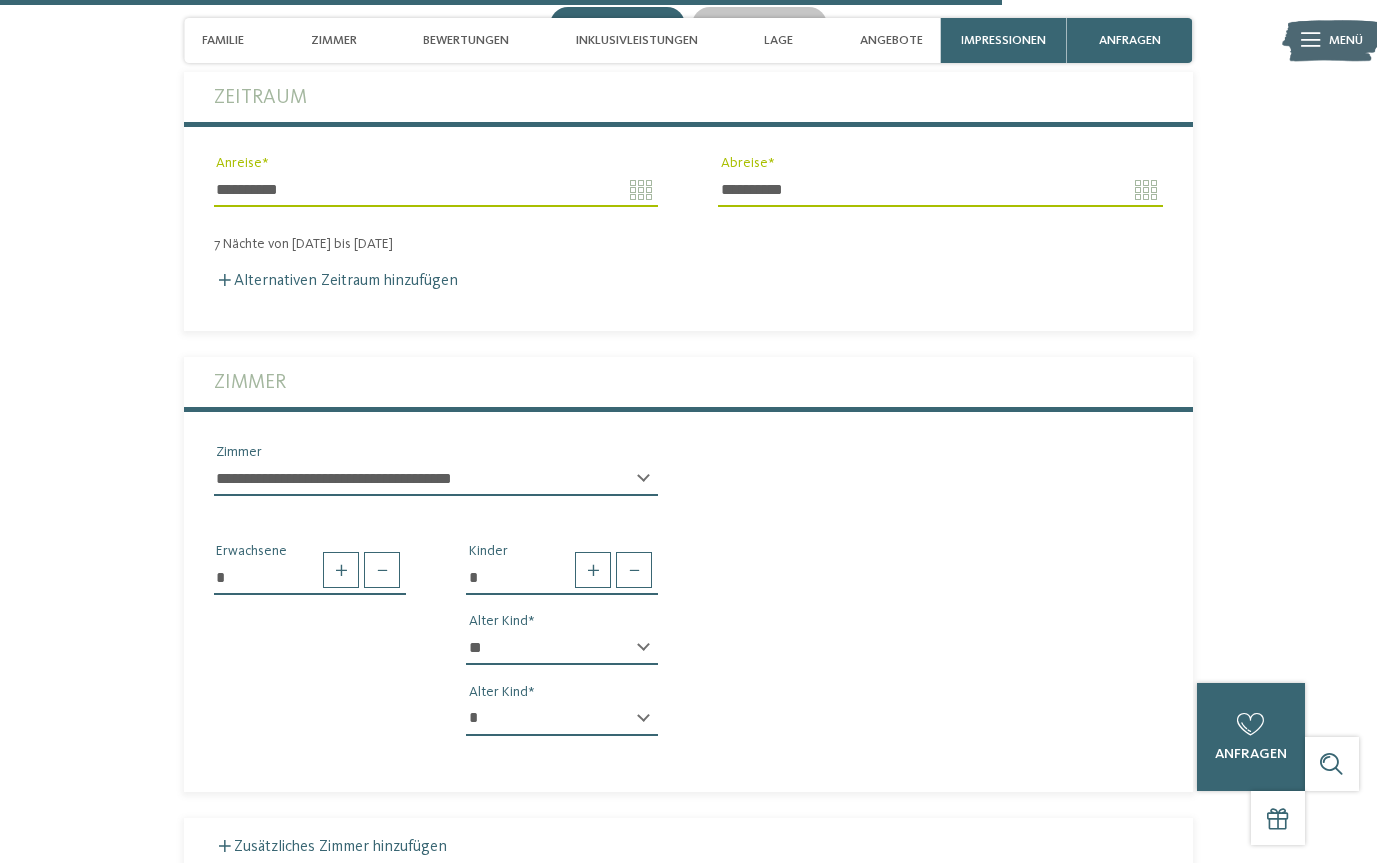 select on "*" 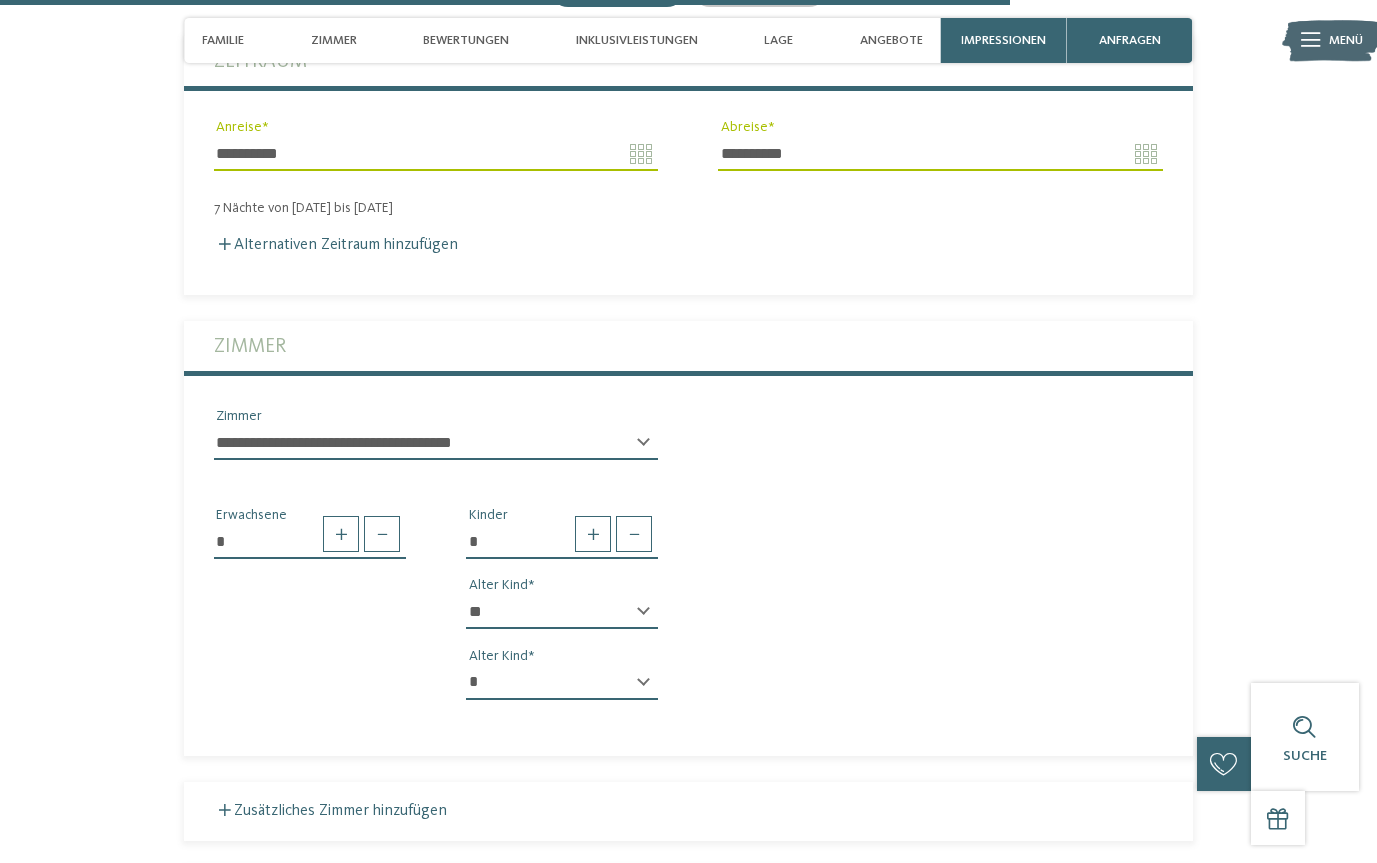 scroll, scrollTop: 4625, scrollLeft: 0, axis: vertical 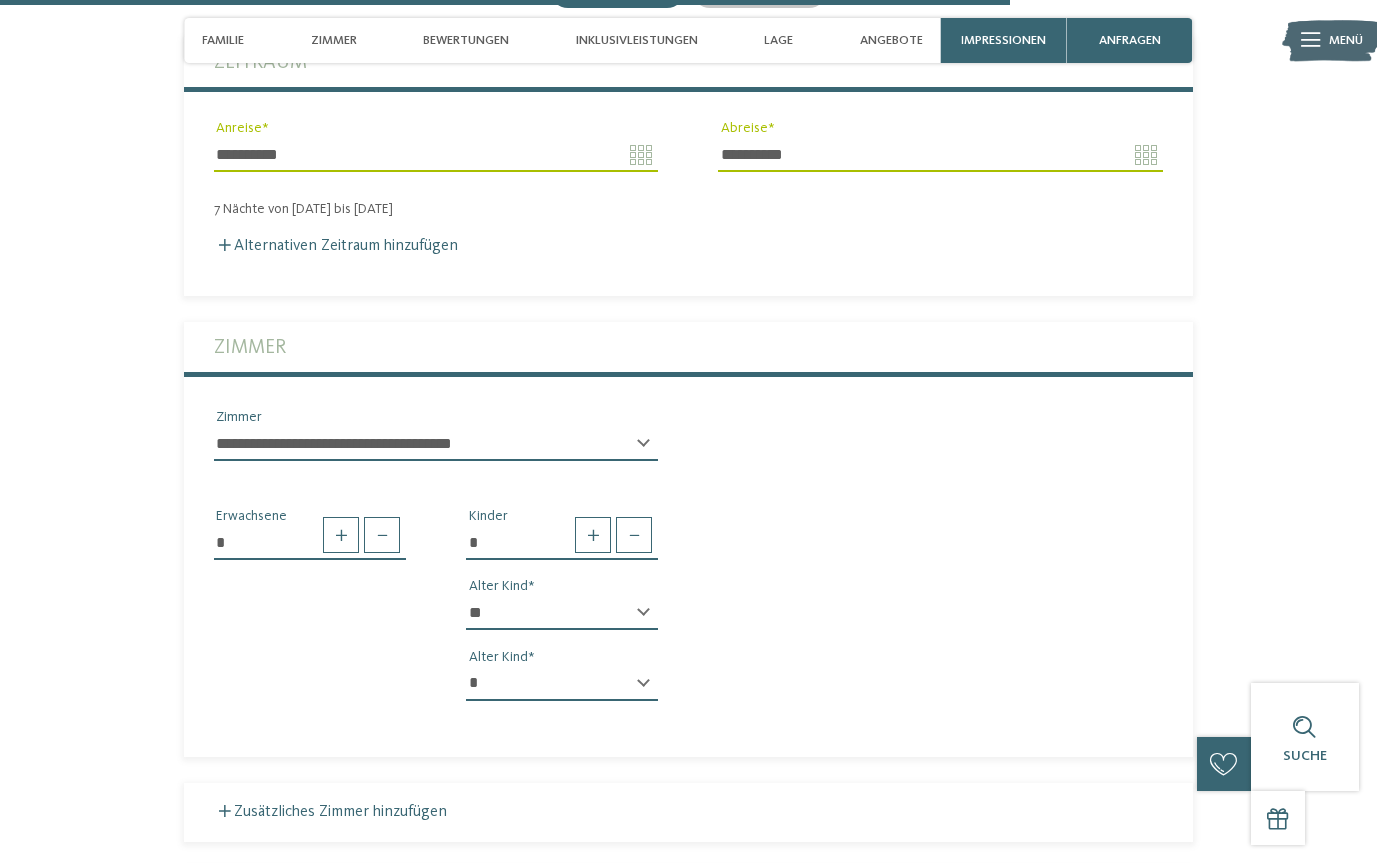 click on "**********" at bounding box center (436, 444) 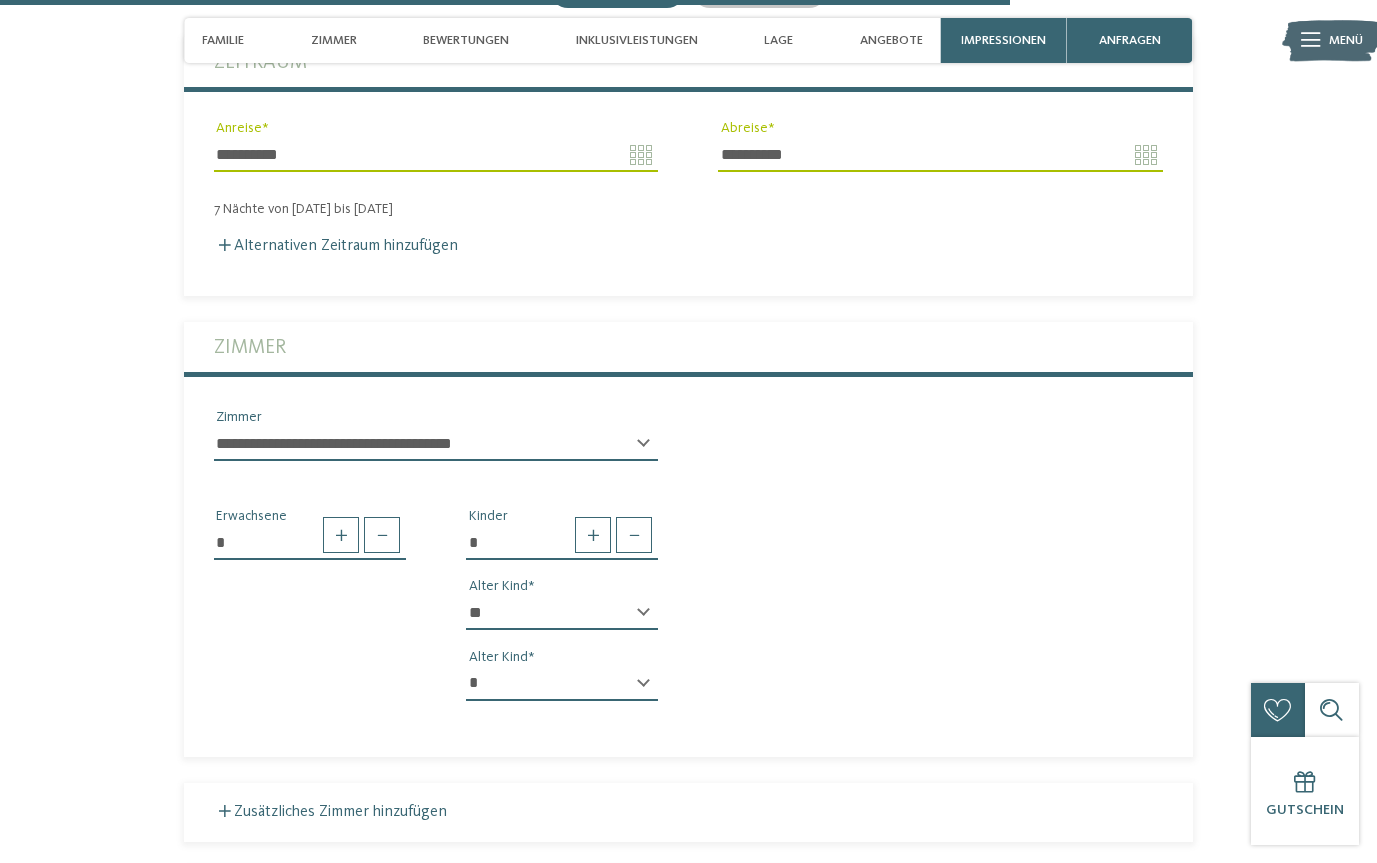 click on "*     Erwachsene           *     Kinder       * * * * * * * * * * * ** ** ** ** ** ** ** **     Alter Kind * * * * * * * * * * * ** ** ** ** ** ** ** **     Alter Kind" at bounding box center (688, 596) 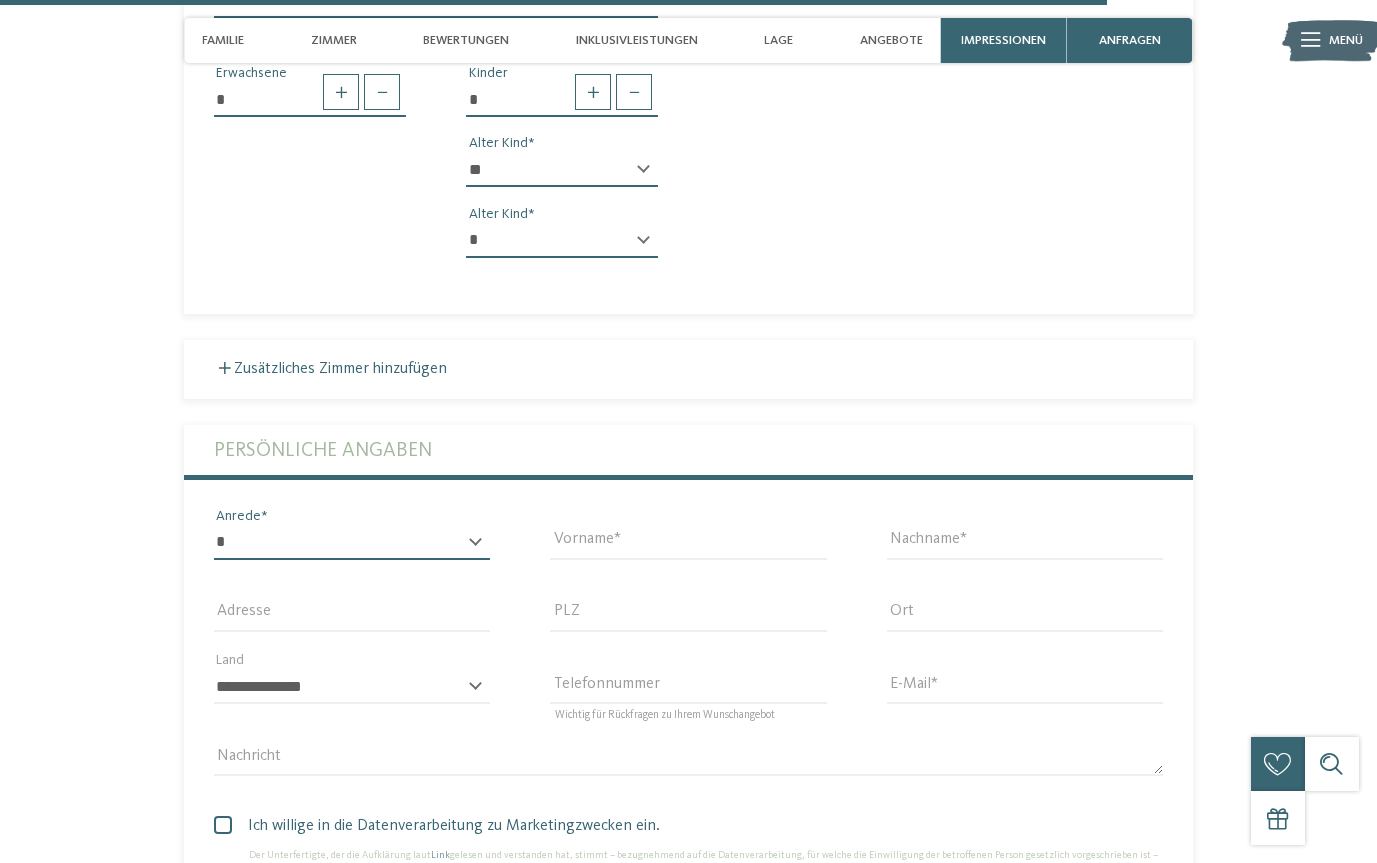 click on "* **** **** ******* ******" at bounding box center (352, 543) 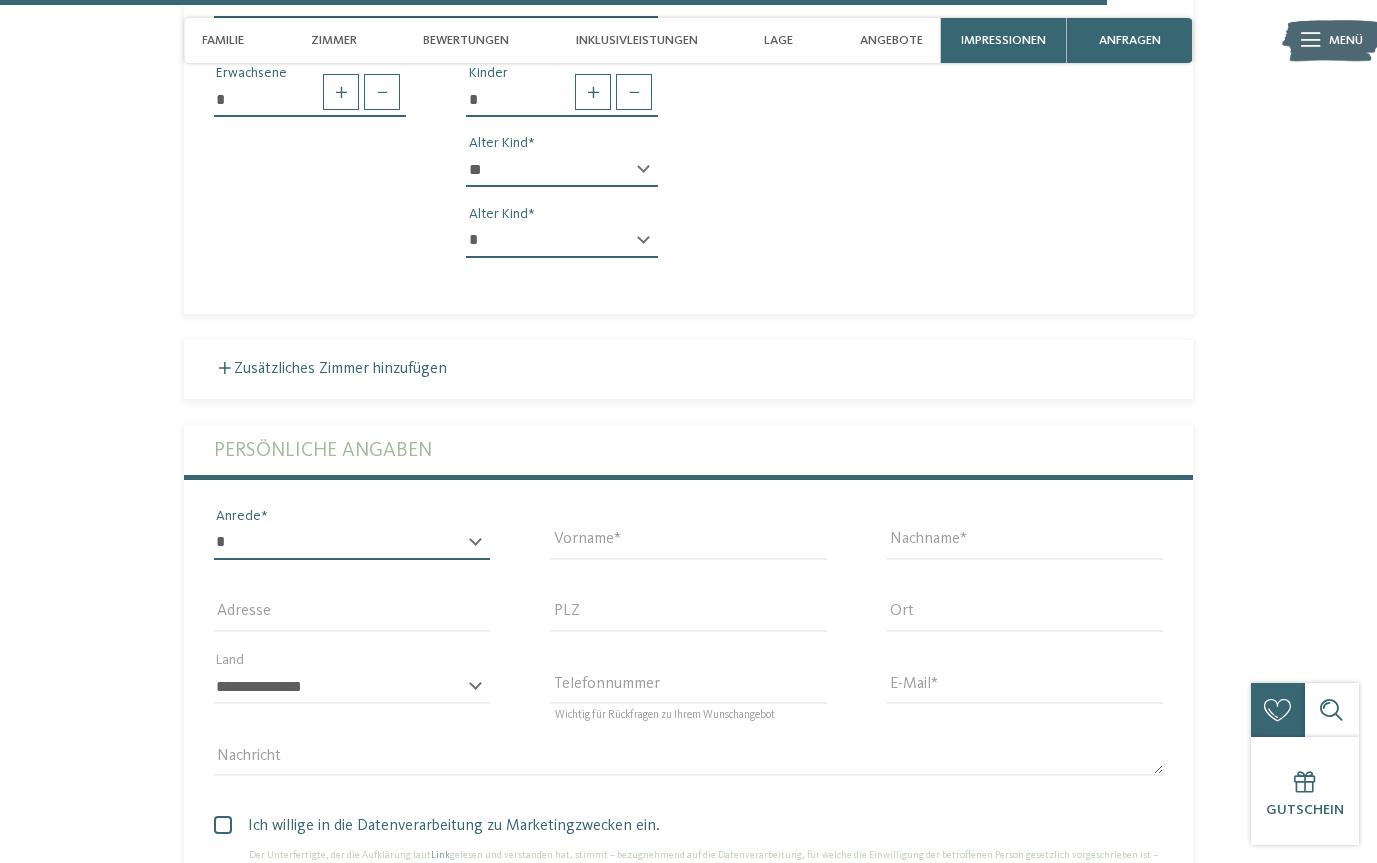 select on "*" 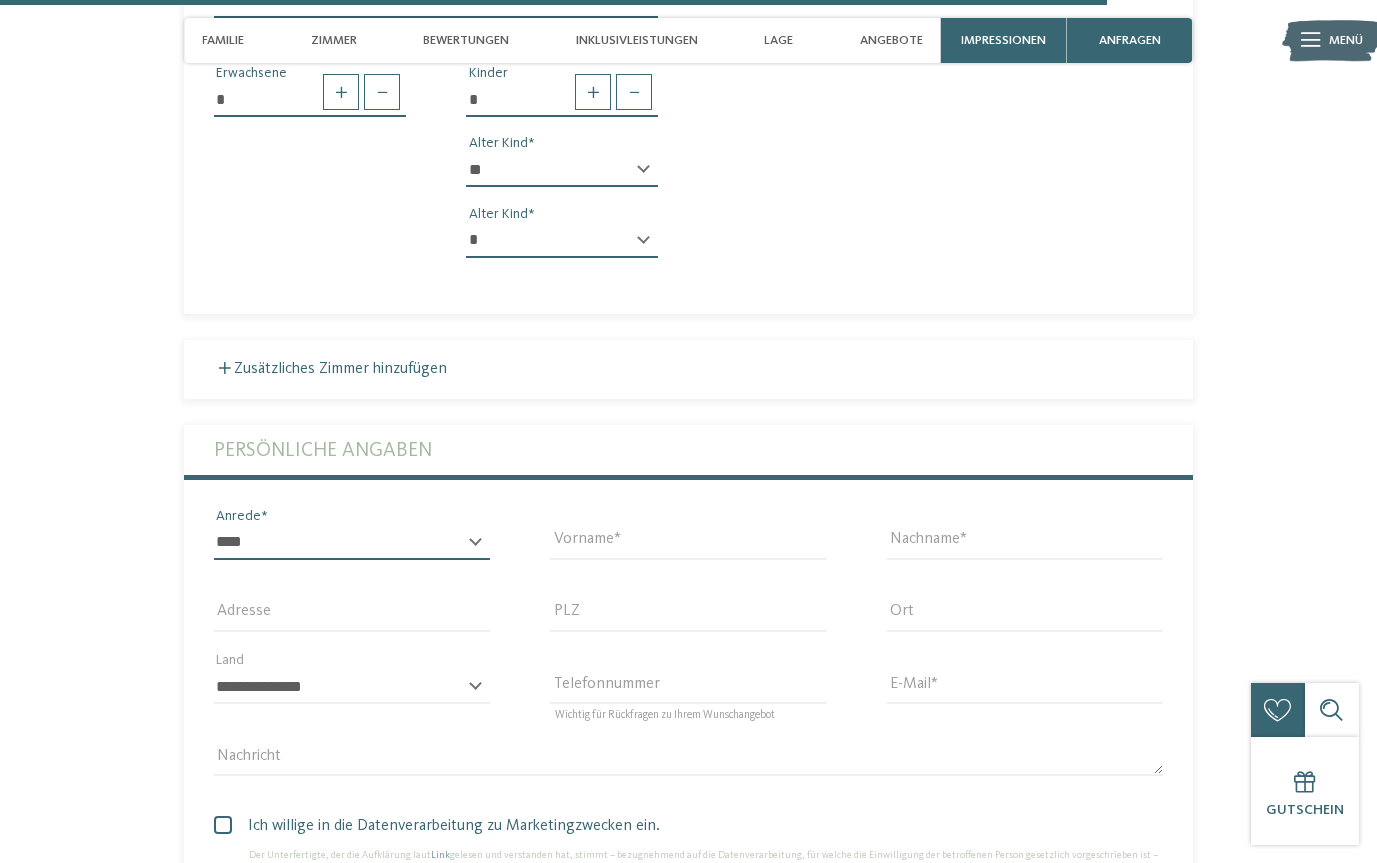 click on "* **** **** ******* ******" at bounding box center [352, 543] 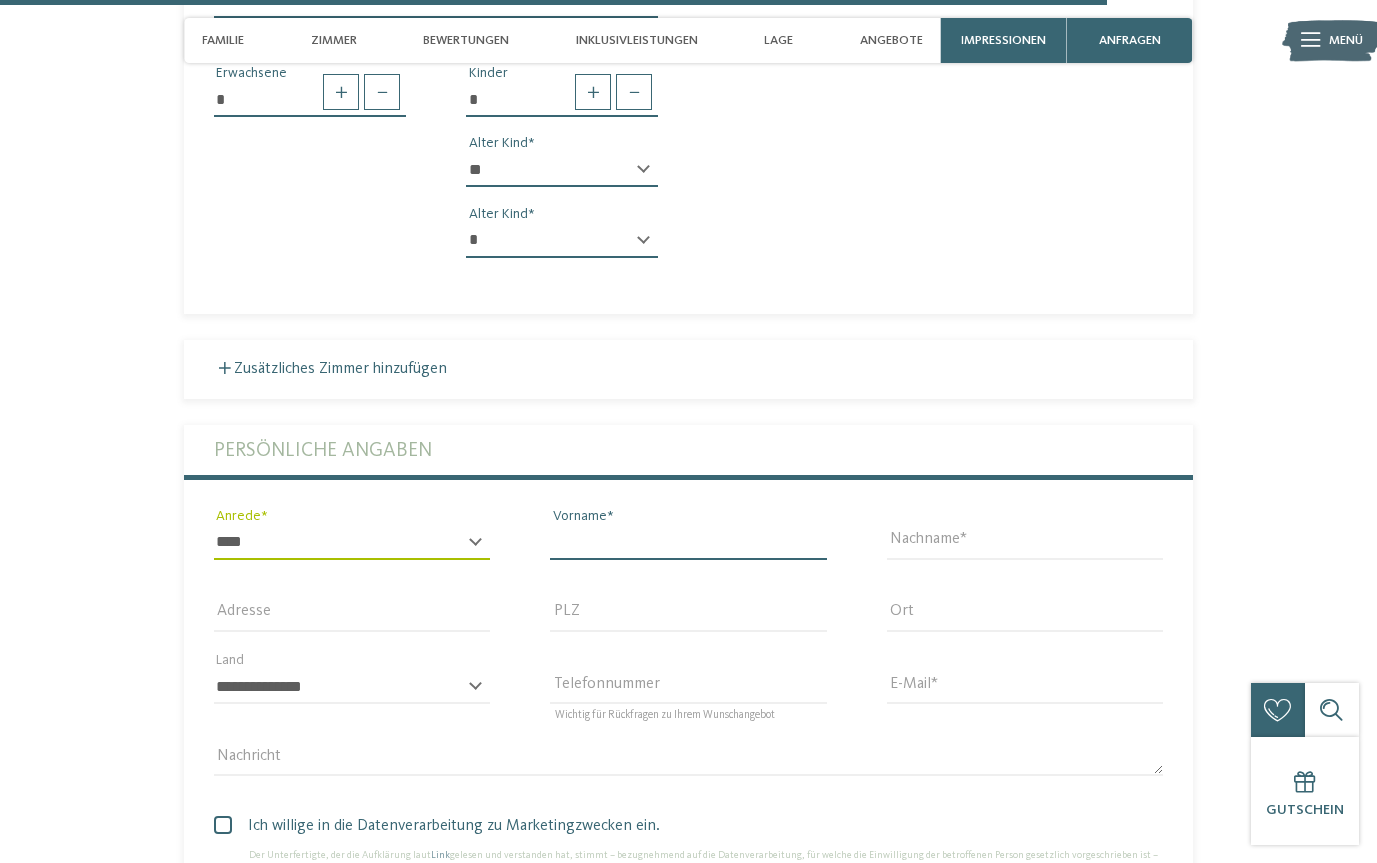 click on "Vorname" at bounding box center (688, 543) 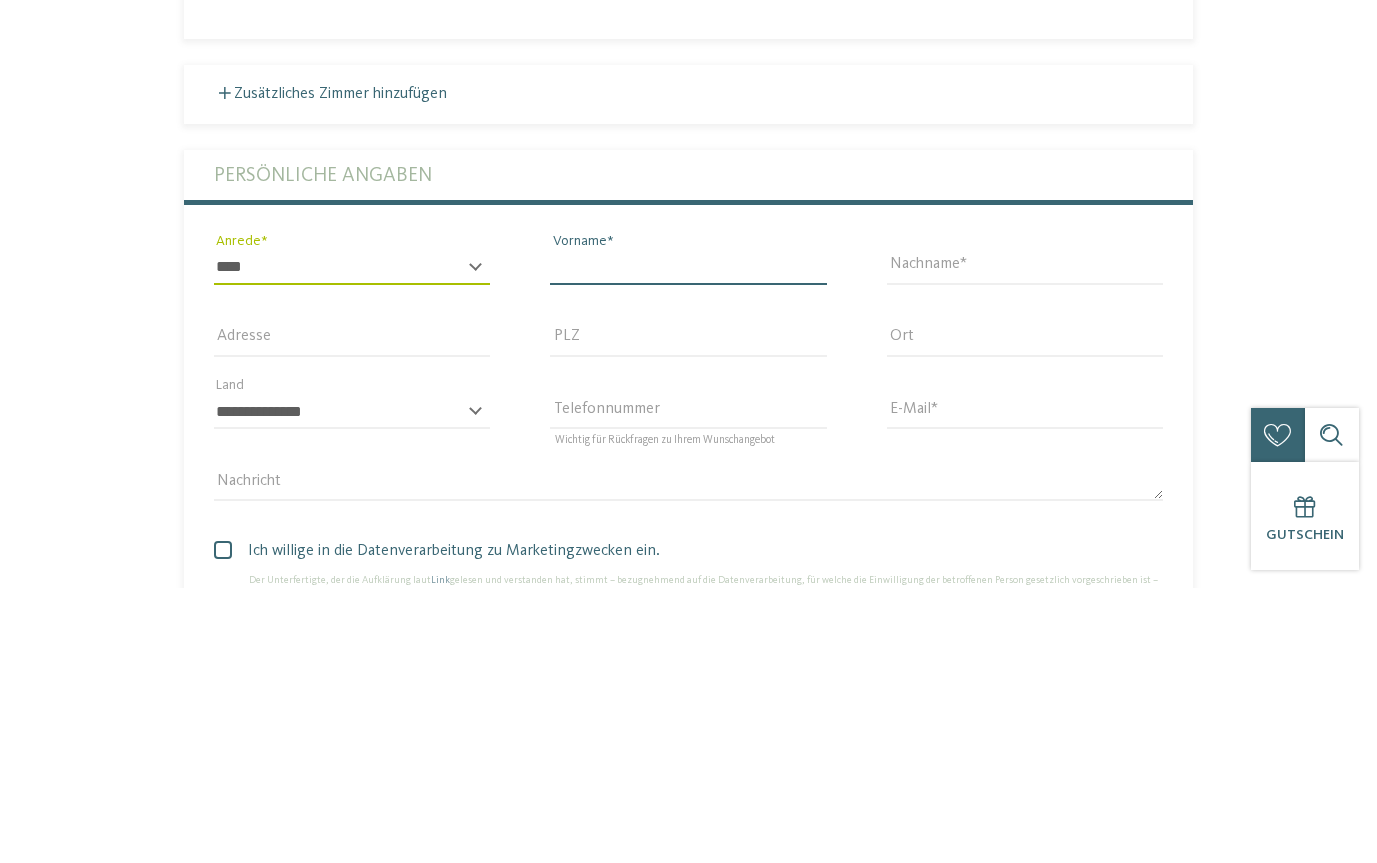 type 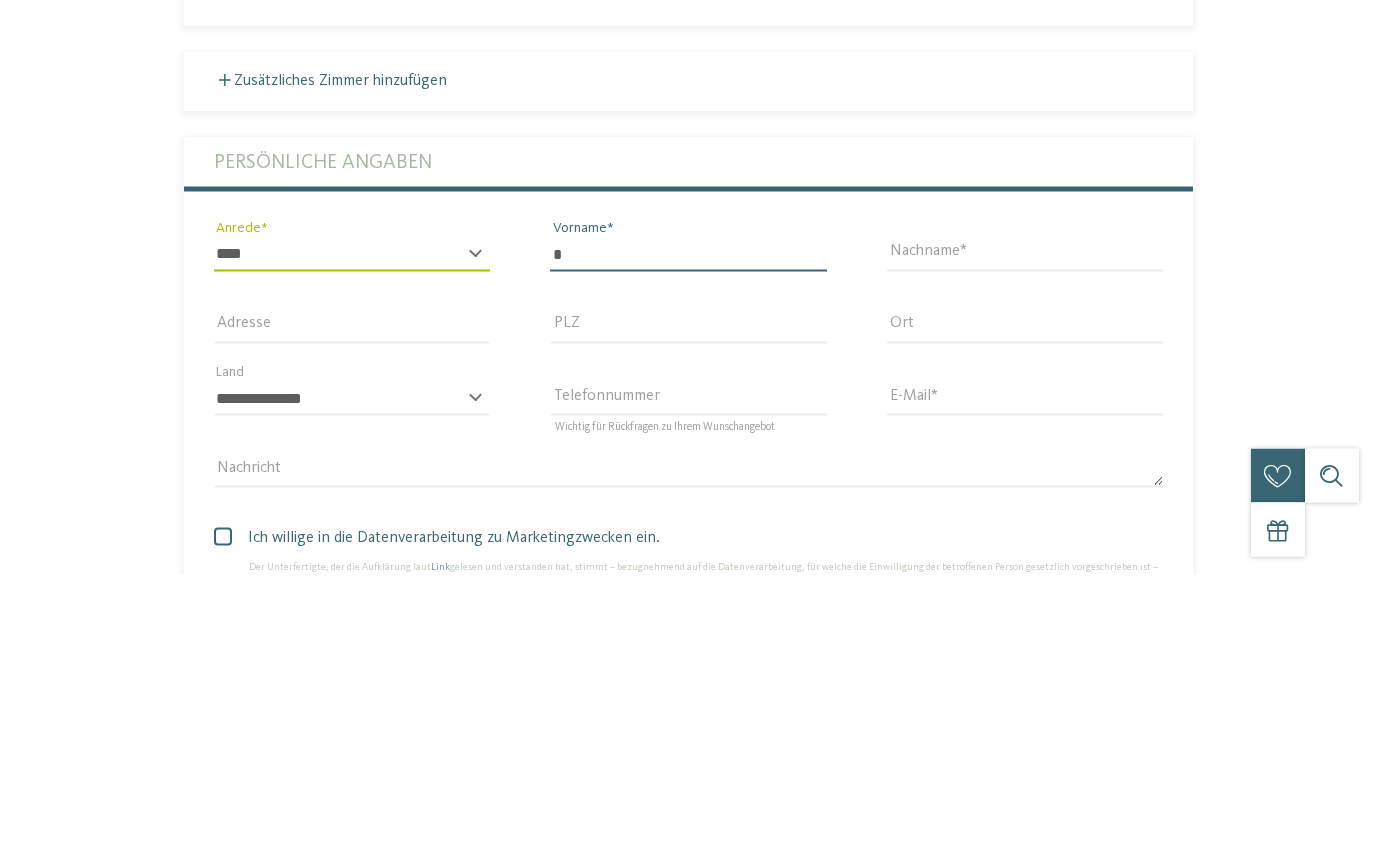 type on "******" 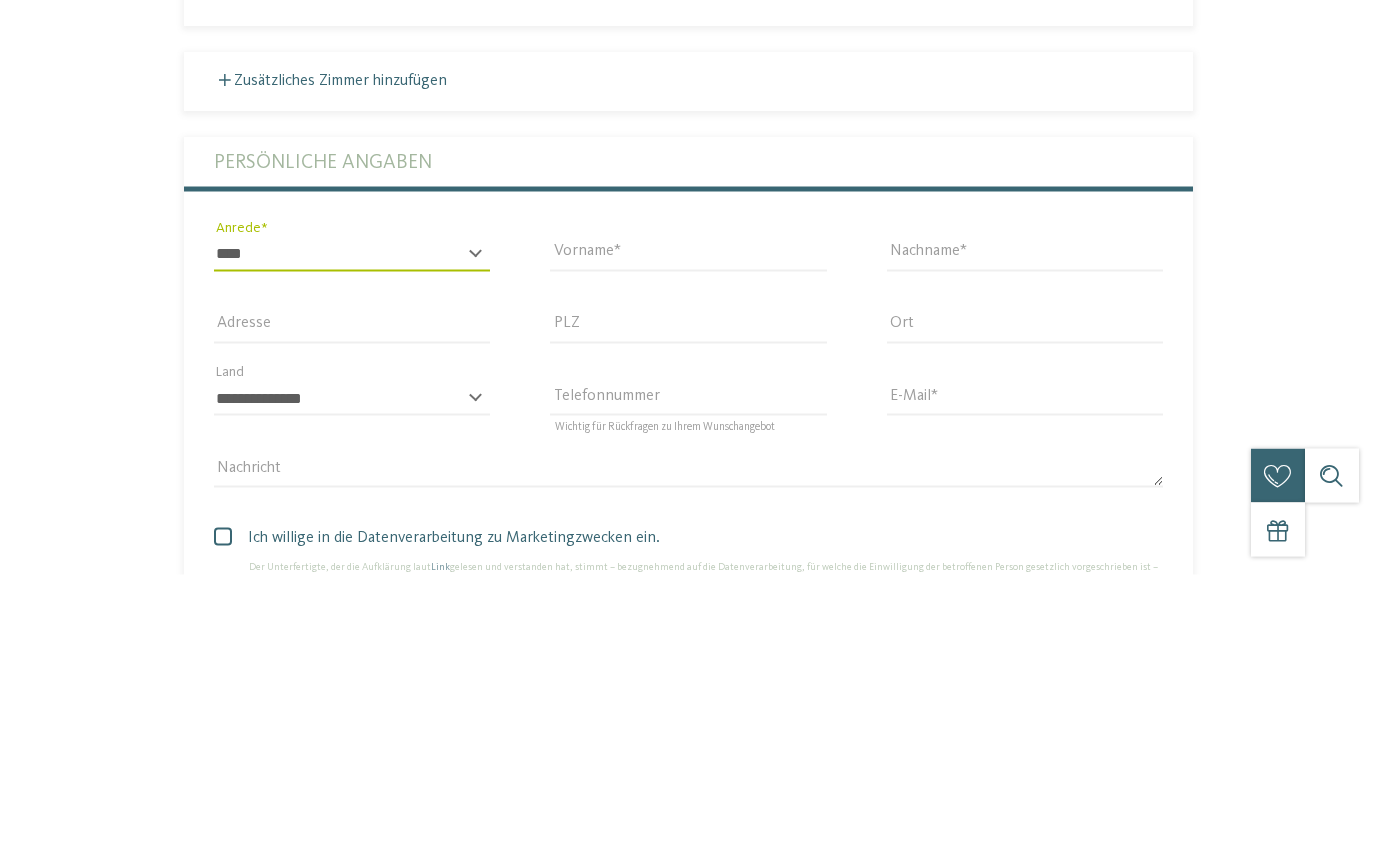 type on "*******" 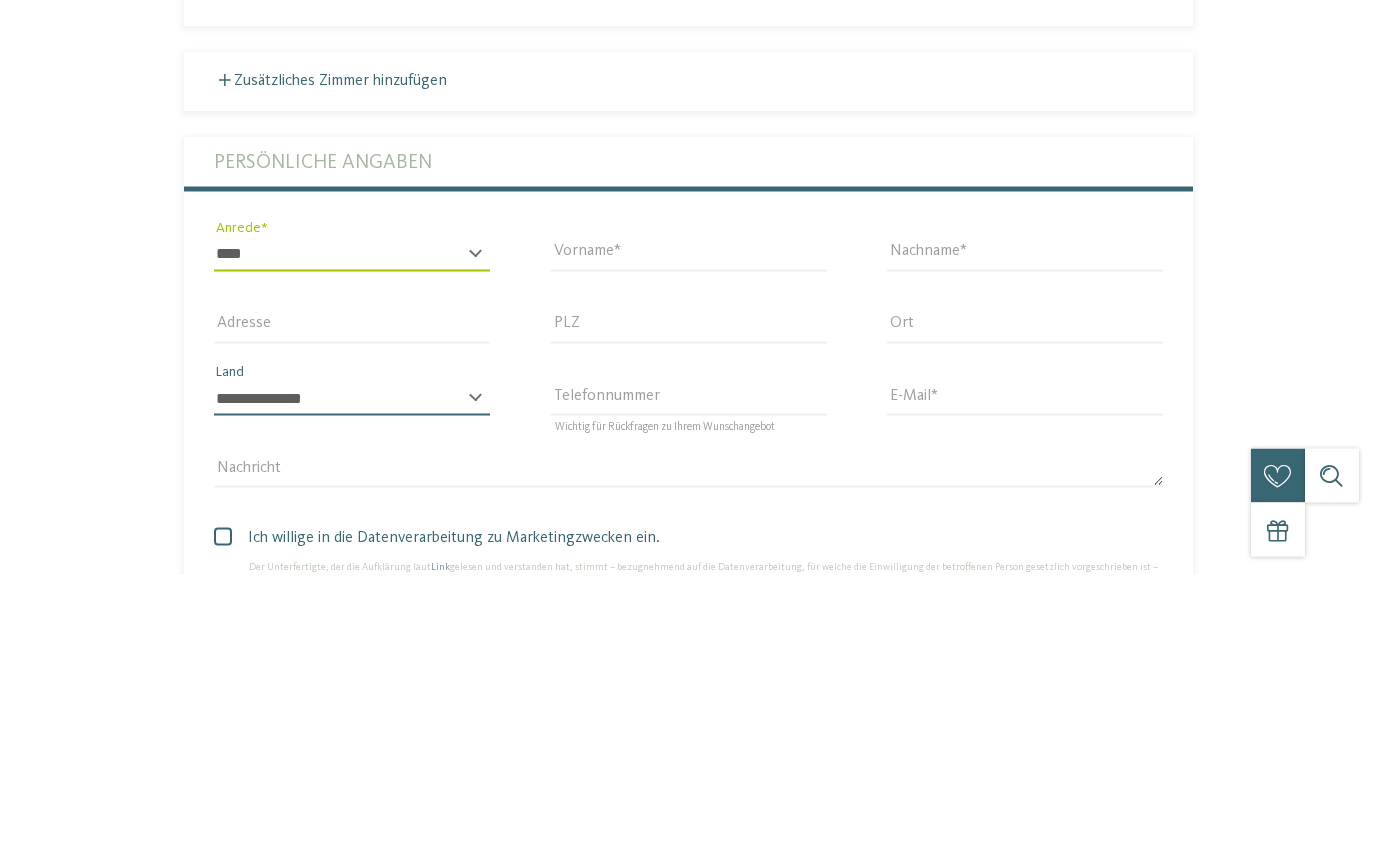 select on "**" 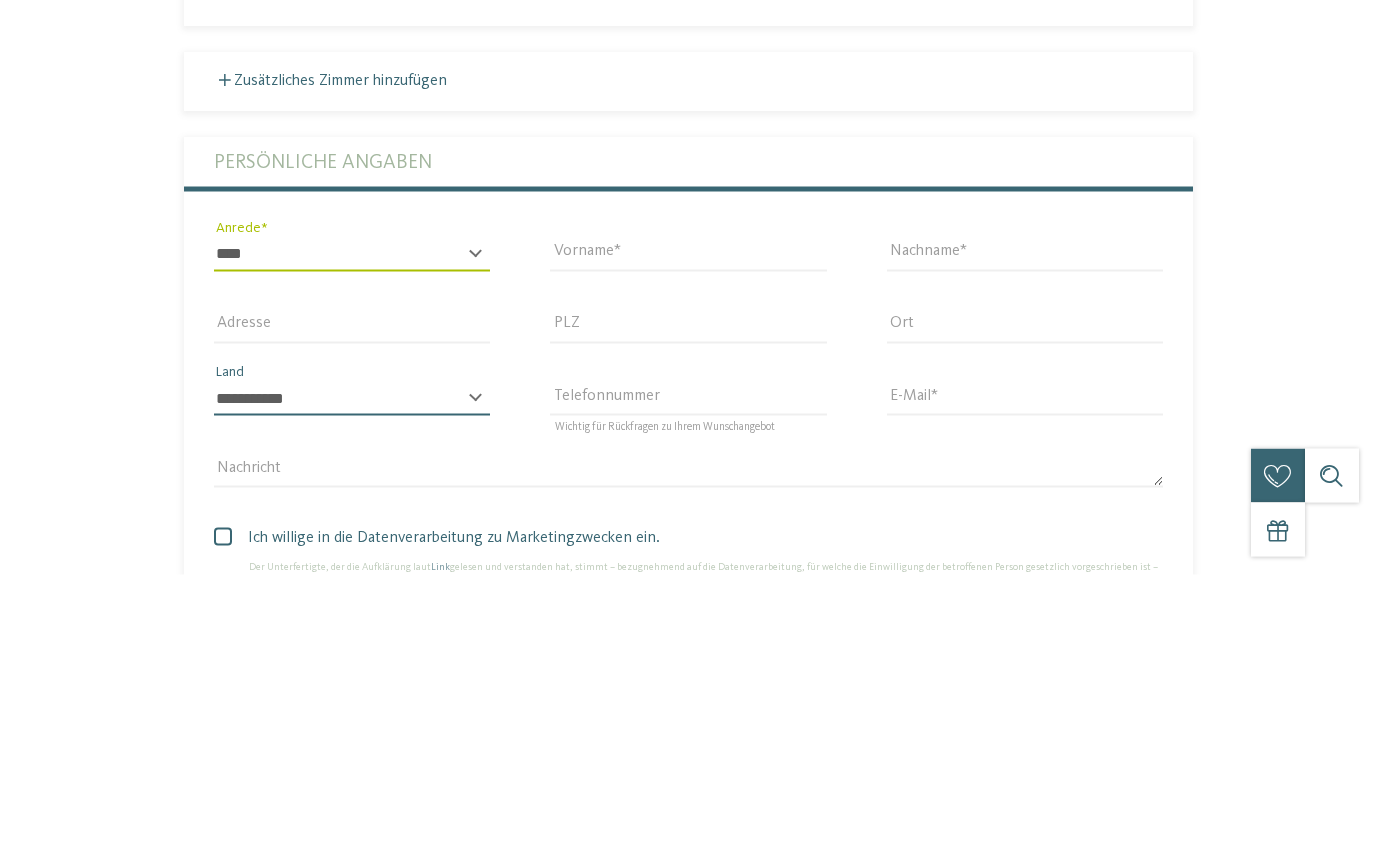 type on "**********" 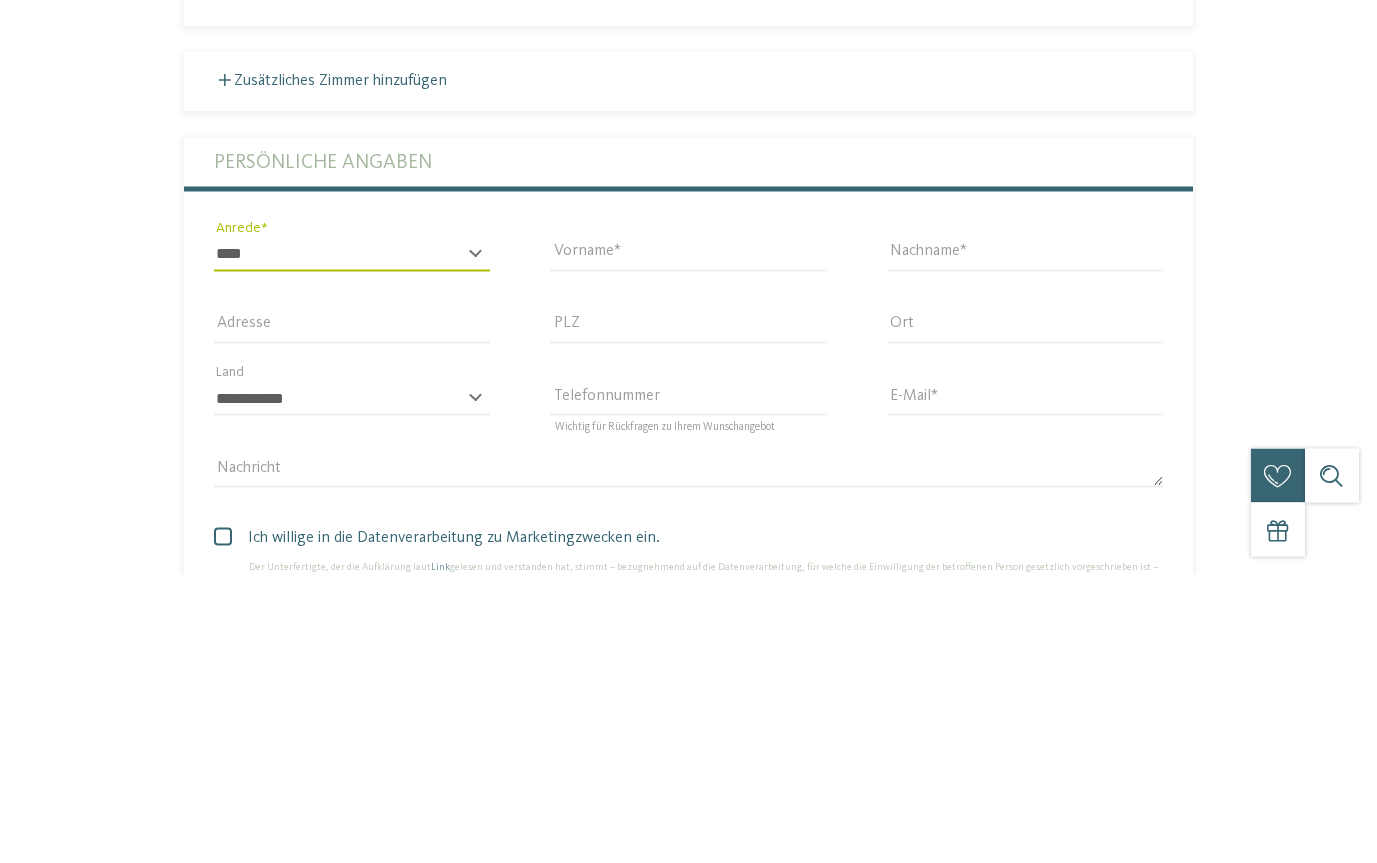 type on "**********" 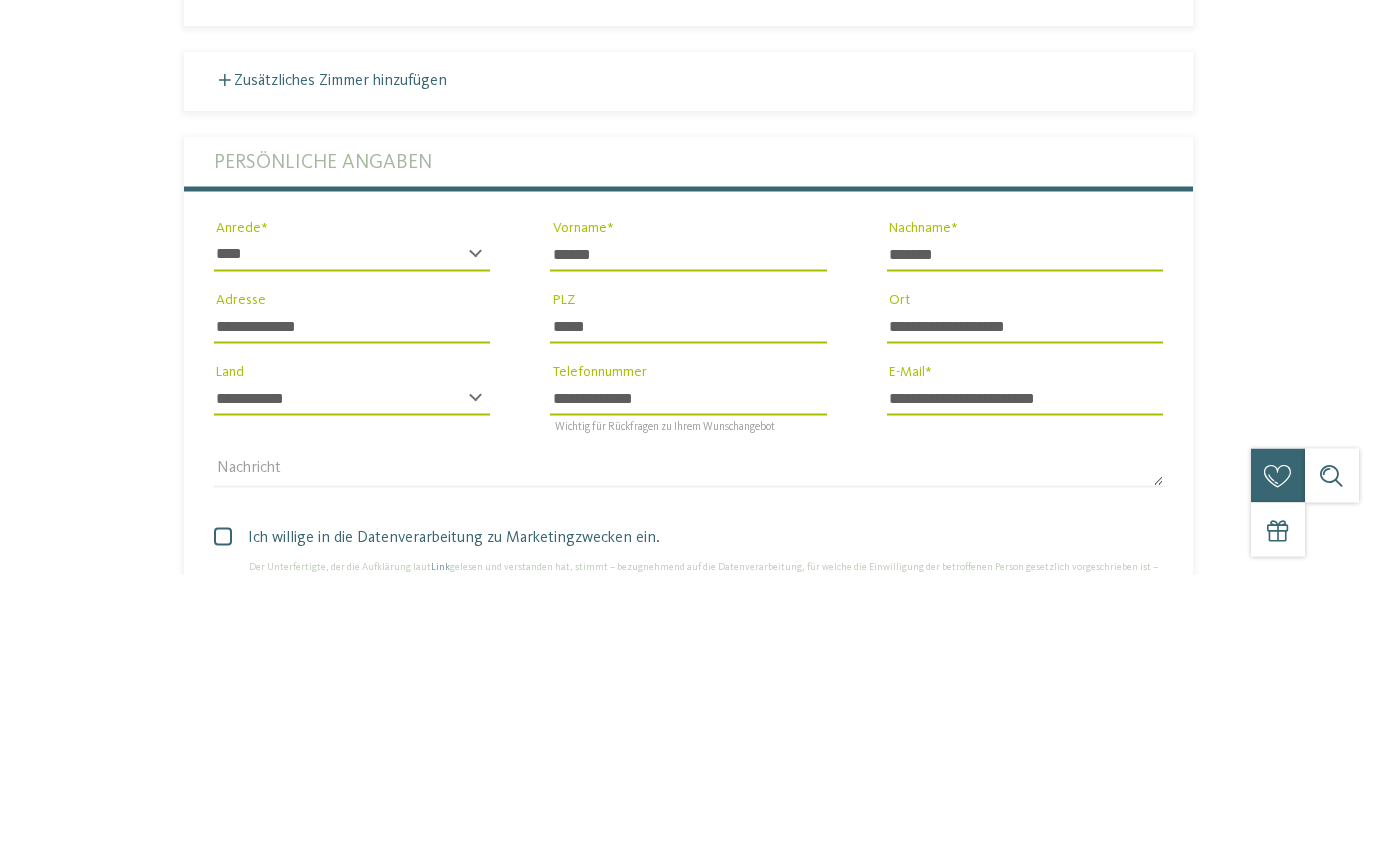 click on "**********" at bounding box center [688, 687] 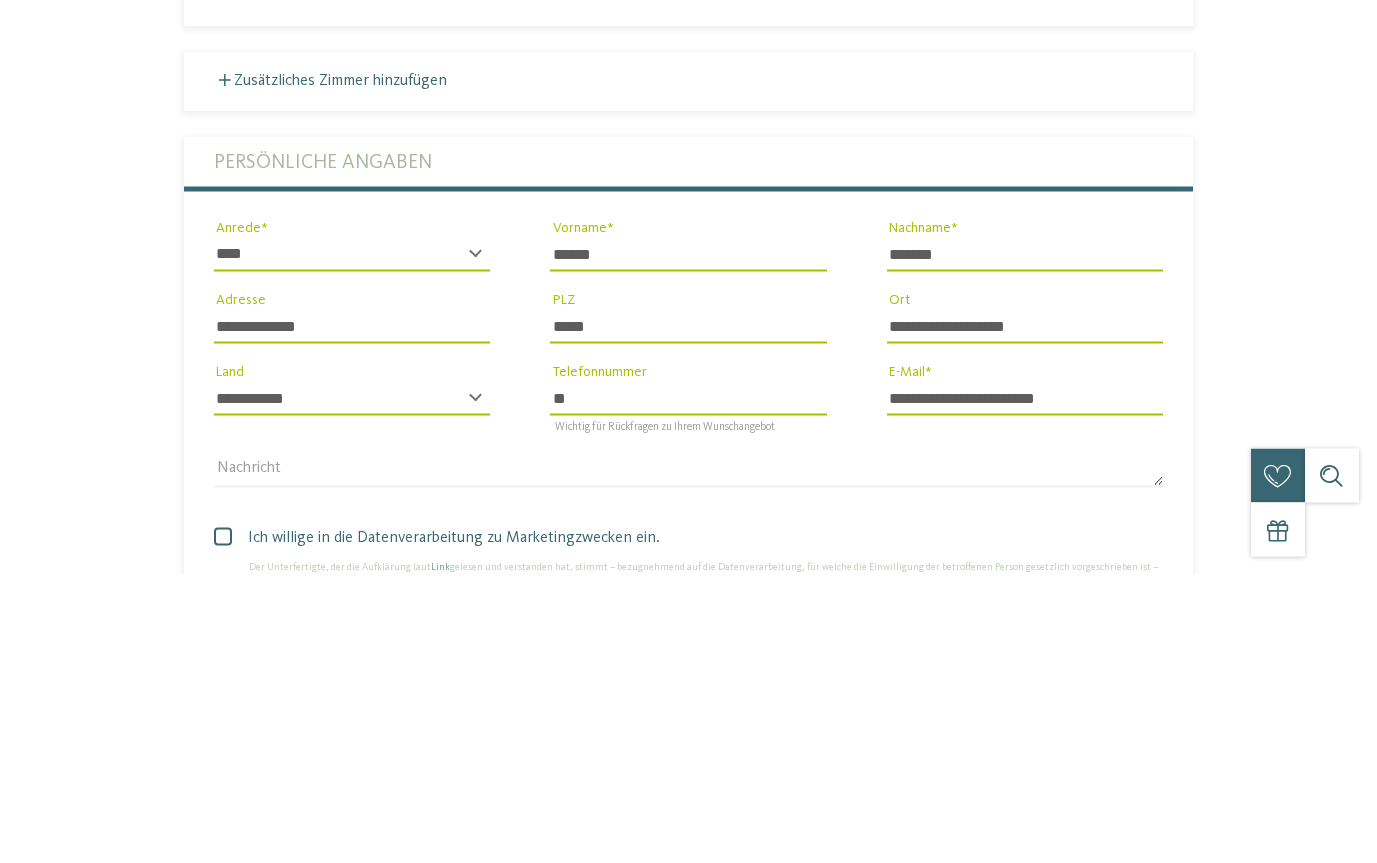 type on "*" 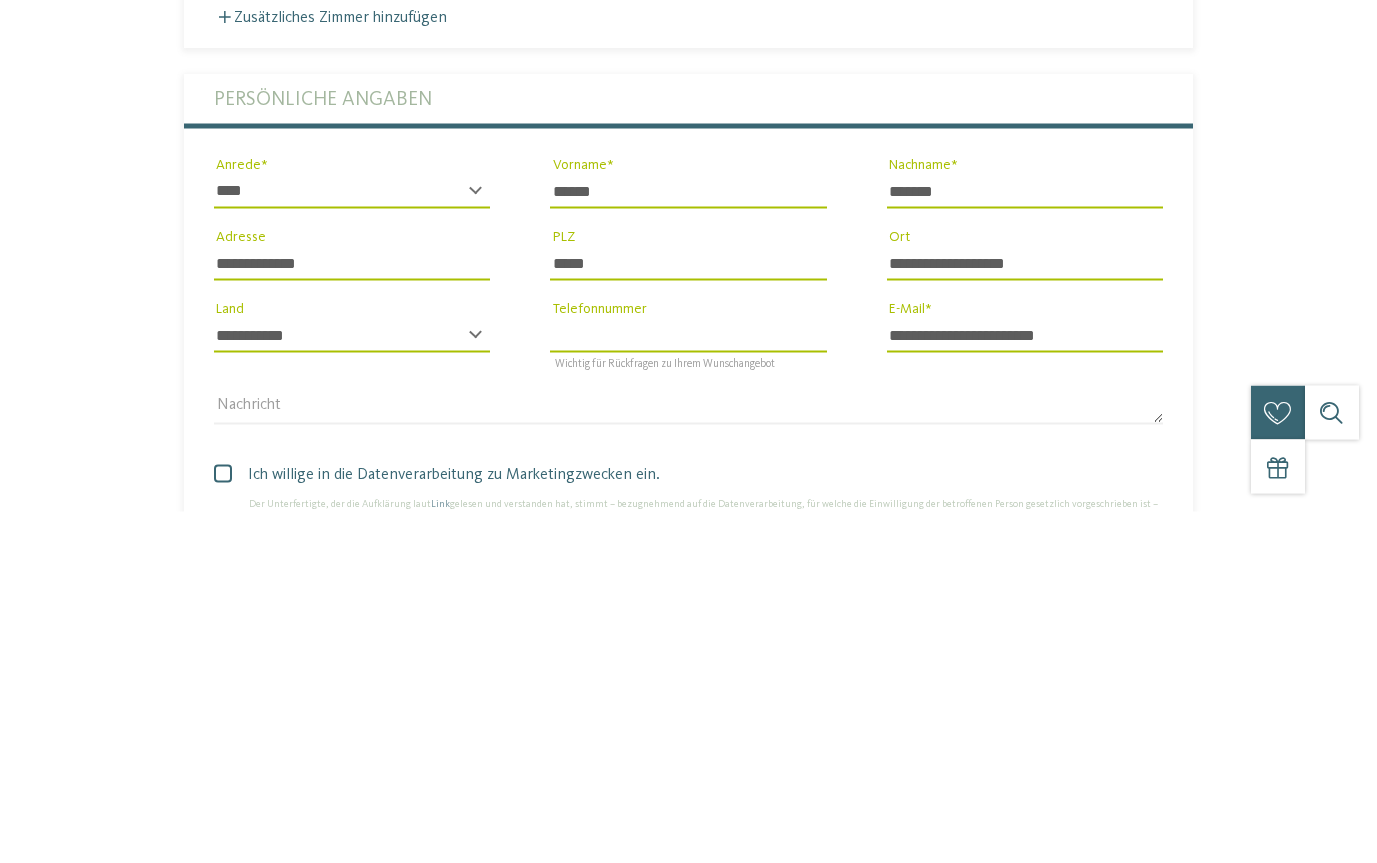 type 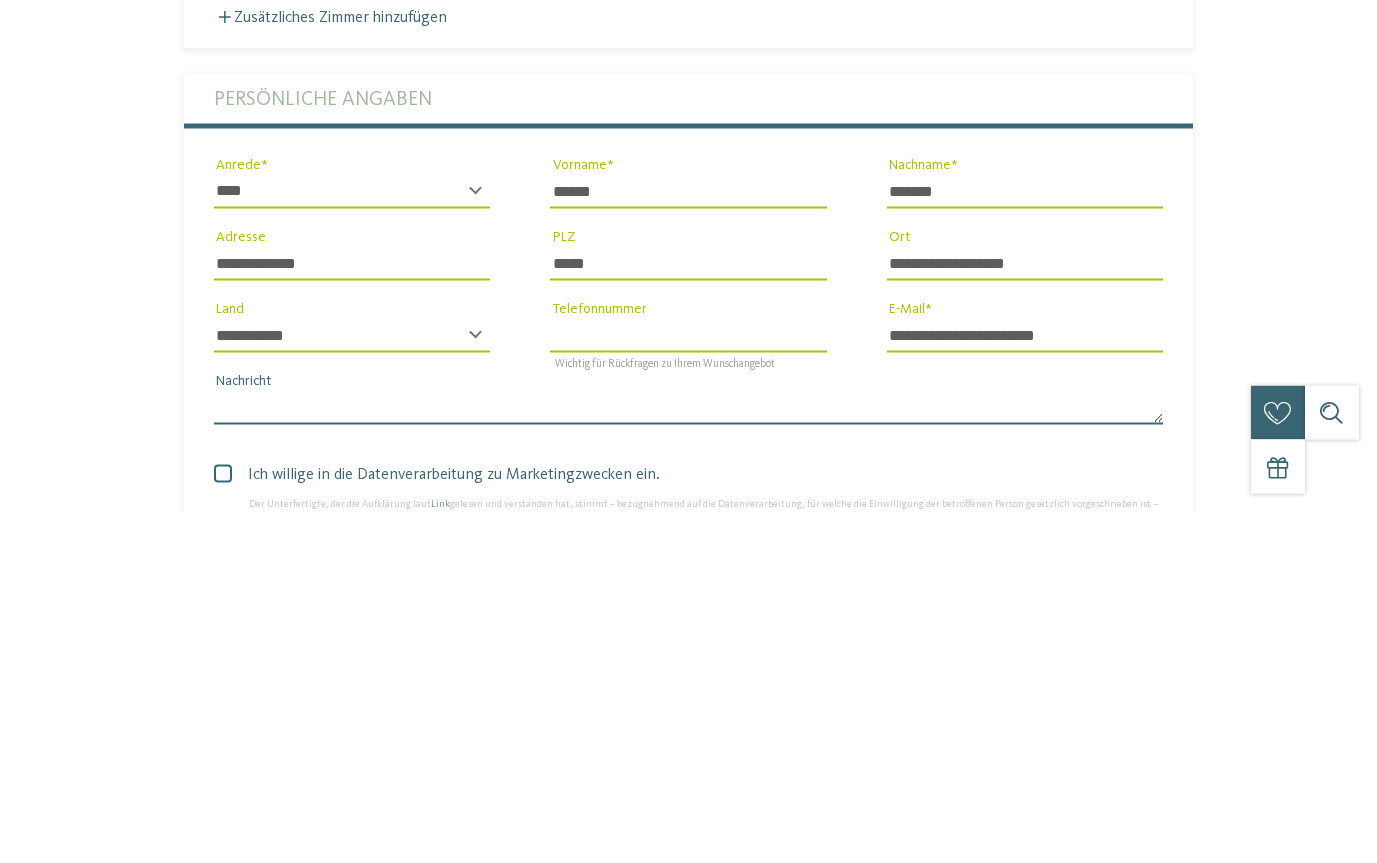 click on "Nachricht" at bounding box center [688, 759] 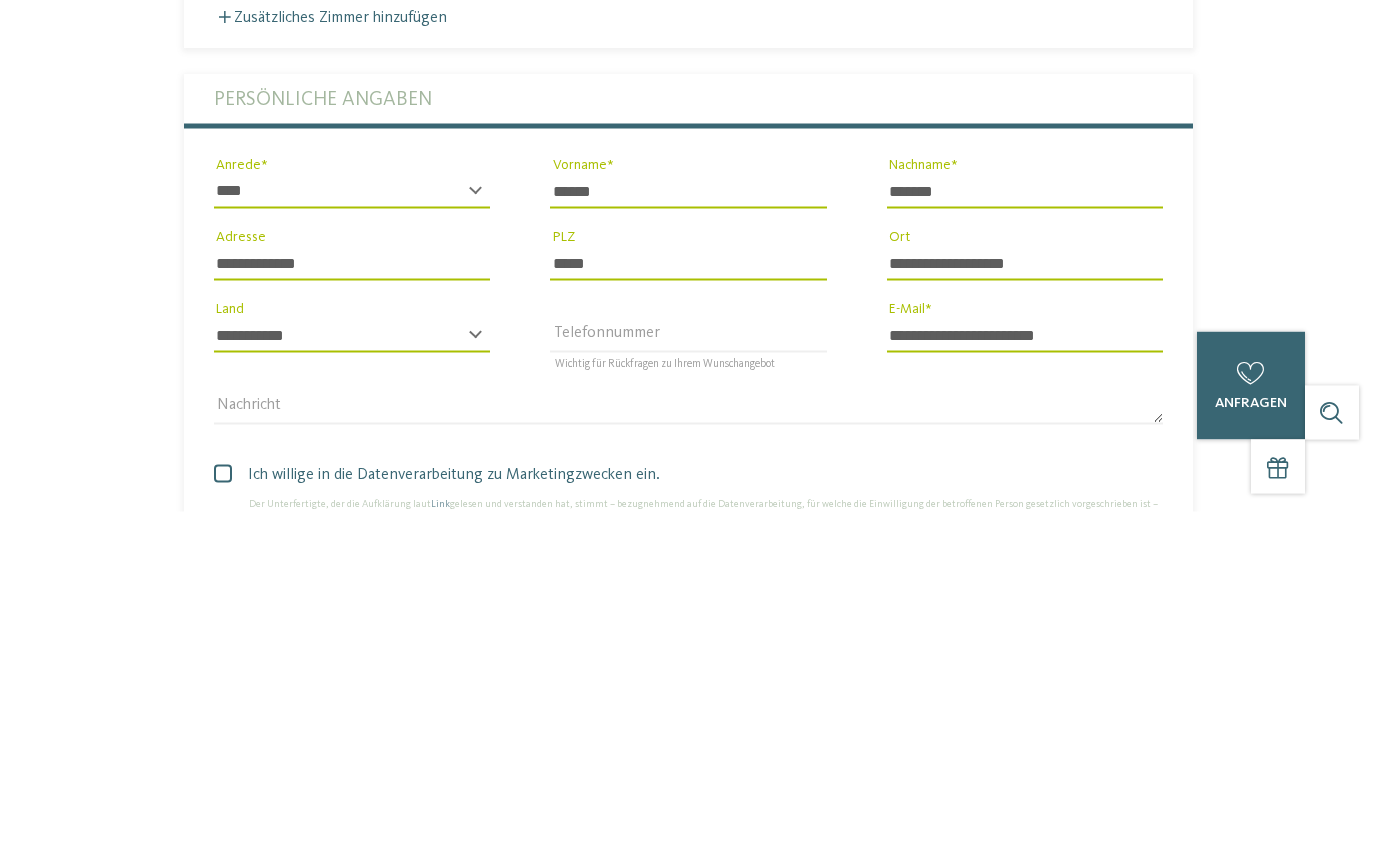 click on "Ich willige in die Datenverarbeitung zu Marketingzwecken ein." at bounding box center (696, 826) 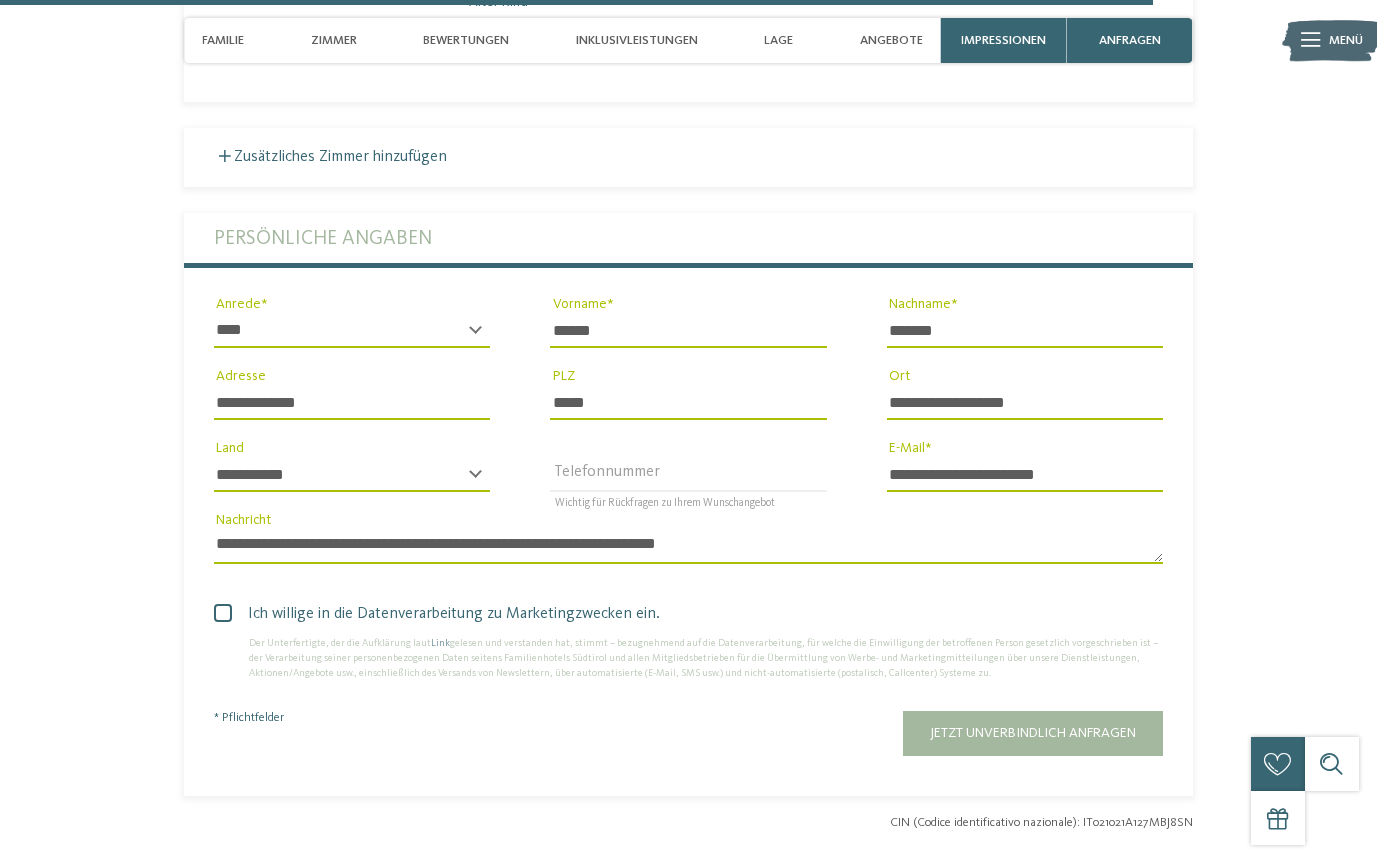 scroll, scrollTop: 5282, scrollLeft: 0, axis: vertical 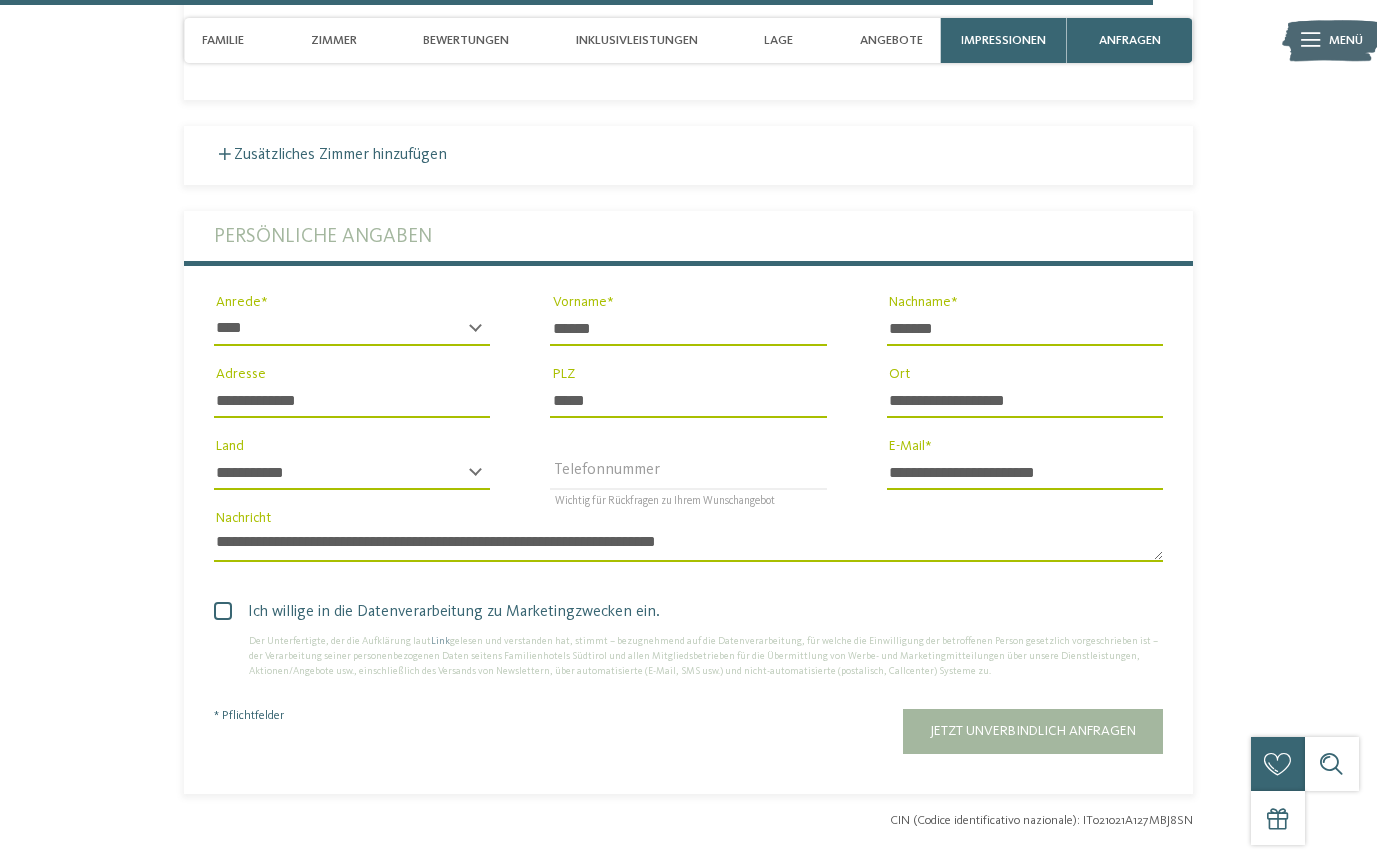 click on "**********" at bounding box center [688, 545] 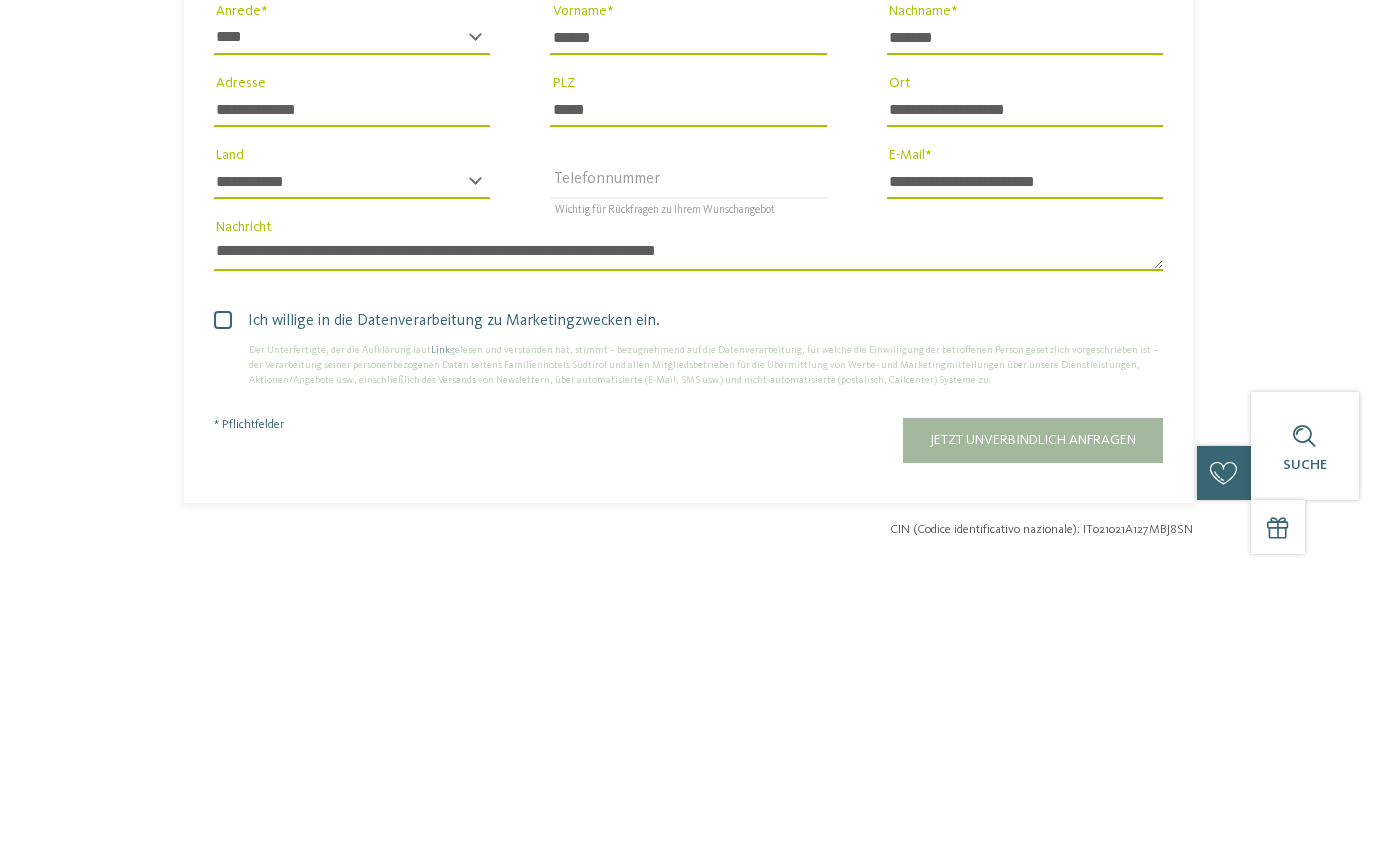 click on "**********" at bounding box center (688, 545) 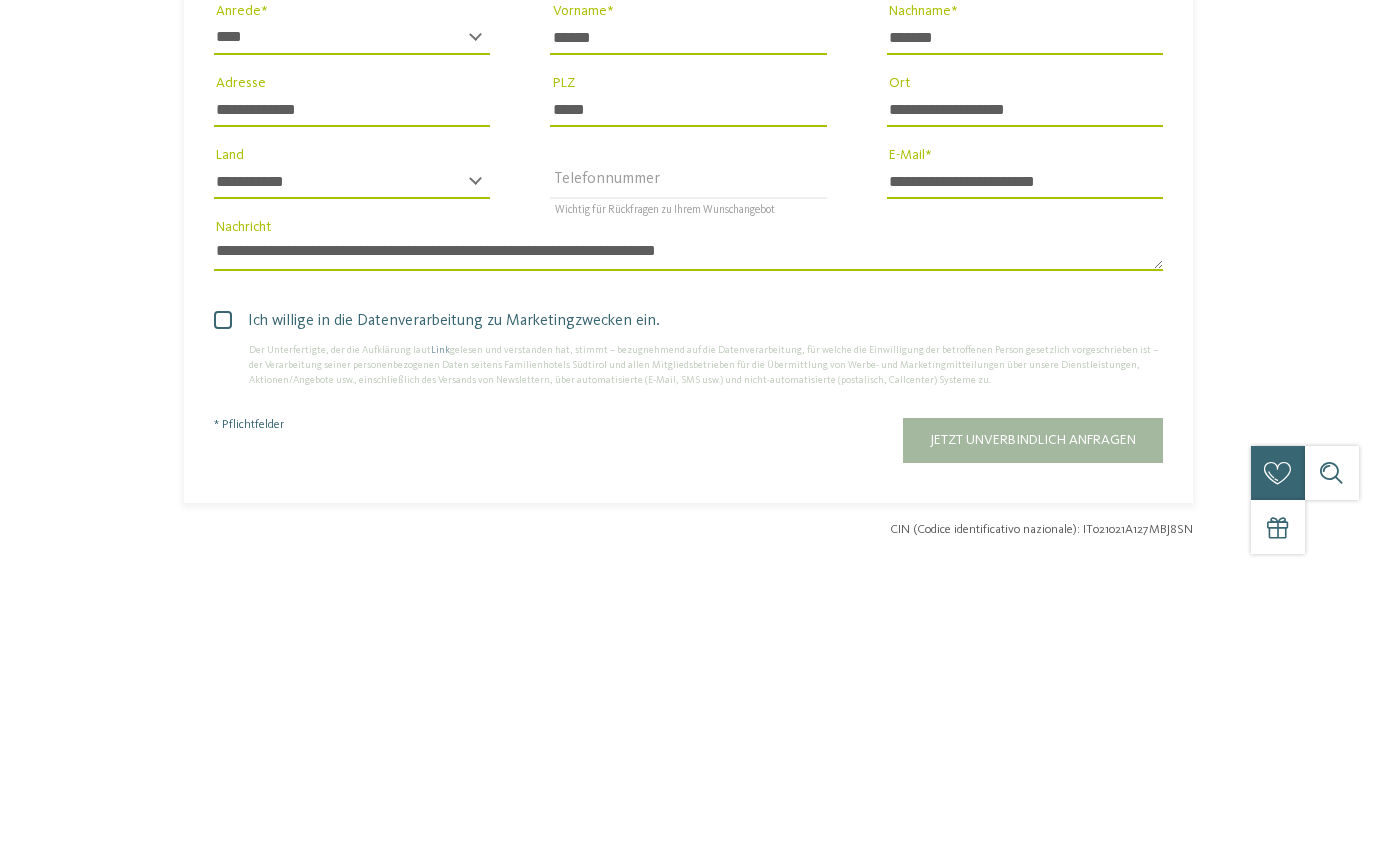click on "**********" at bounding box center (688, 545) 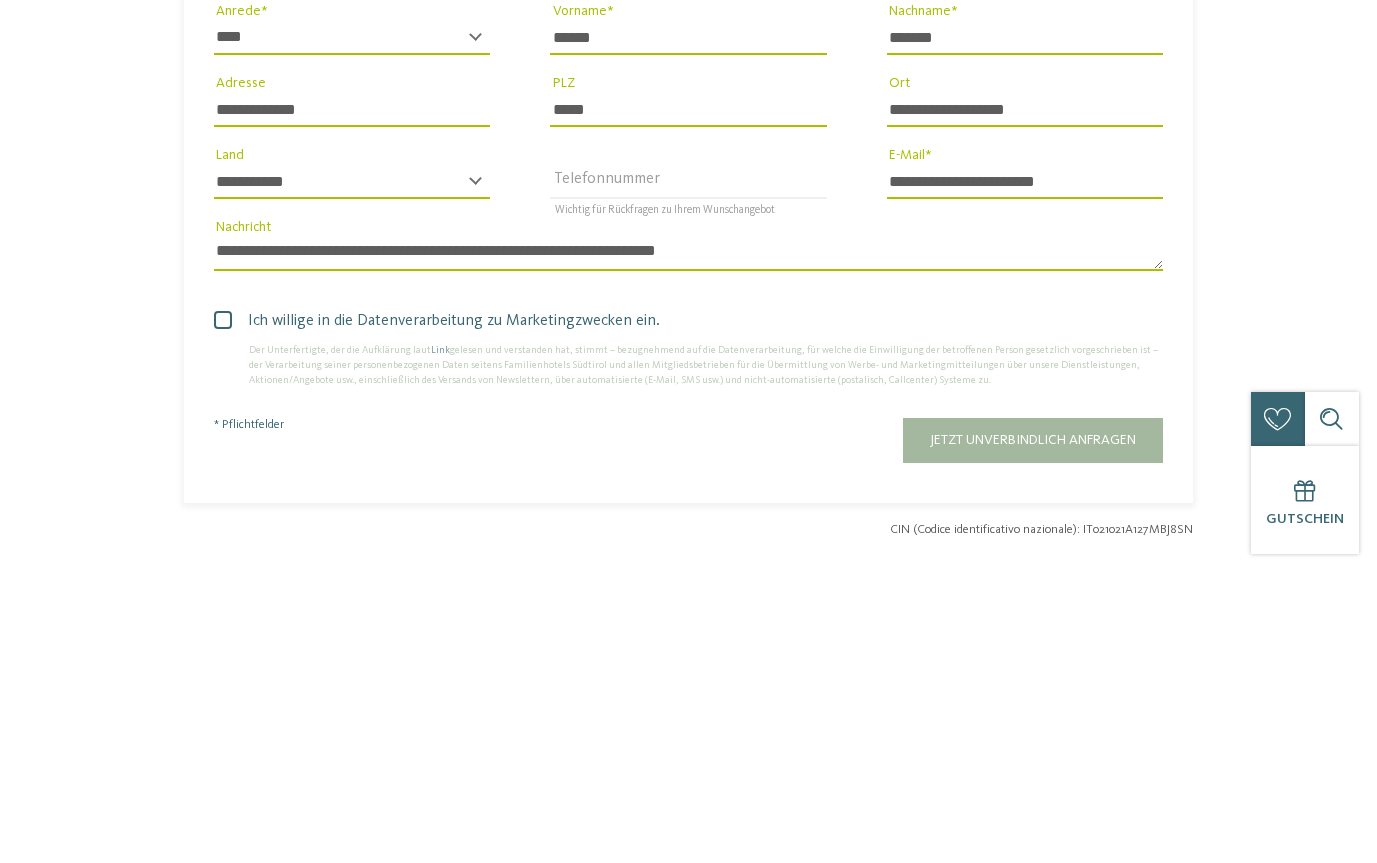 click on "**********" at bounding box center [688, 545] 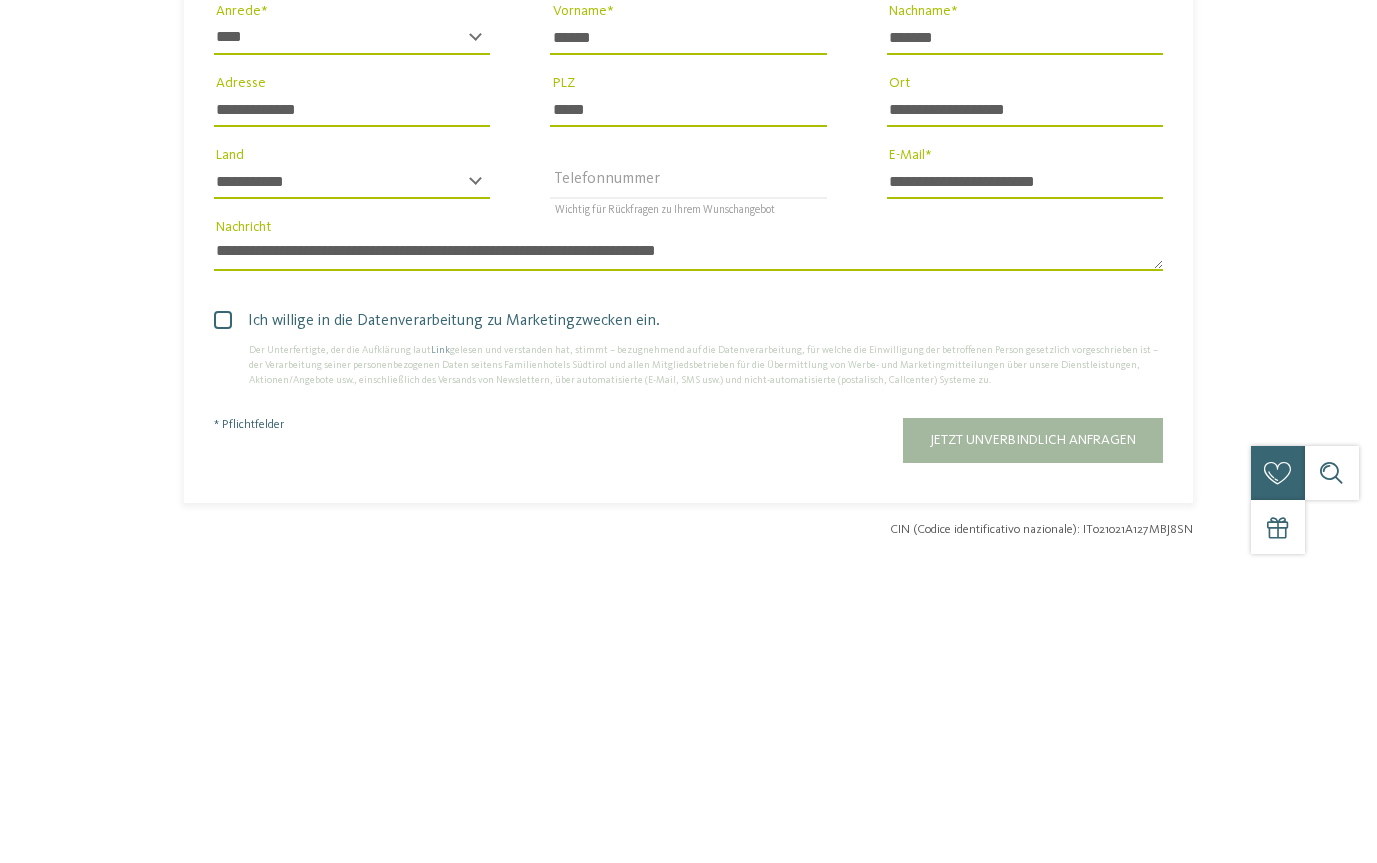 click on "**********" at bounding box center (688, 545) 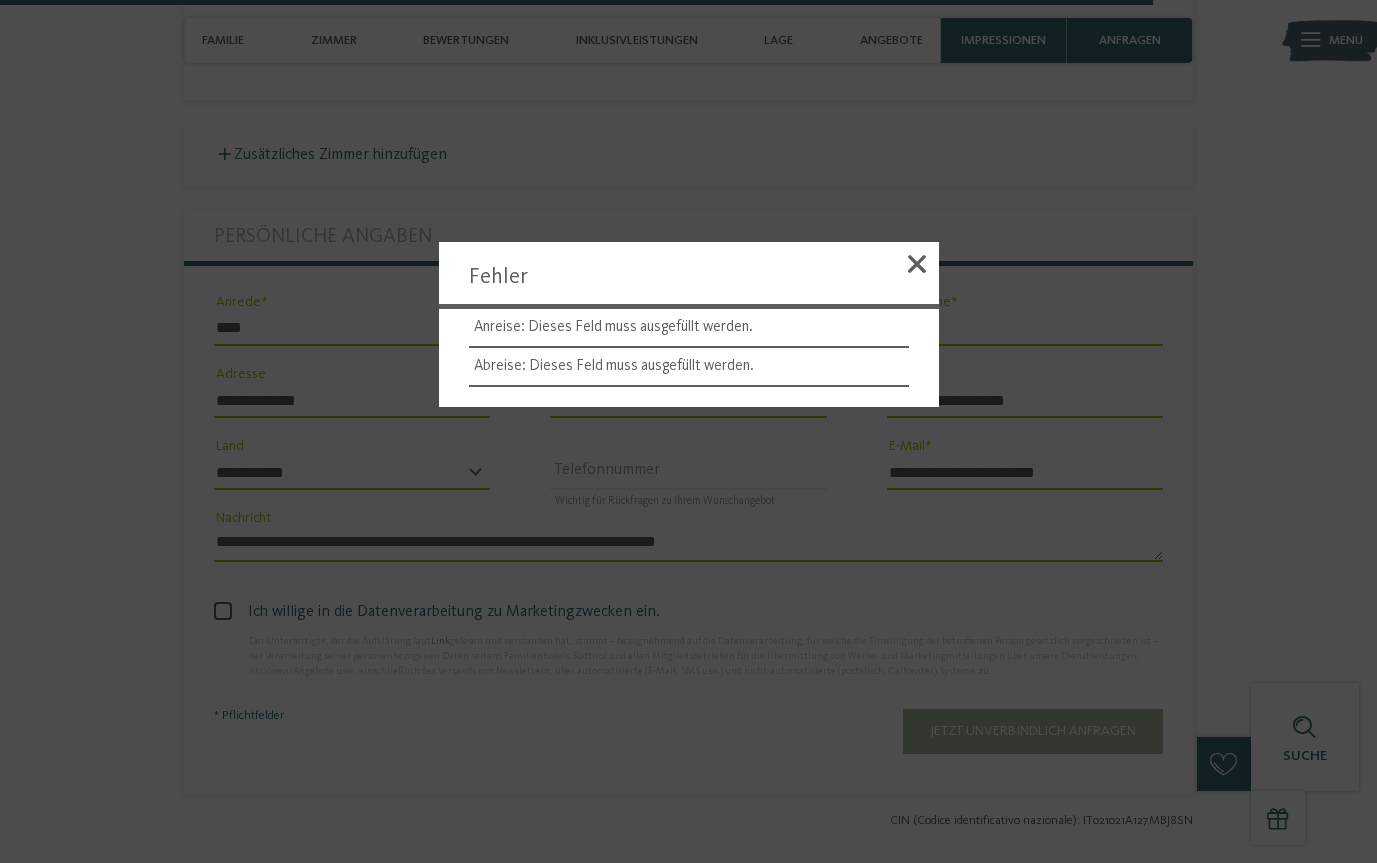 click on "Anreise: Dieses Feld muss ausgefüllt werden." at bounding box center [689, 328] 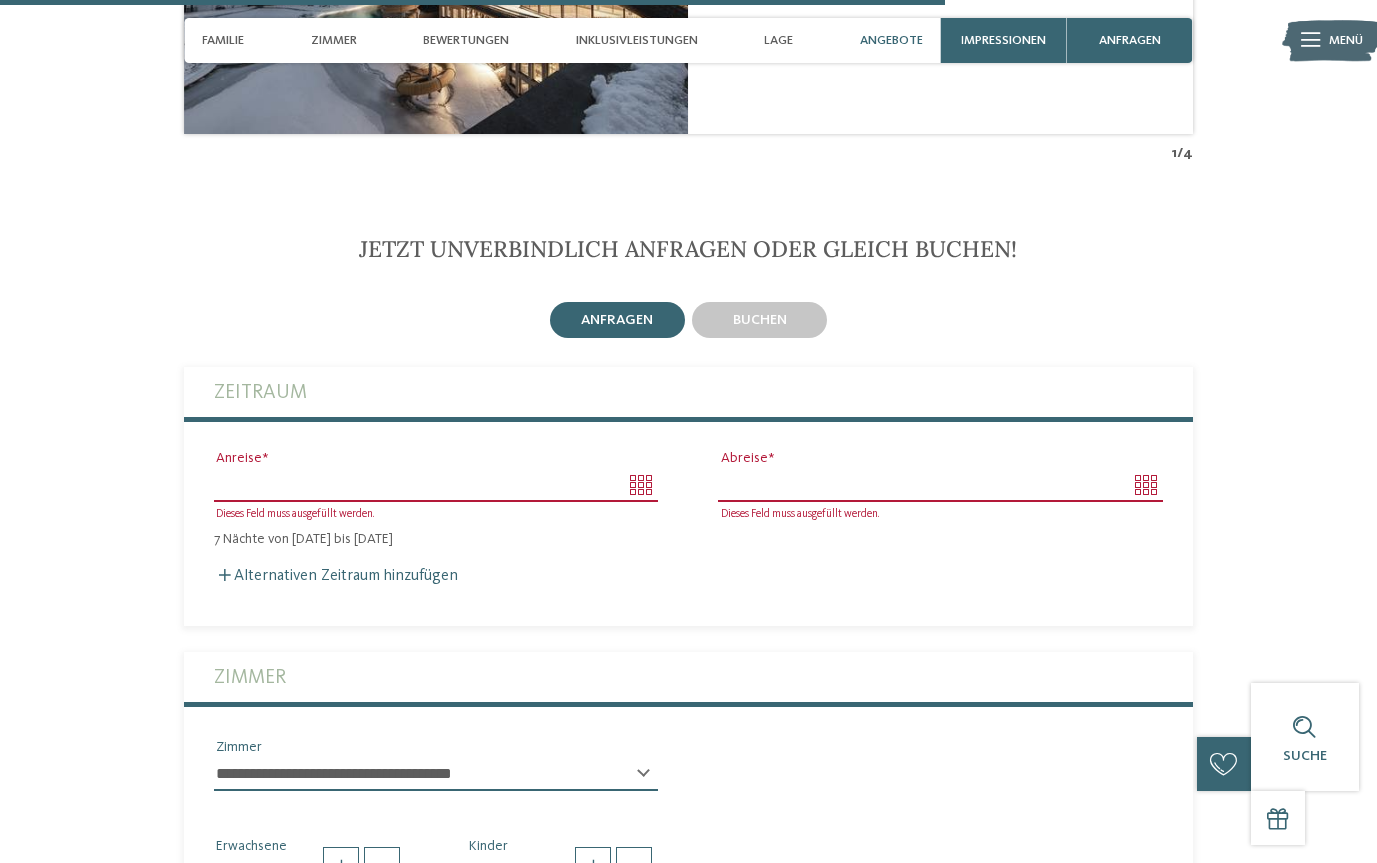 scroll, scrollTop: 4274, scrollLeft: 0, axis: vertical 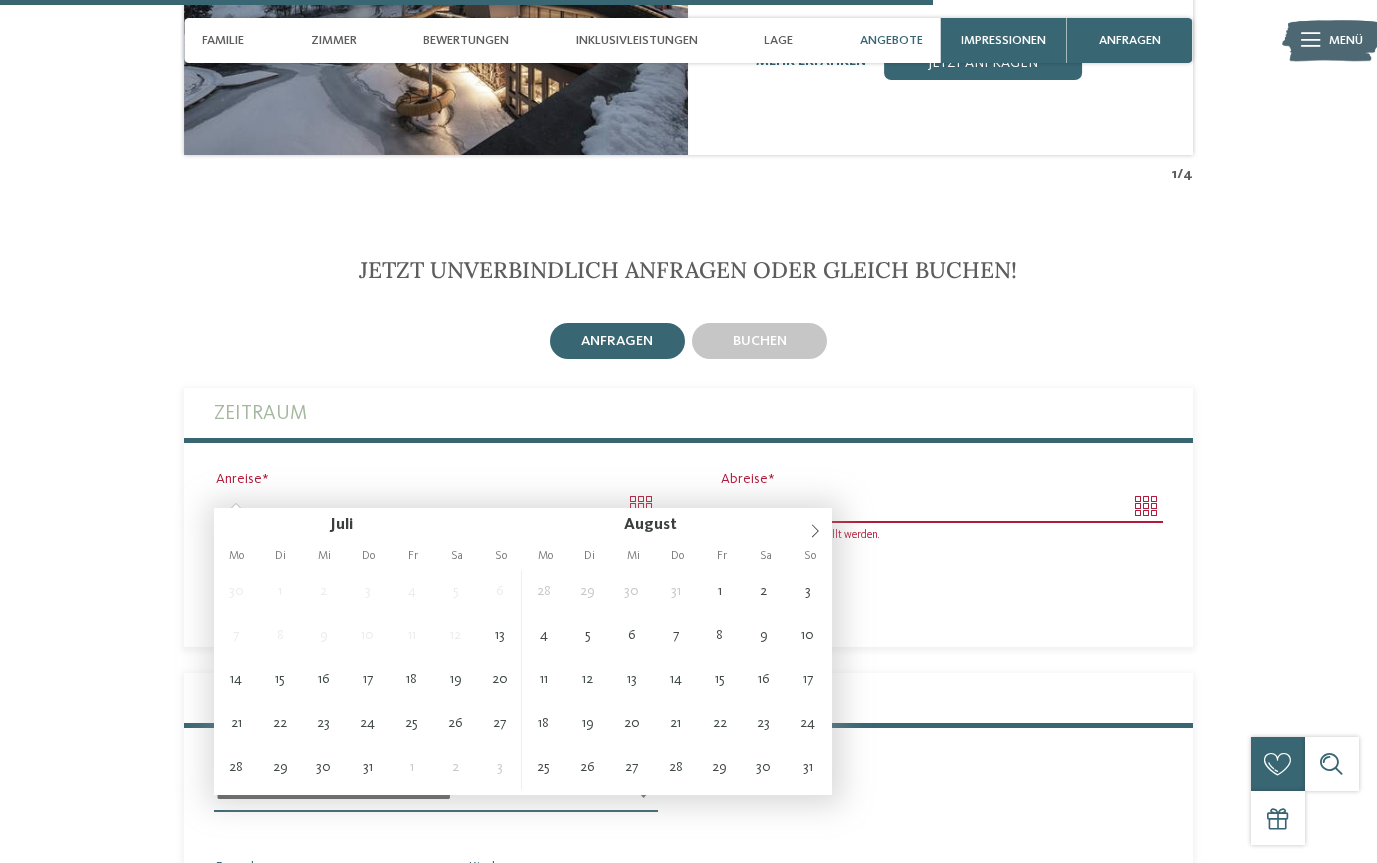 type on "**********" 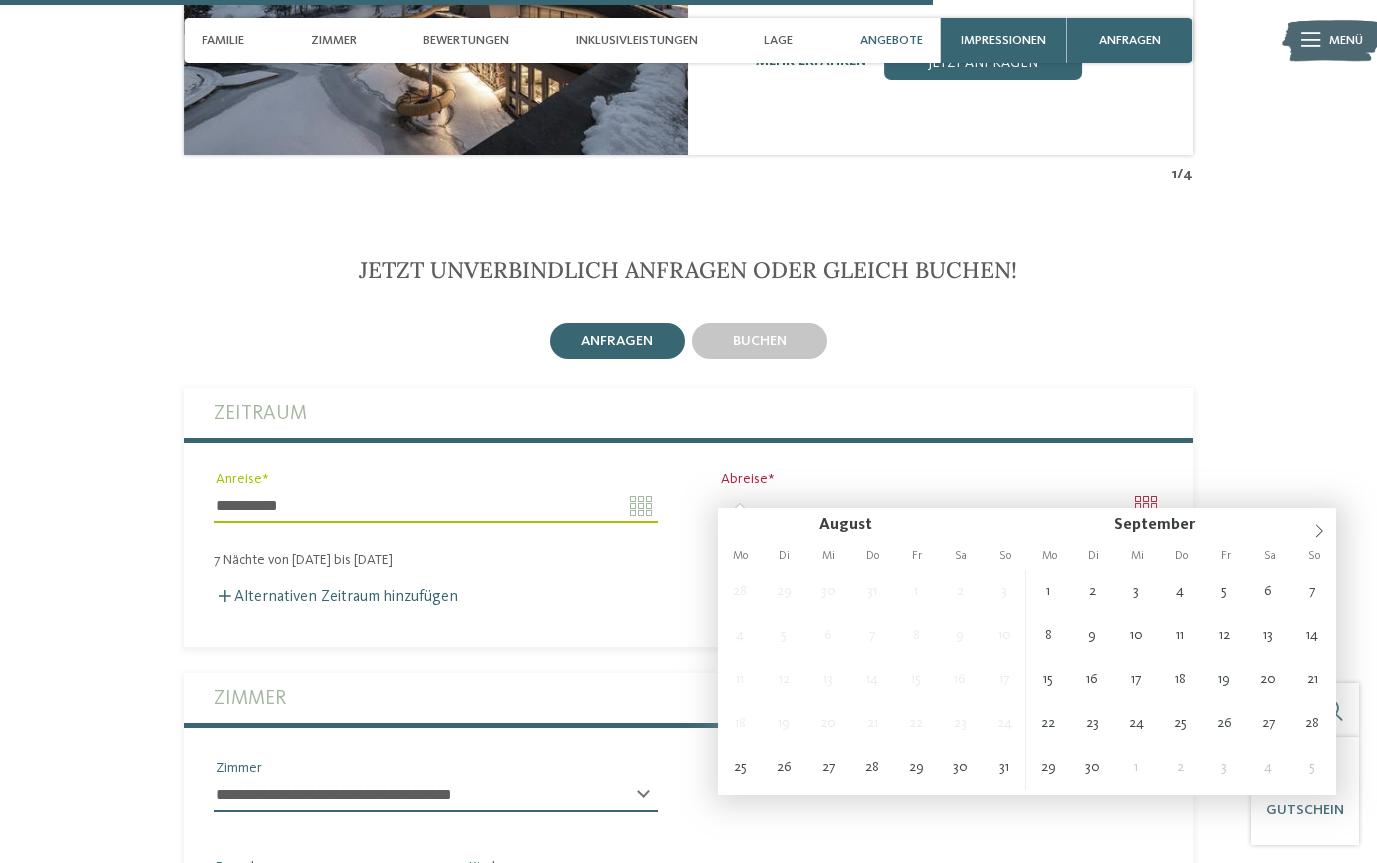 type on "**********" 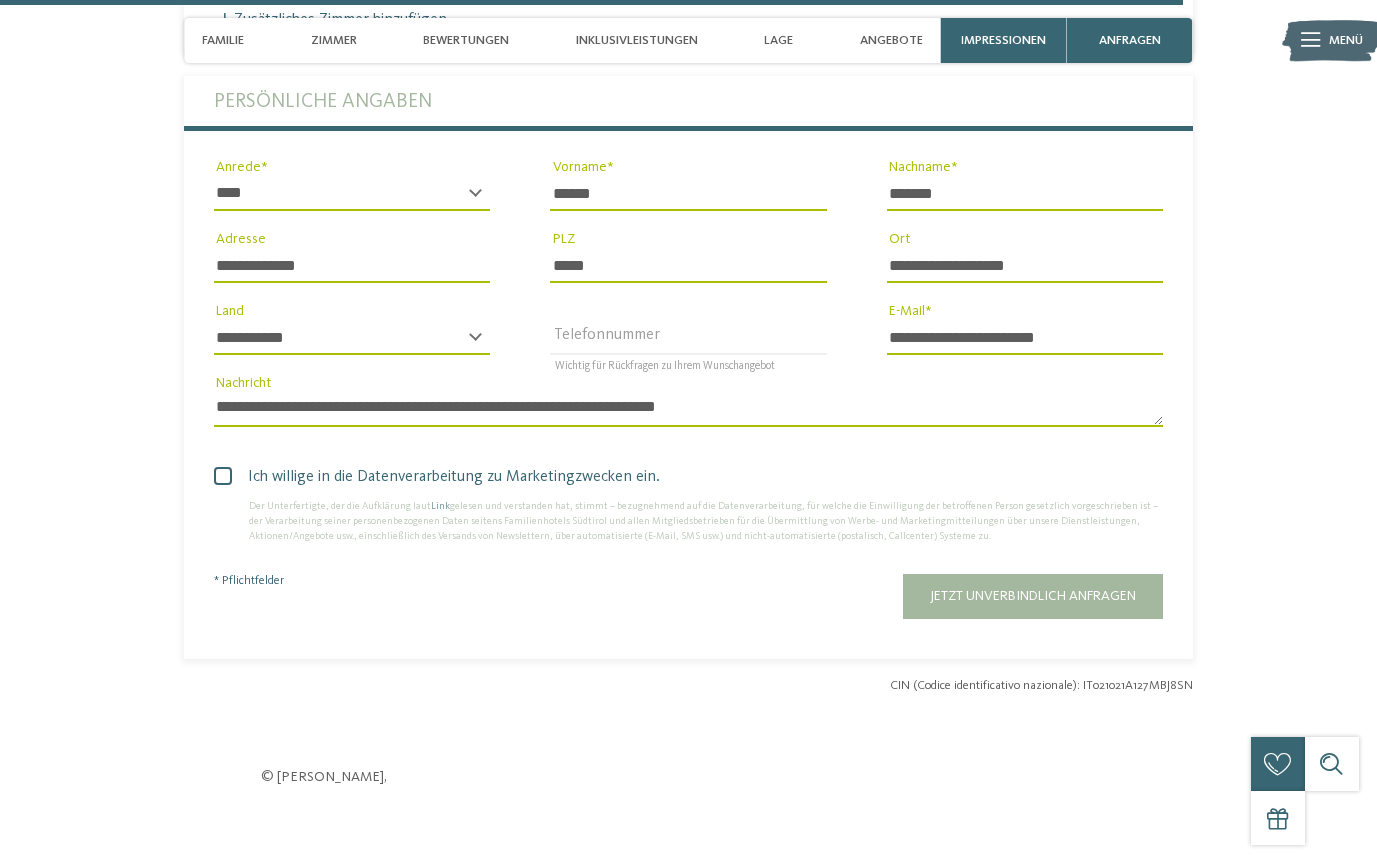 scroll, scrollTop: 5416, scrollLeft: 0, axis: vertical 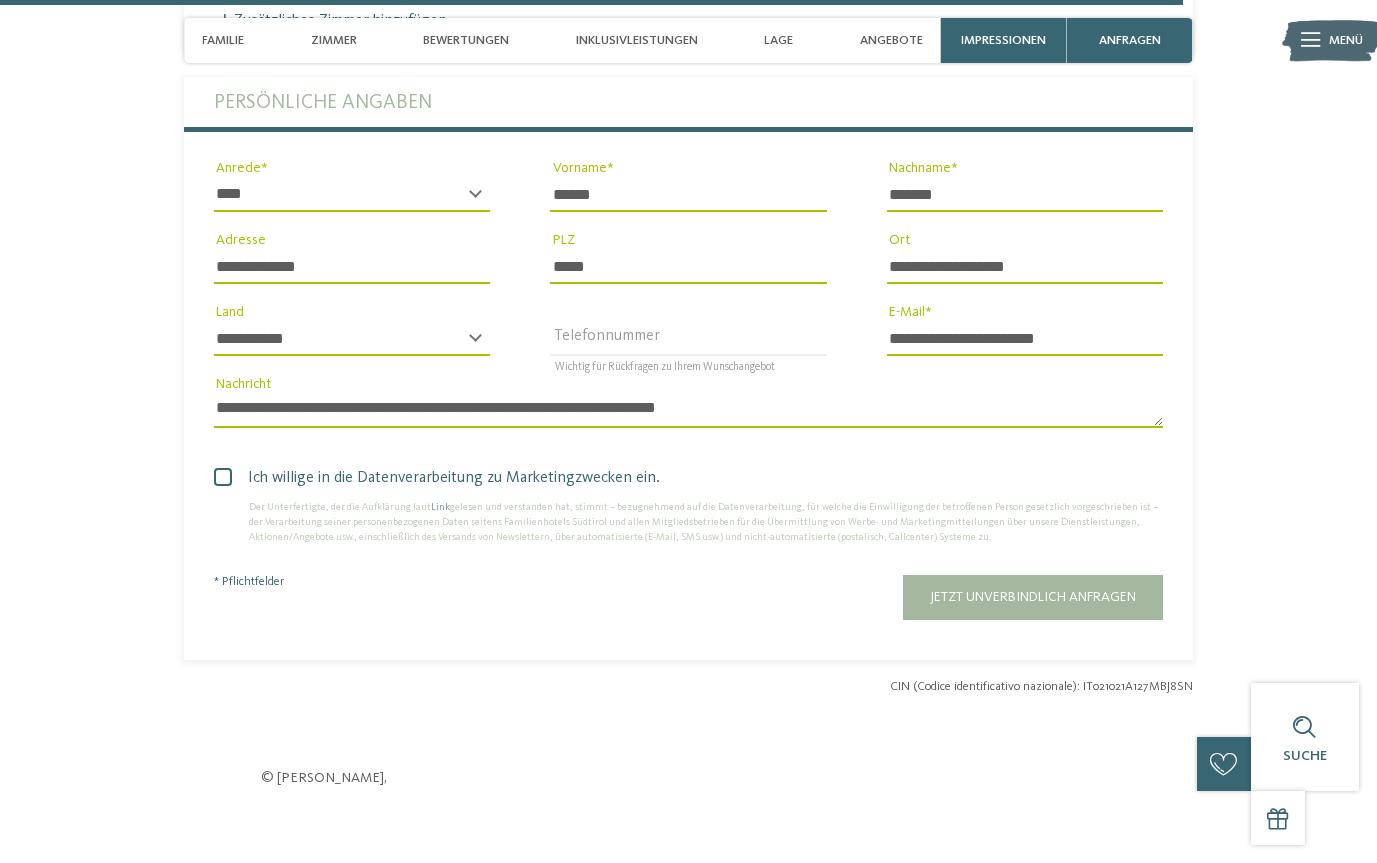 click on "******" at bounding box center [688, 195] 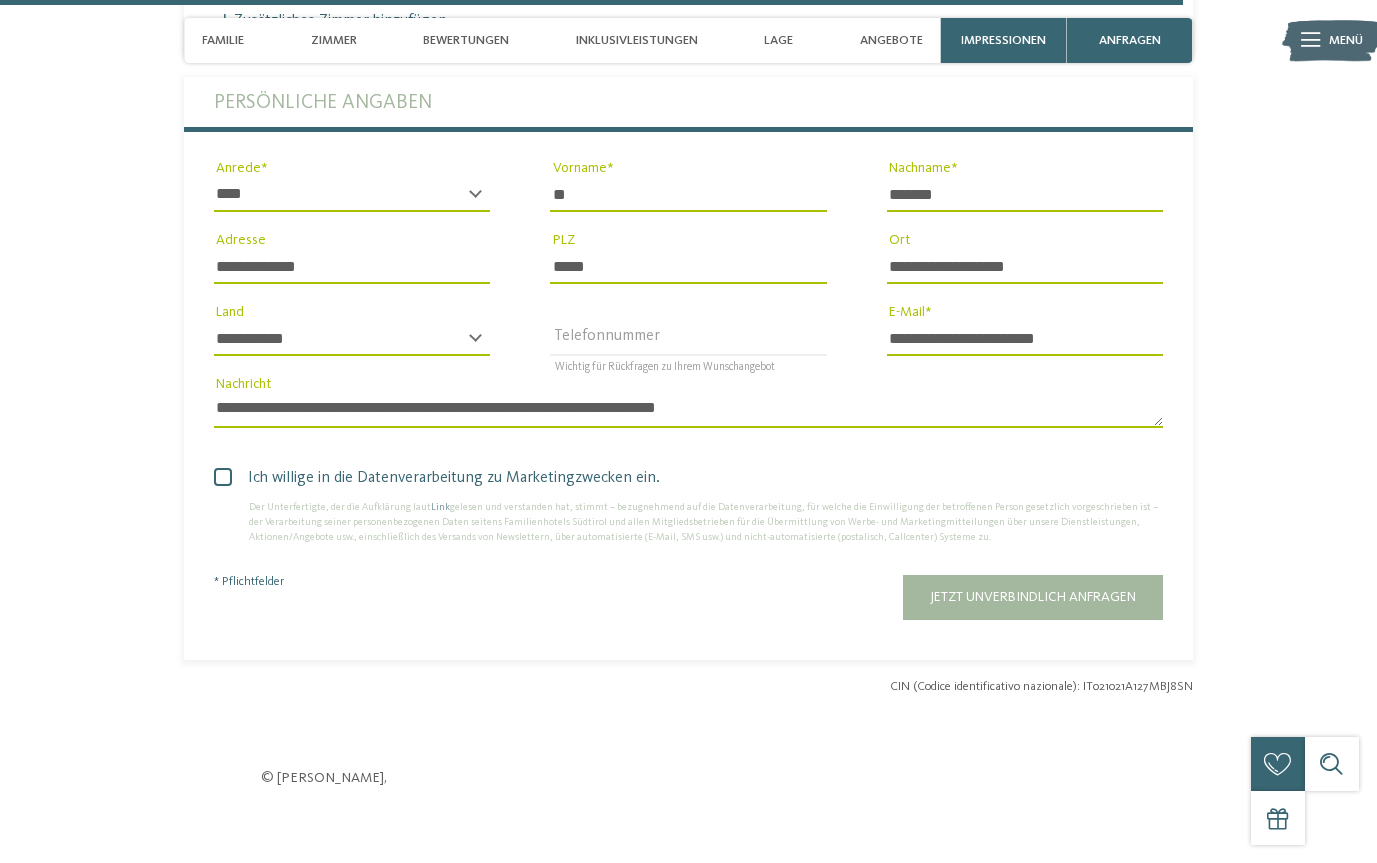 type on "*" 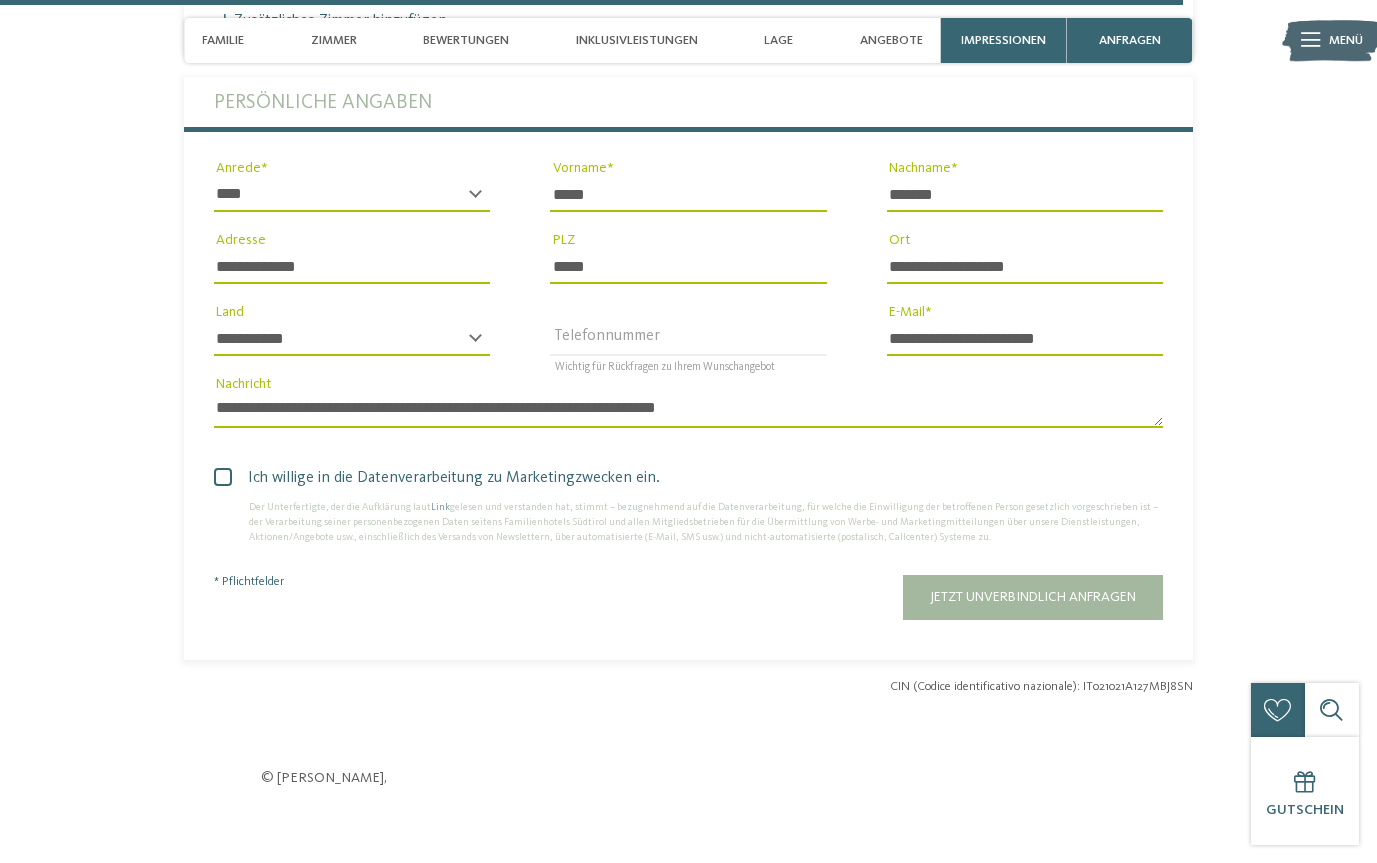 type on "******" 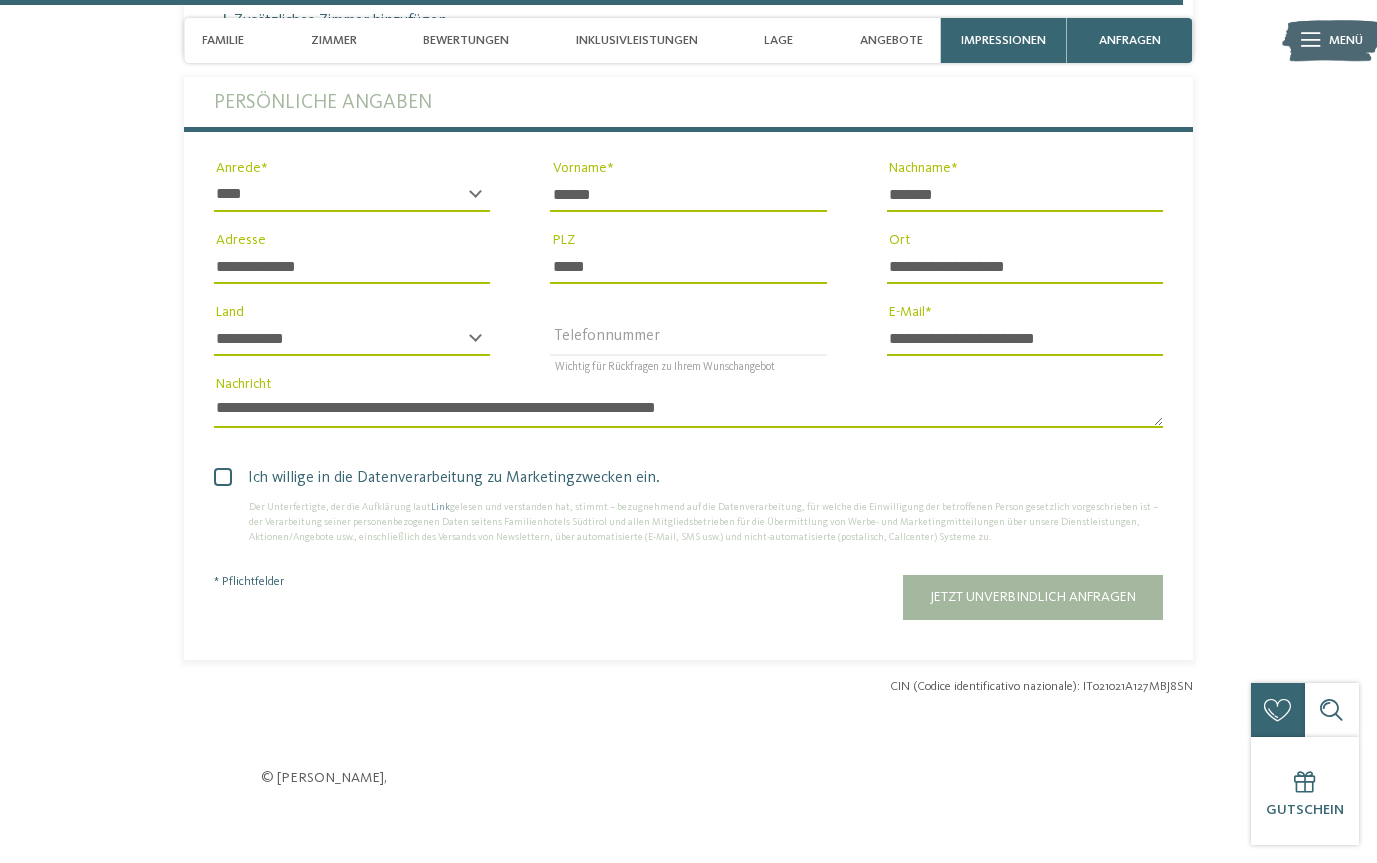 click on "*******" at bounding box center [1025, 195] 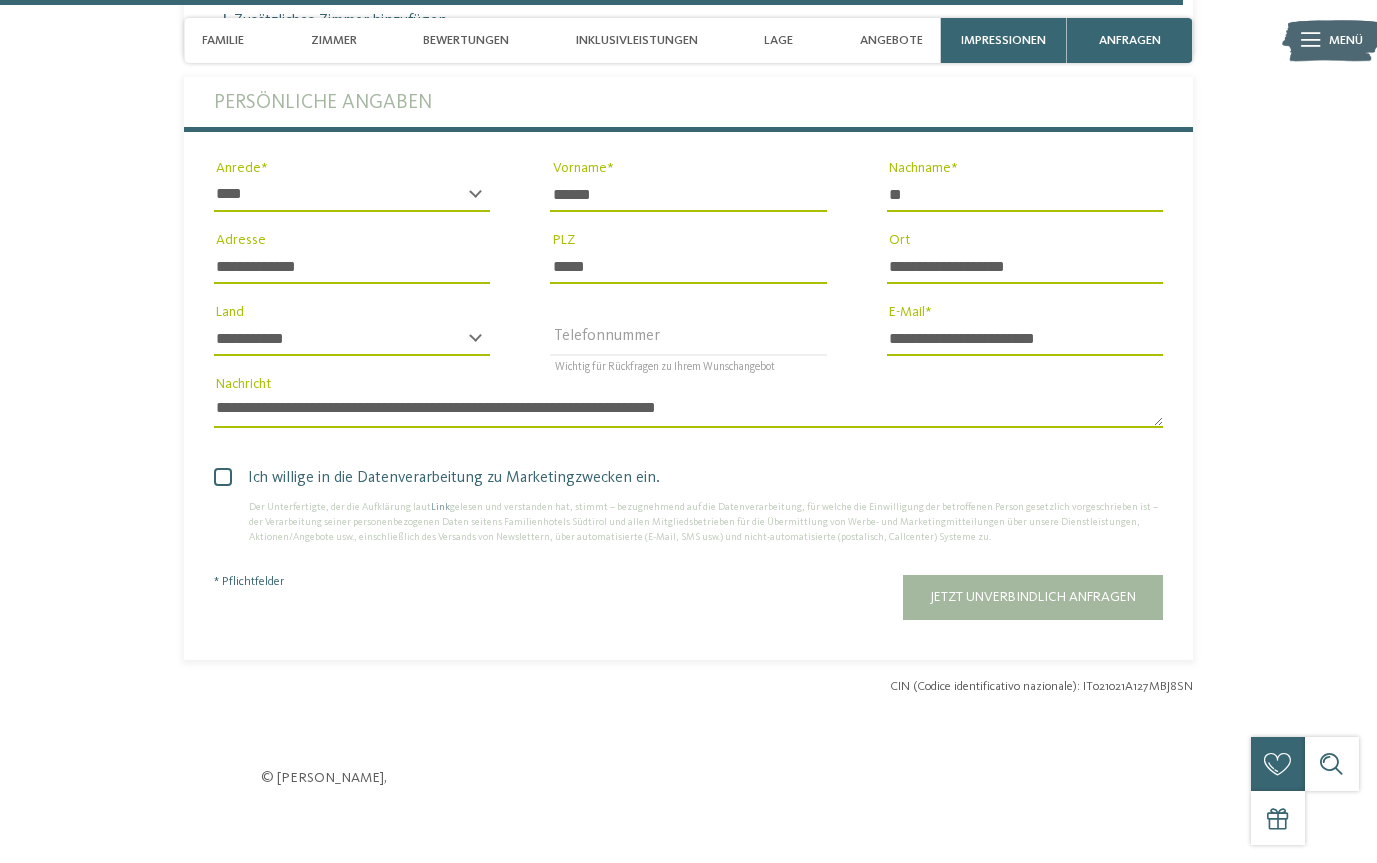 type on "*" 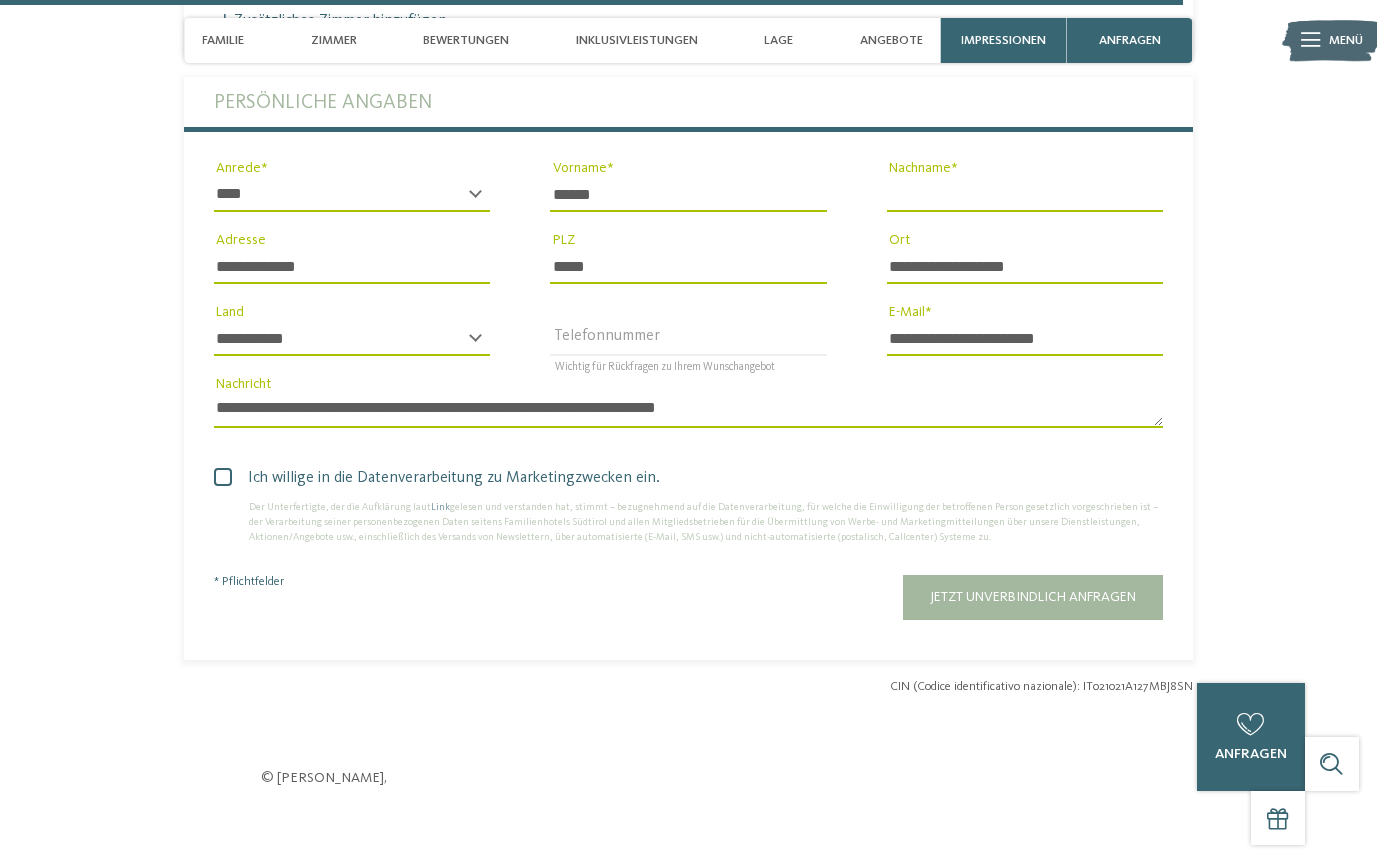 type on "*" 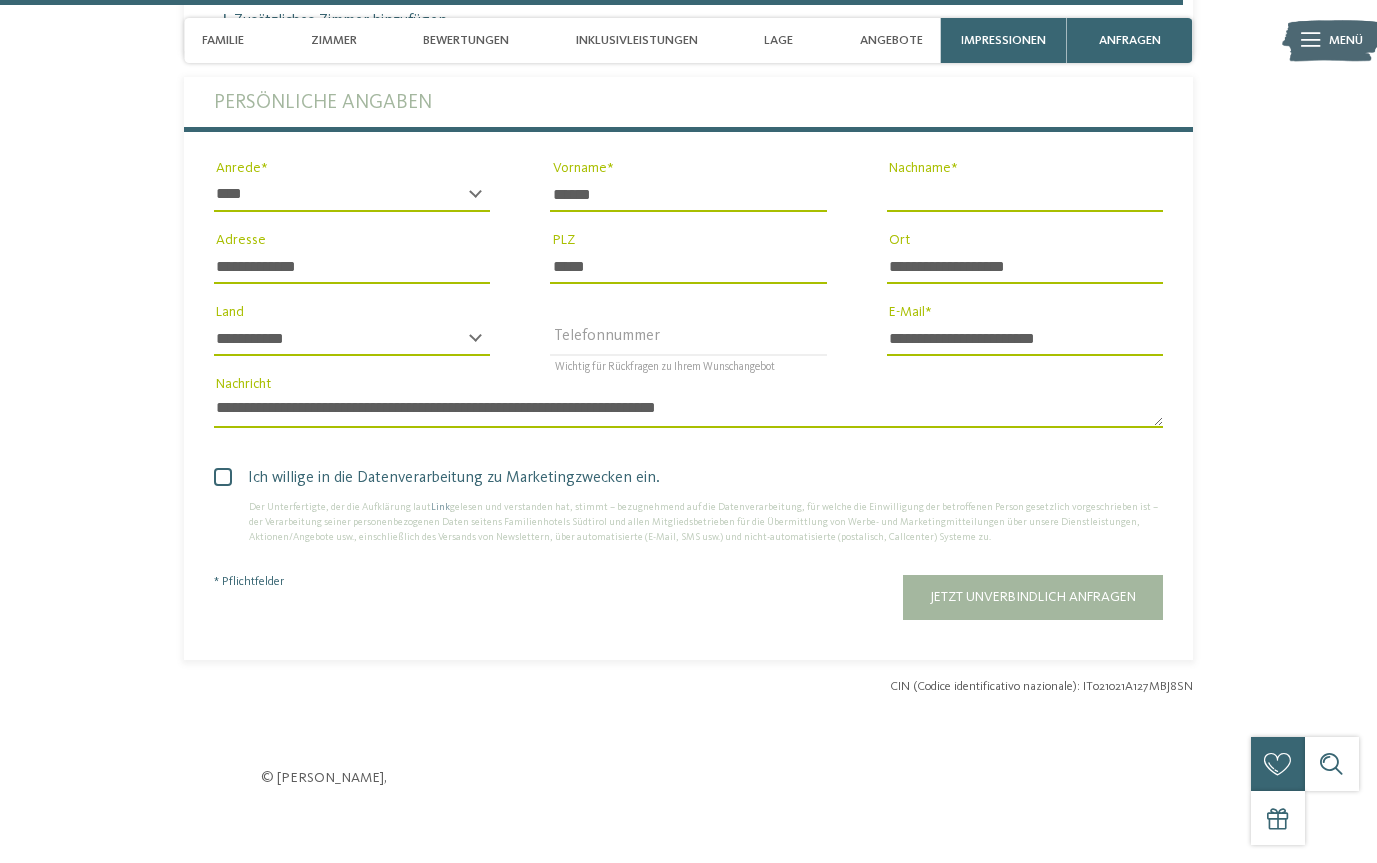 type on "*" 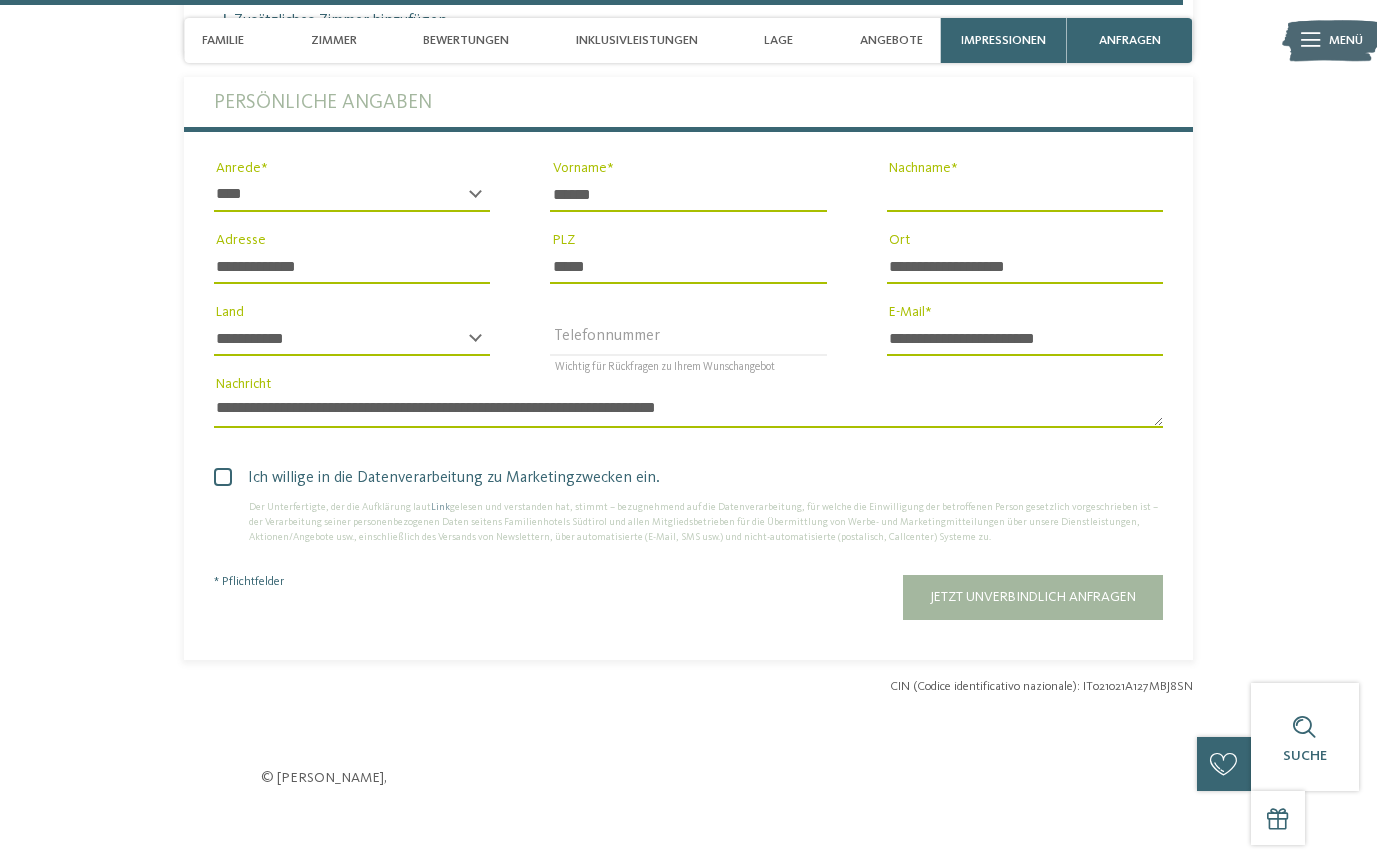 type on "*" 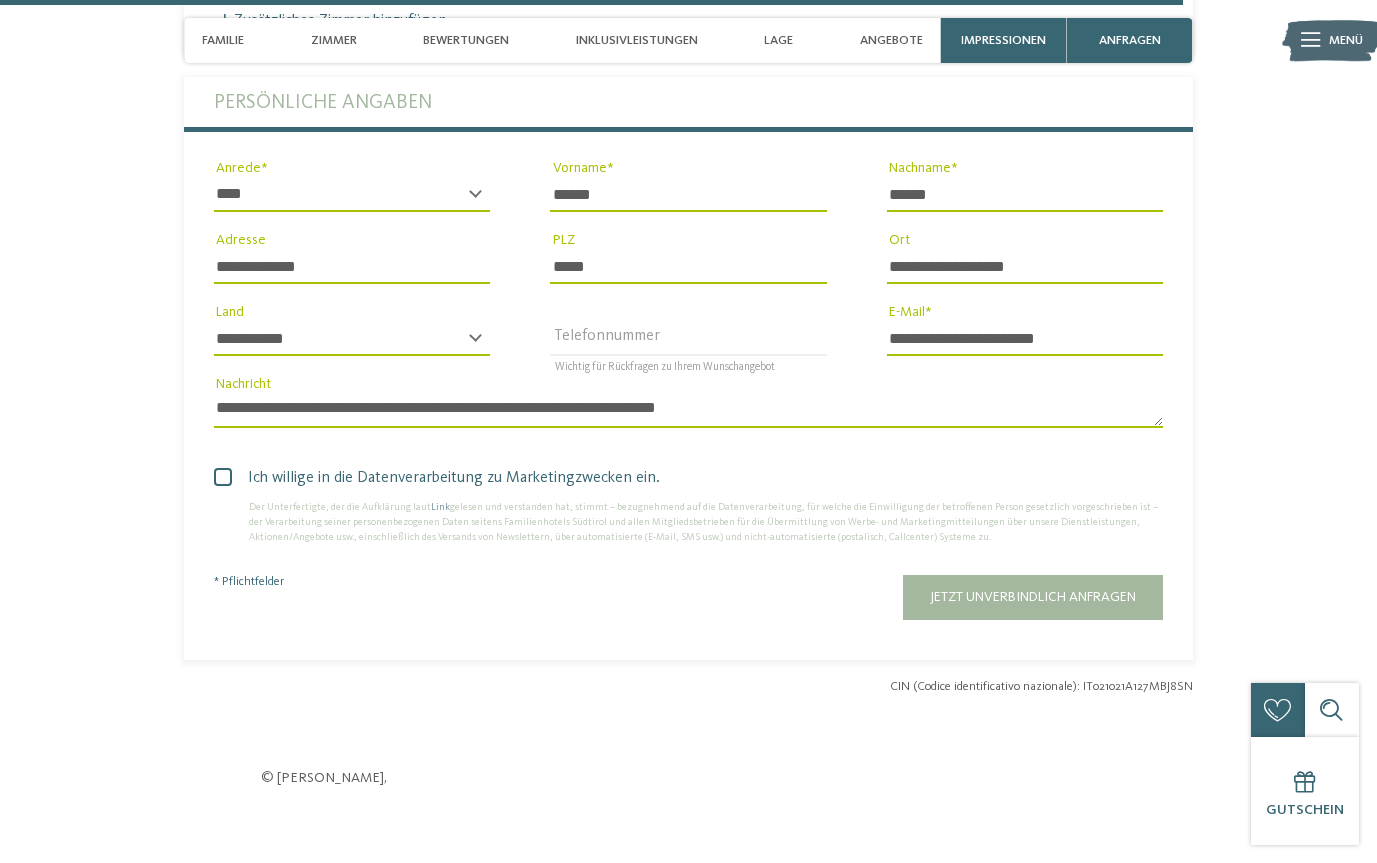 type on "*******" 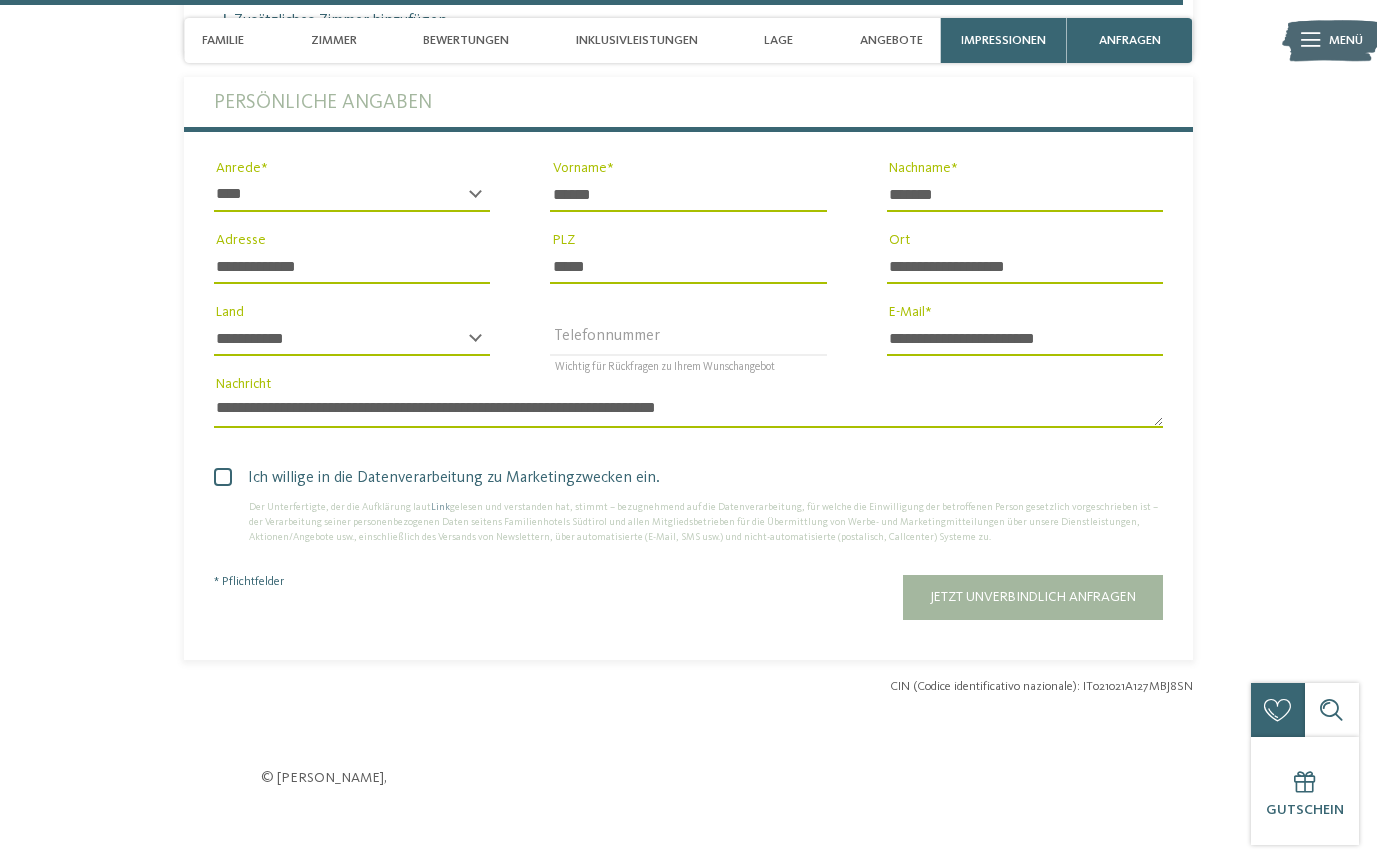 click on "**********" at bounding box center [352, 267] 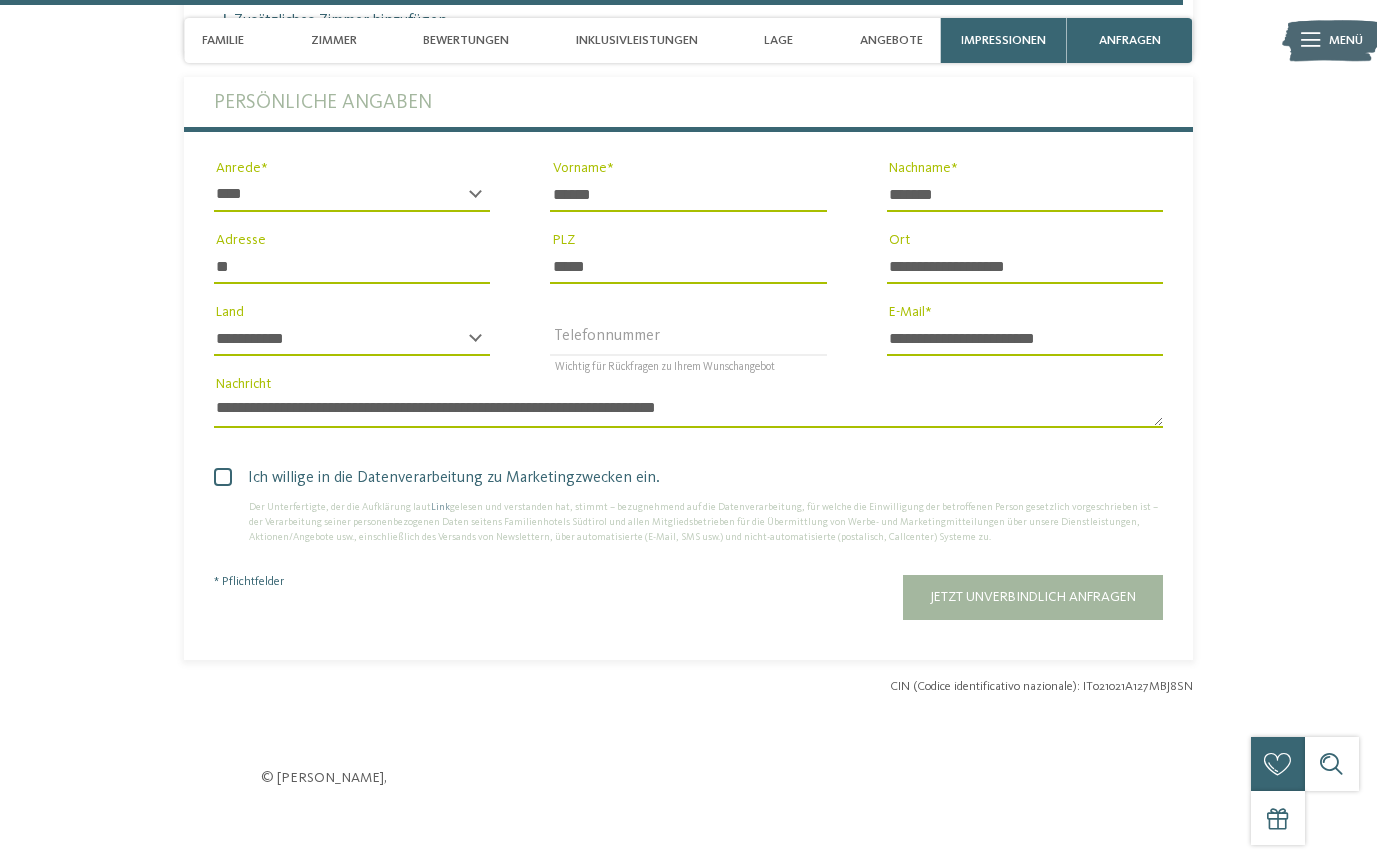 type on "*" 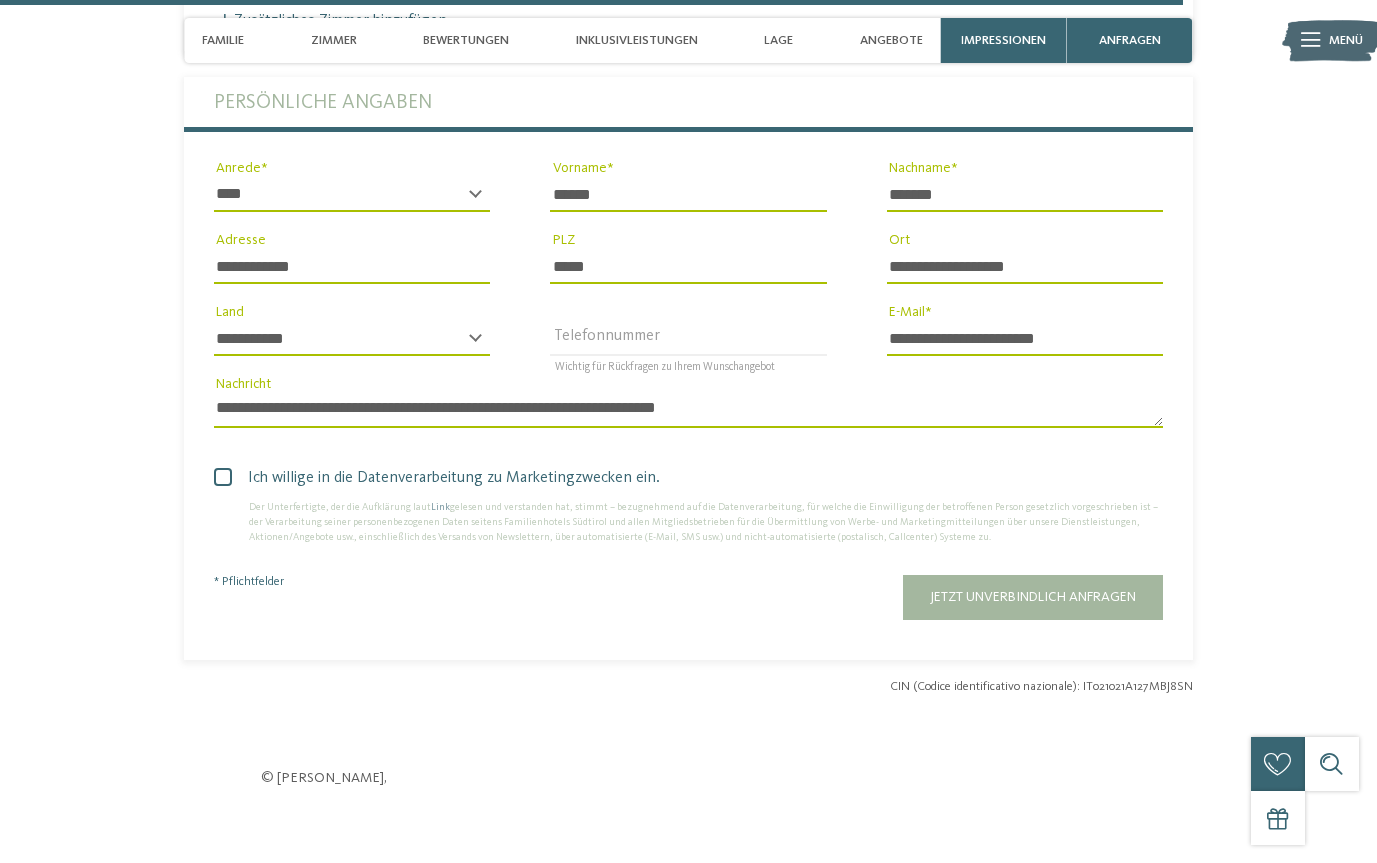 type on "**********" 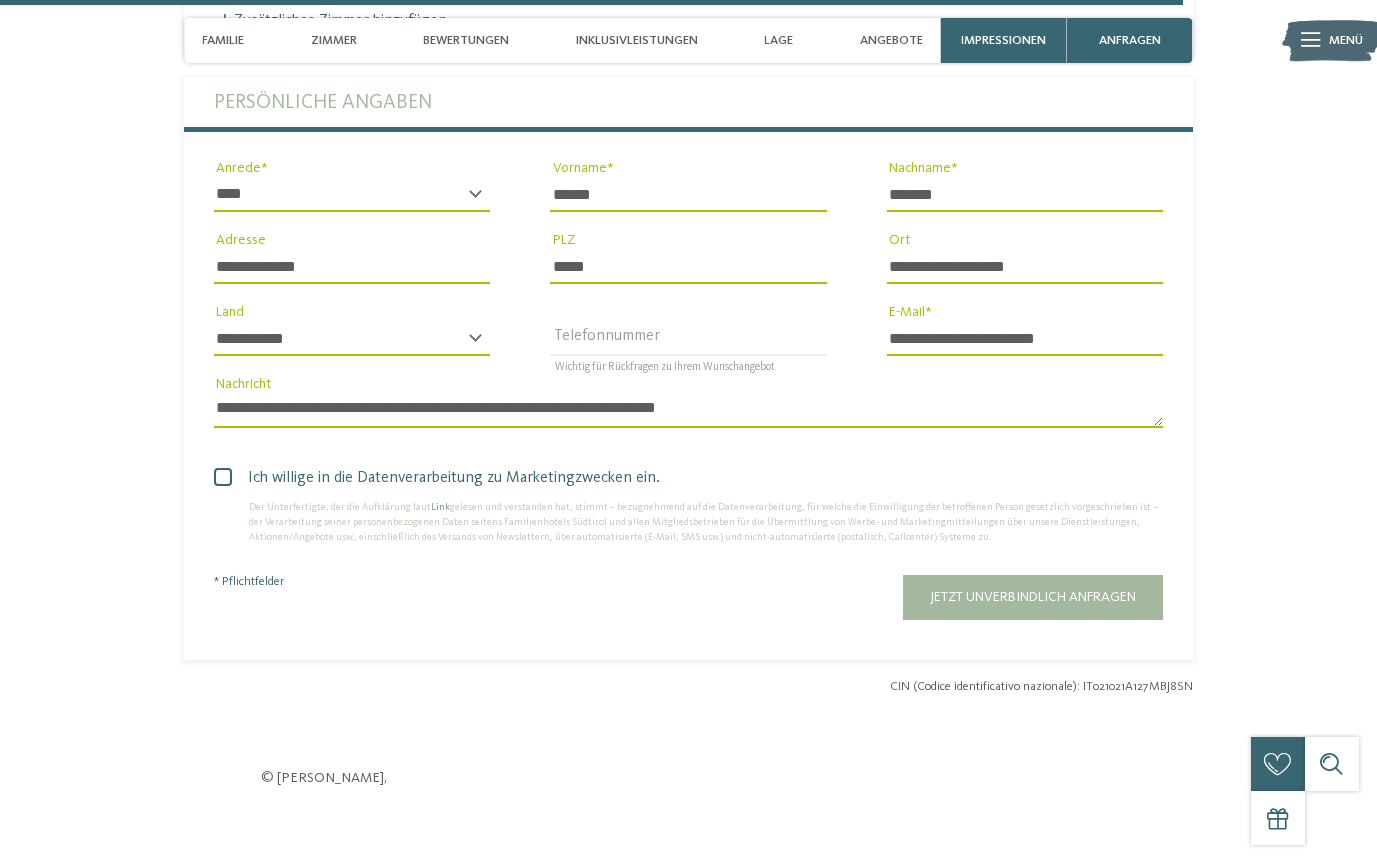 click on "*****" at bounding box center (688, 267) 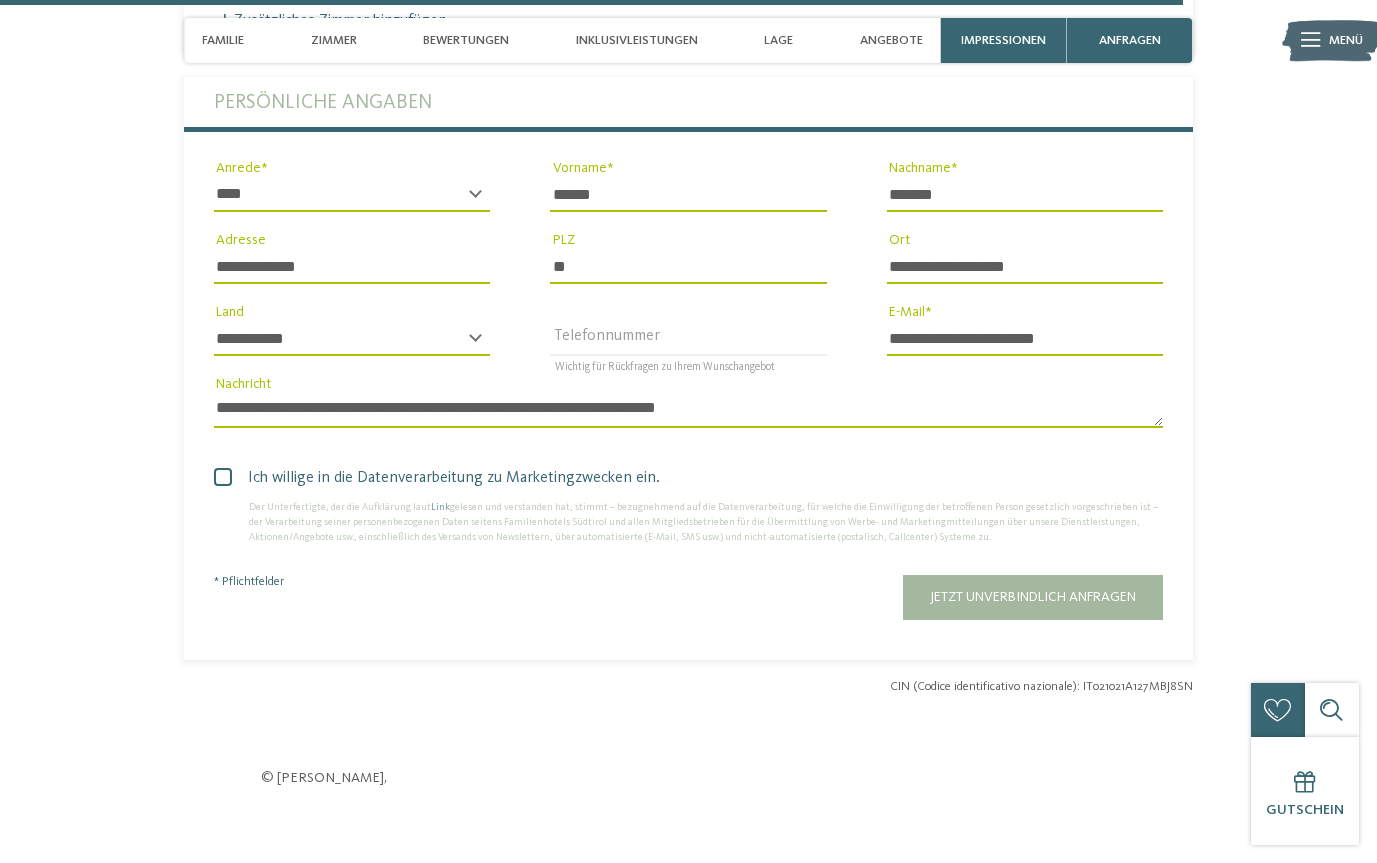 type on "*" 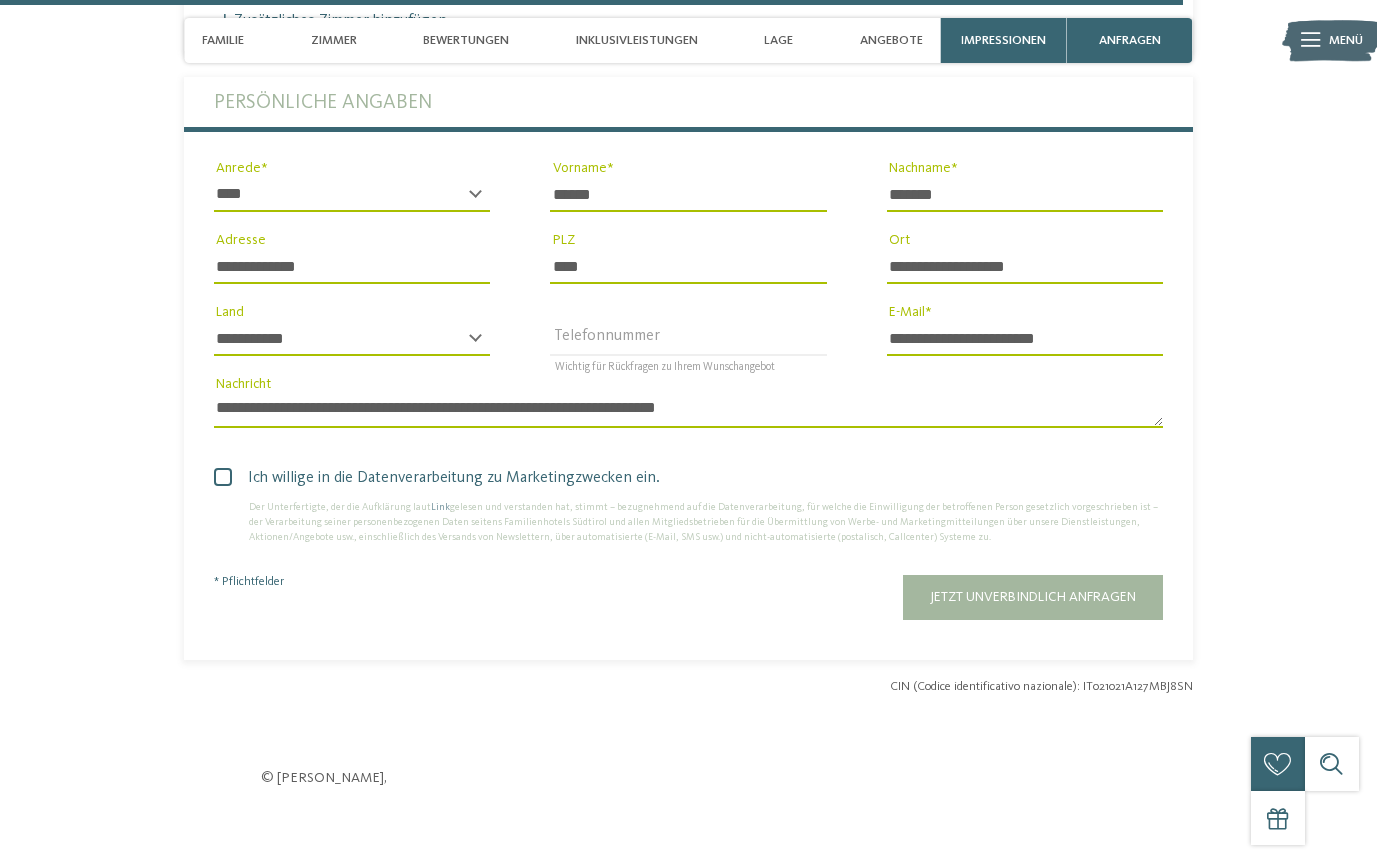 type on "*****" 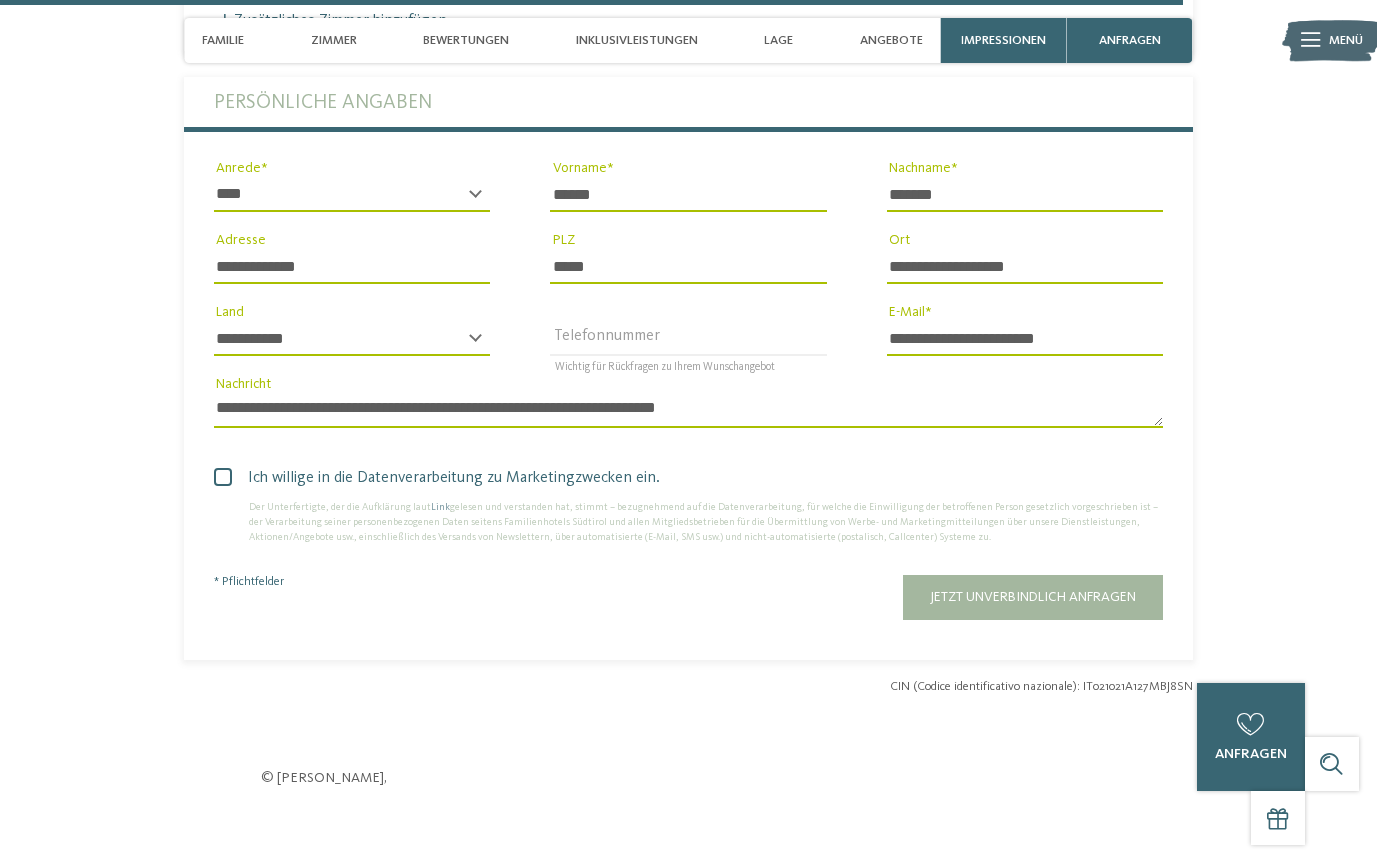 click on "**********" at bounding box center (1025, 267) 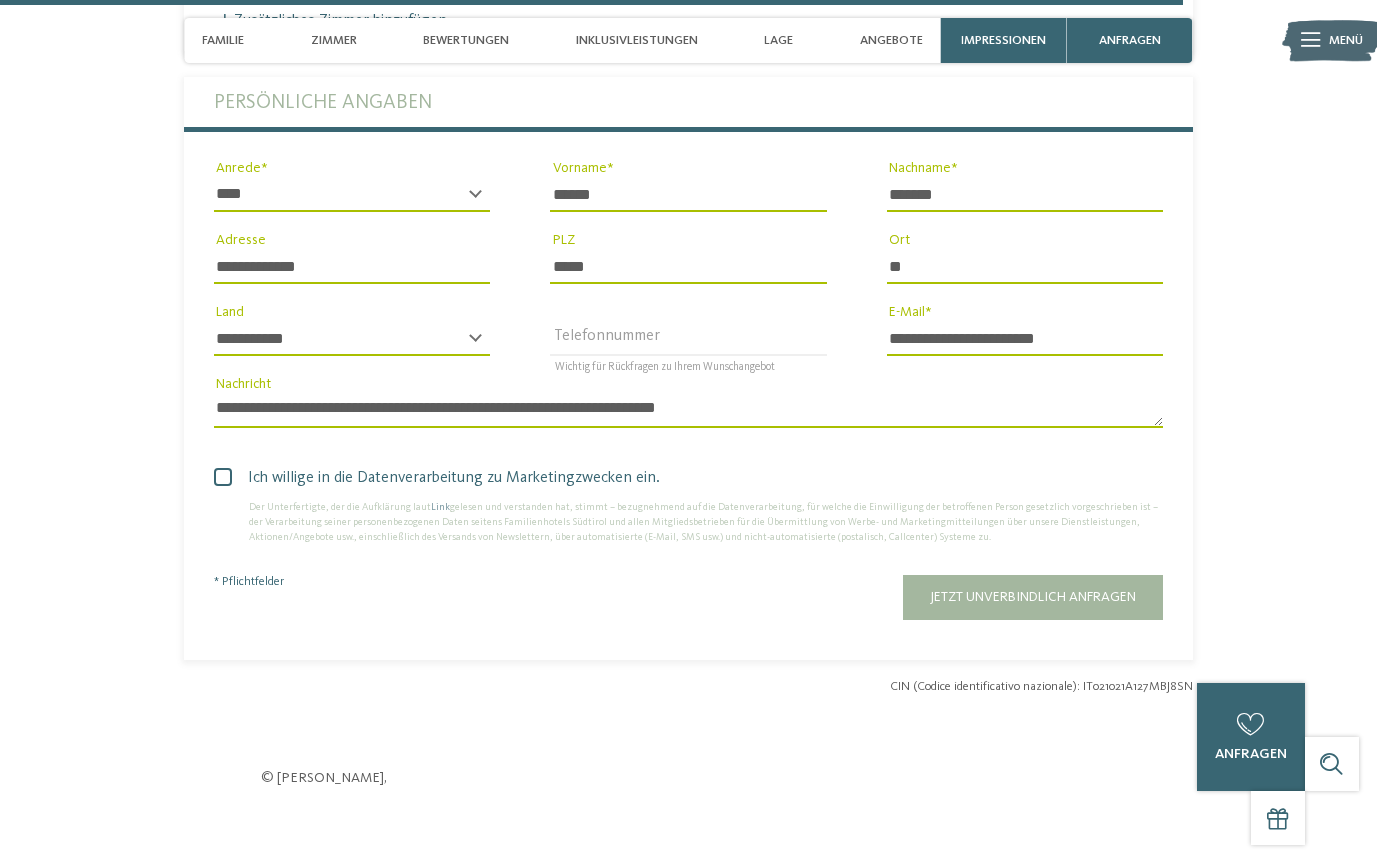 type on "*" 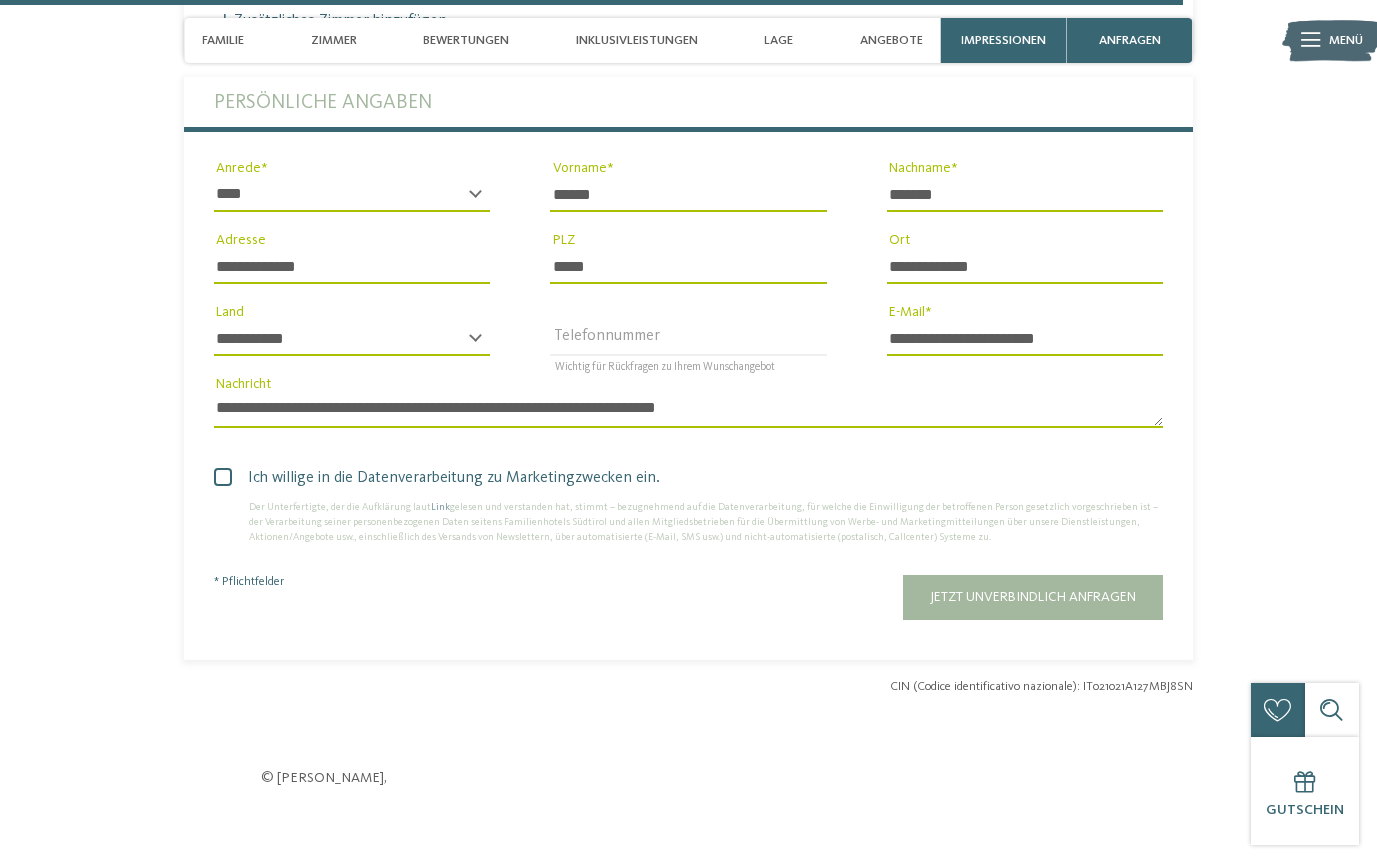 type on "**********" 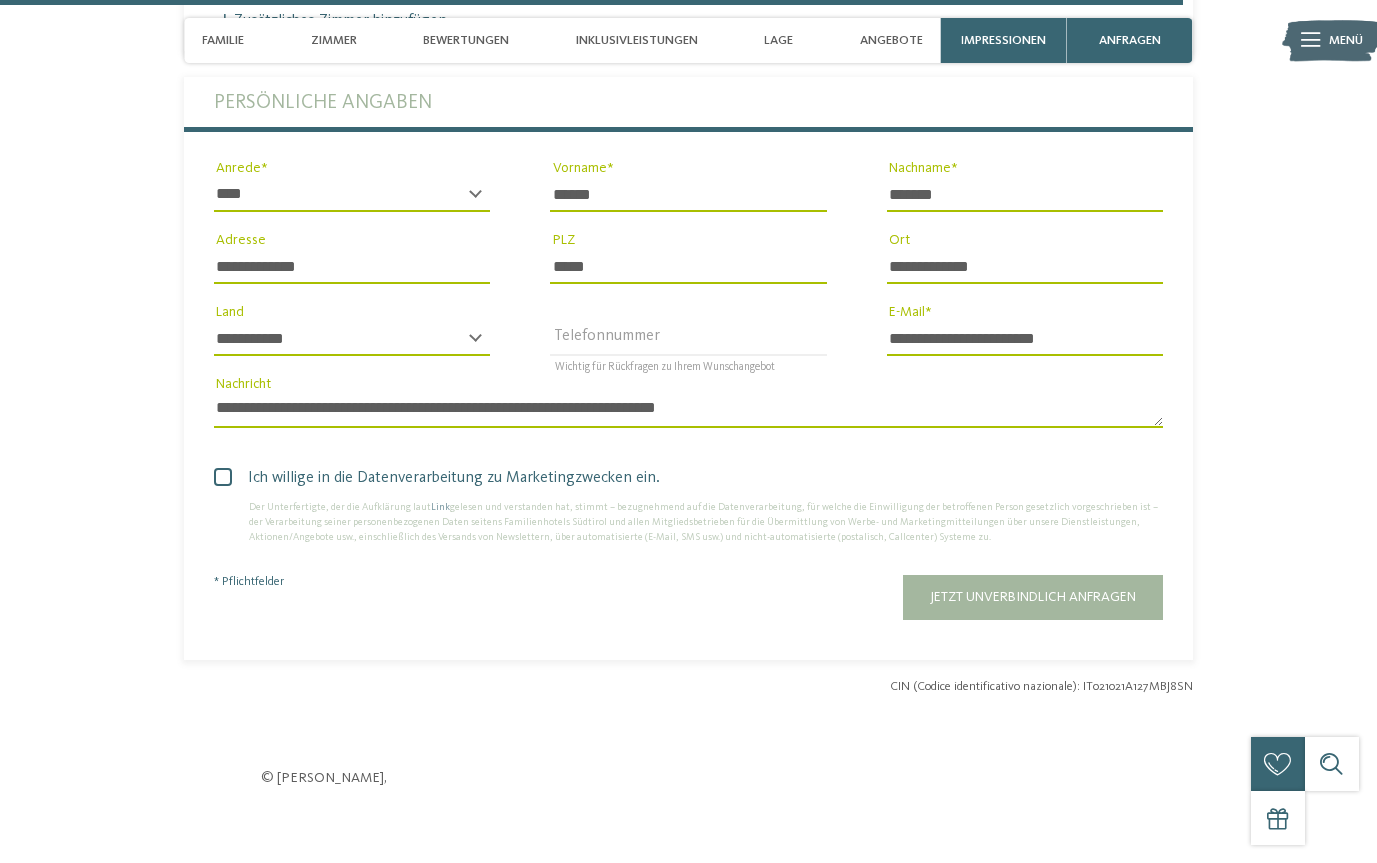 click on "**********" at bounding box center (352, 339) 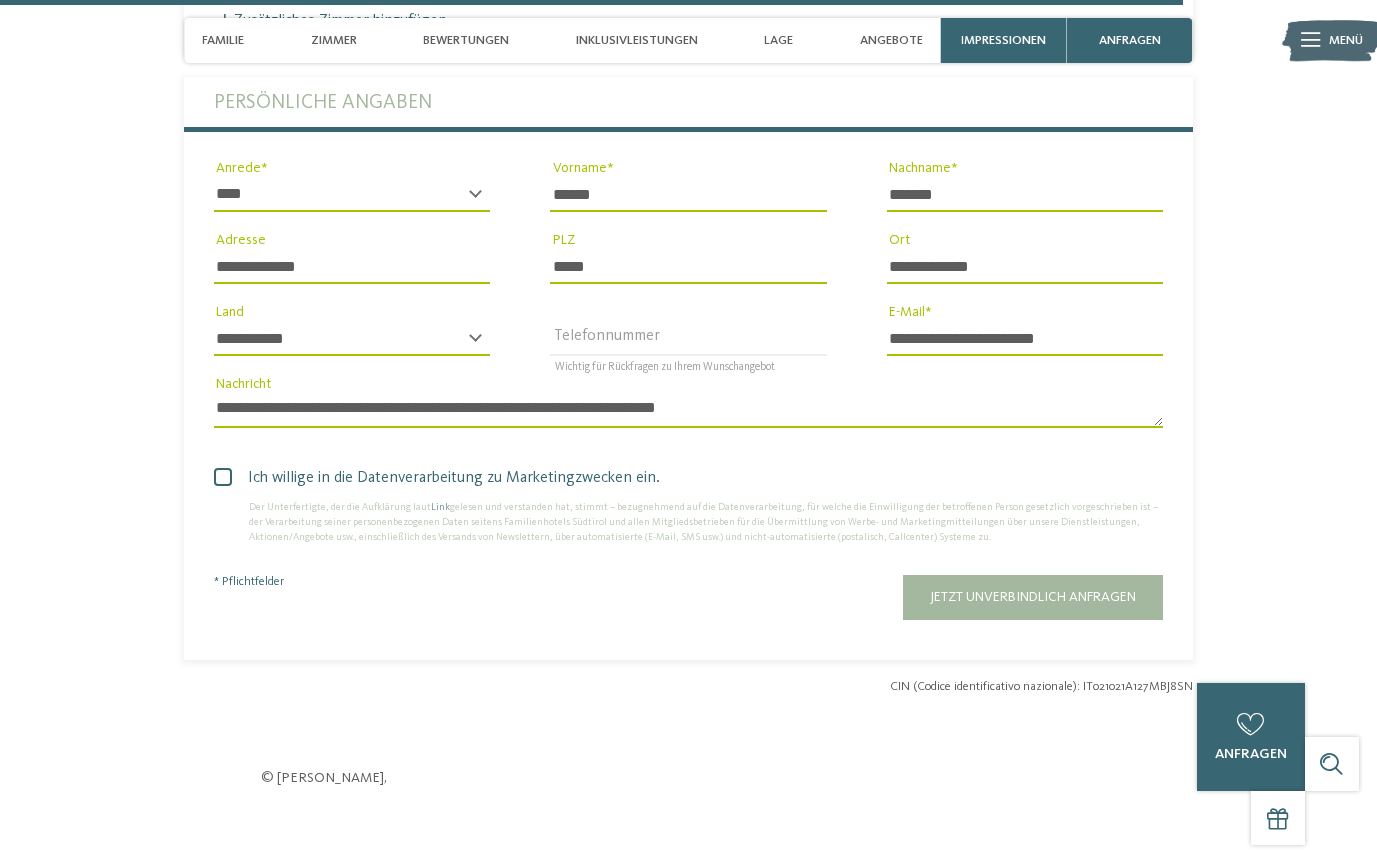 click on "**********" at bounding box center (352, 339) 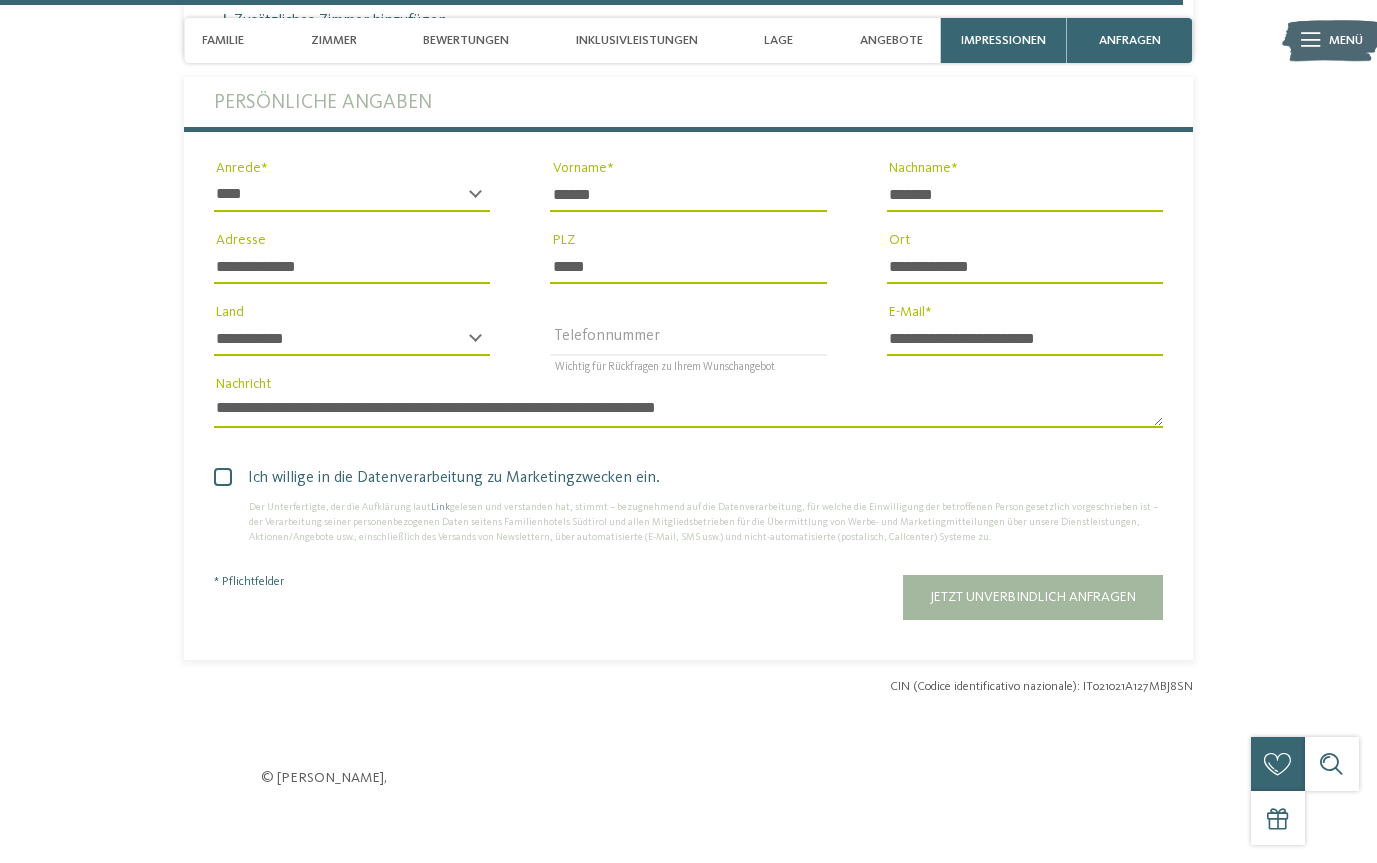 select on "**" 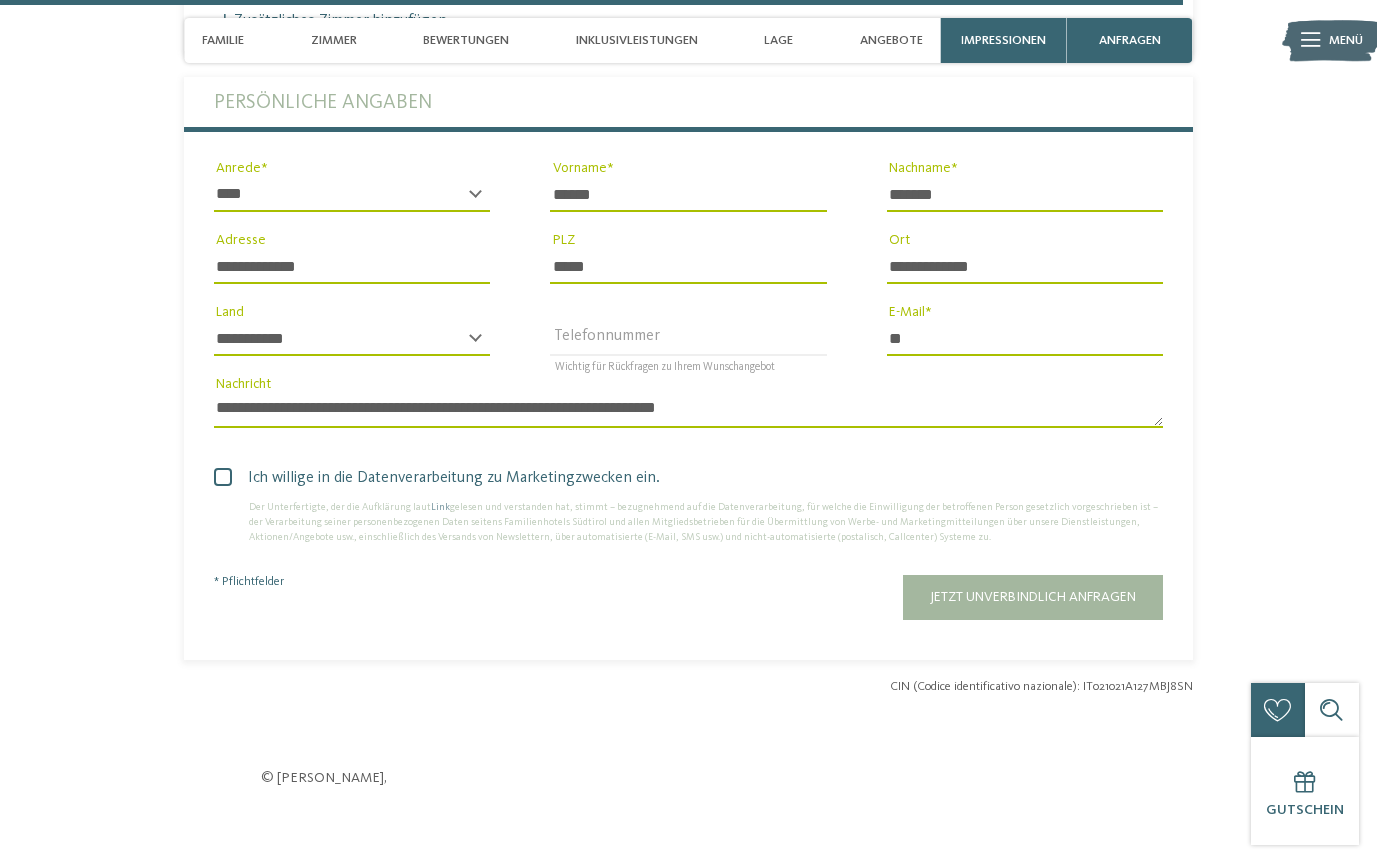 type on "*" 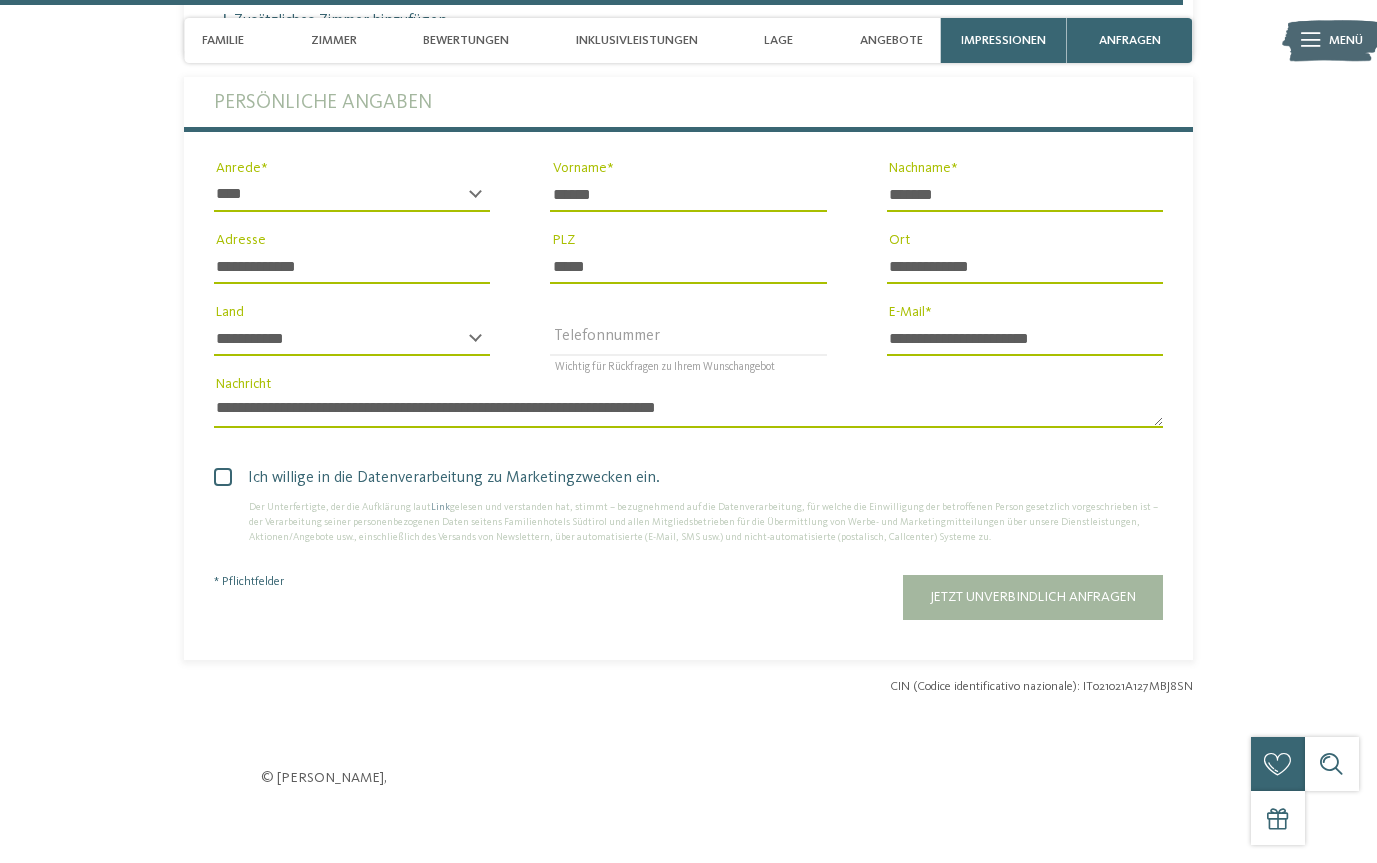 type on "**********" 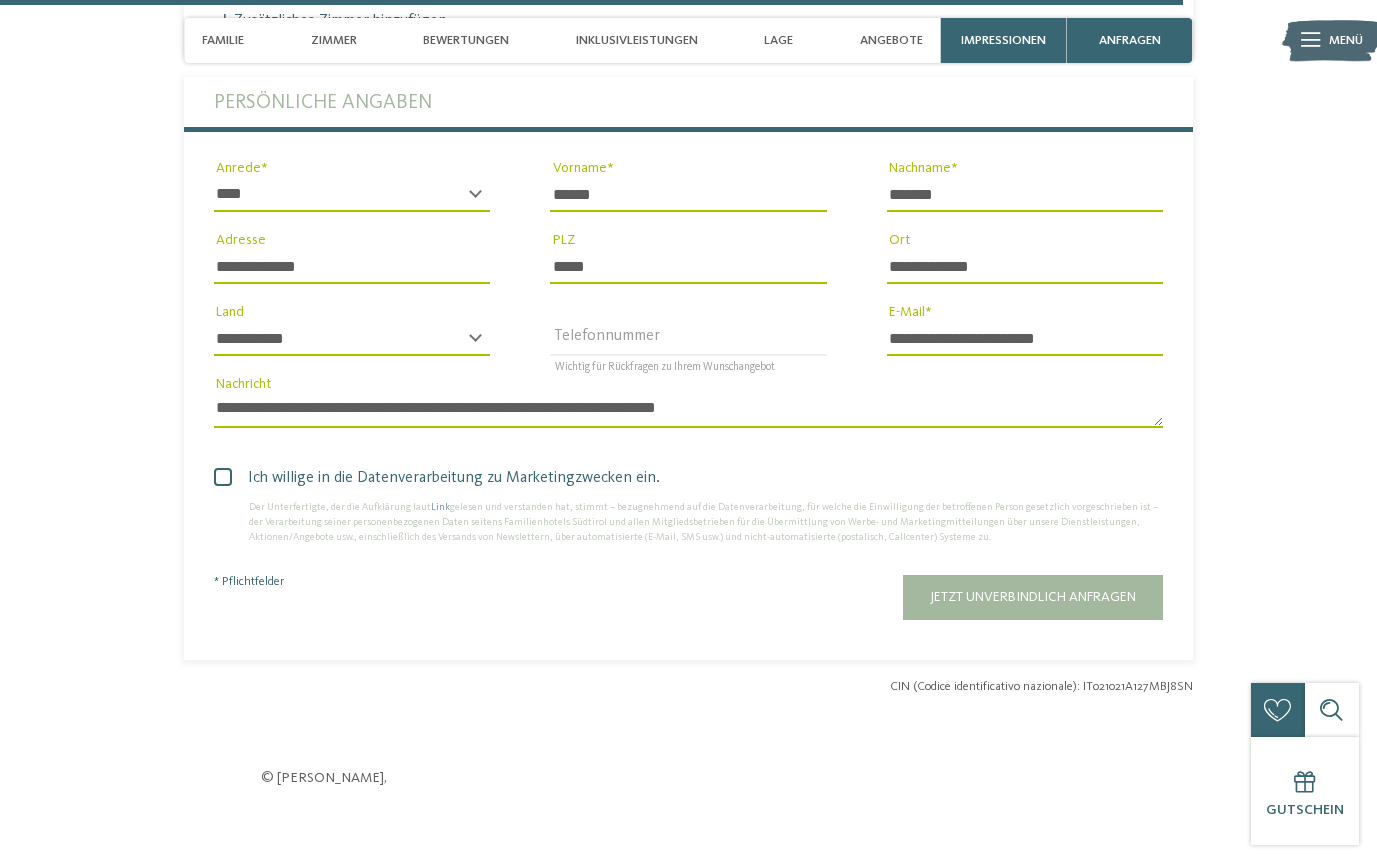 click on "**********" at bounding box center (688, 411) 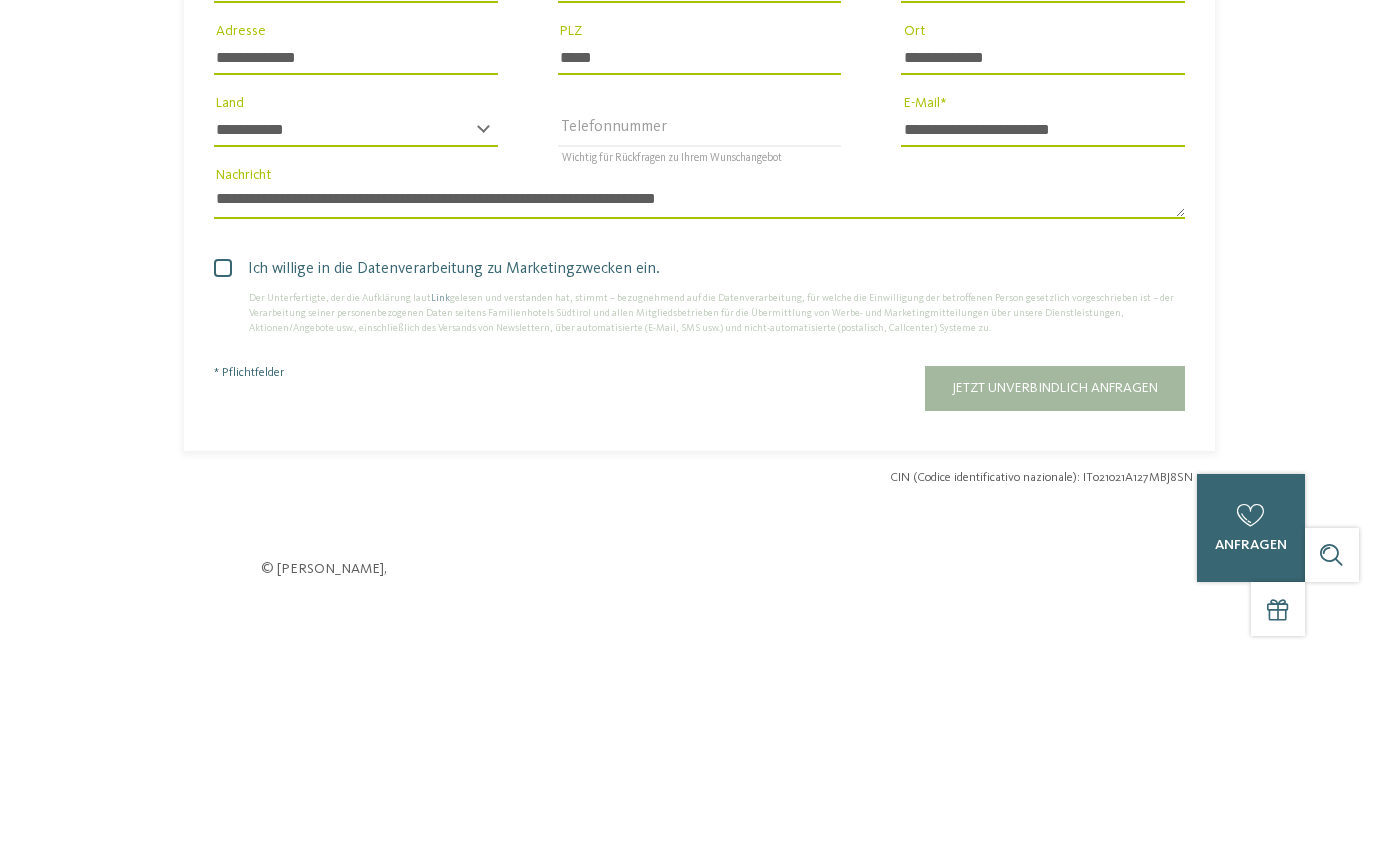 click on "**********" at bounding box center (699, 411) 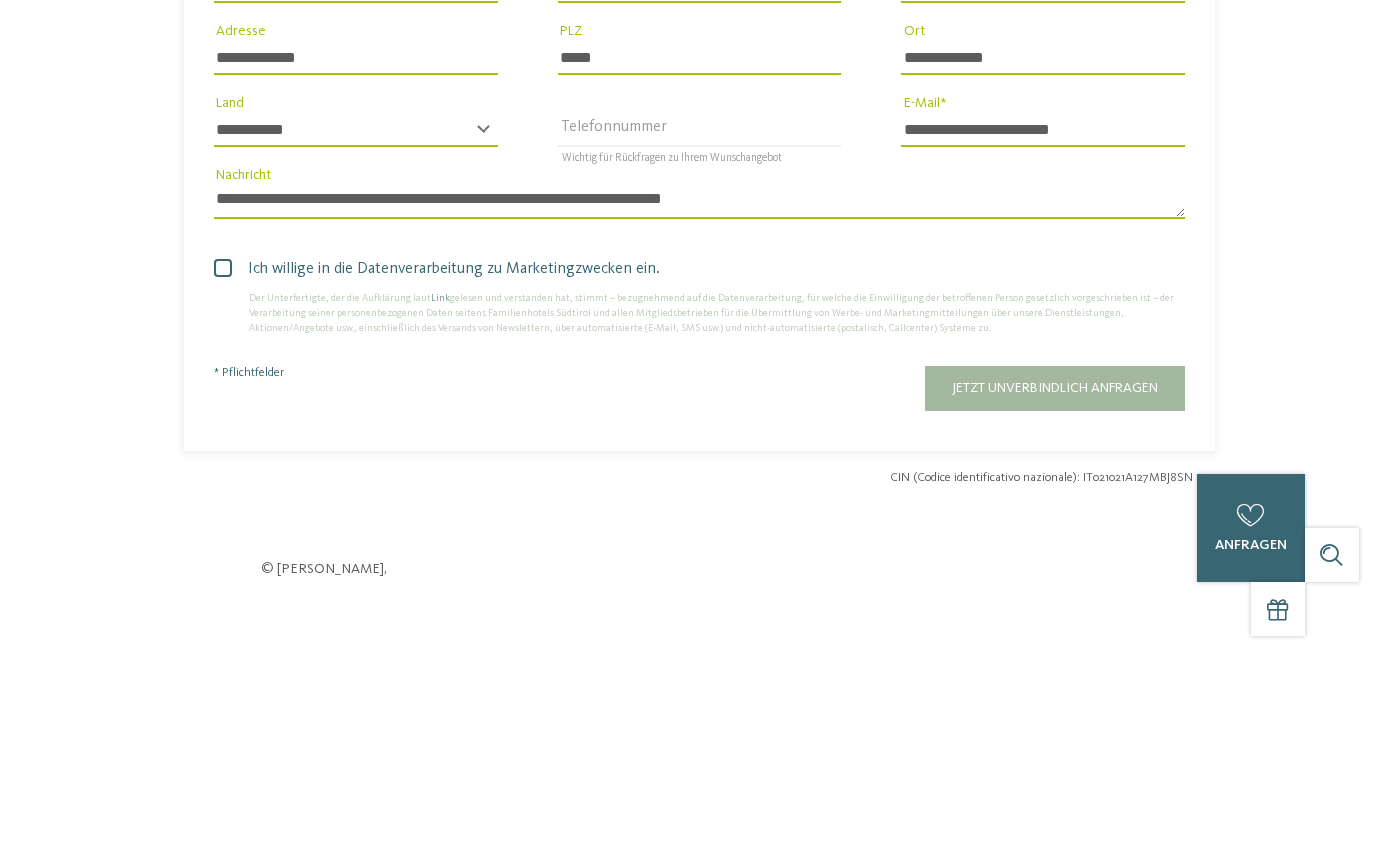 type on "**********" 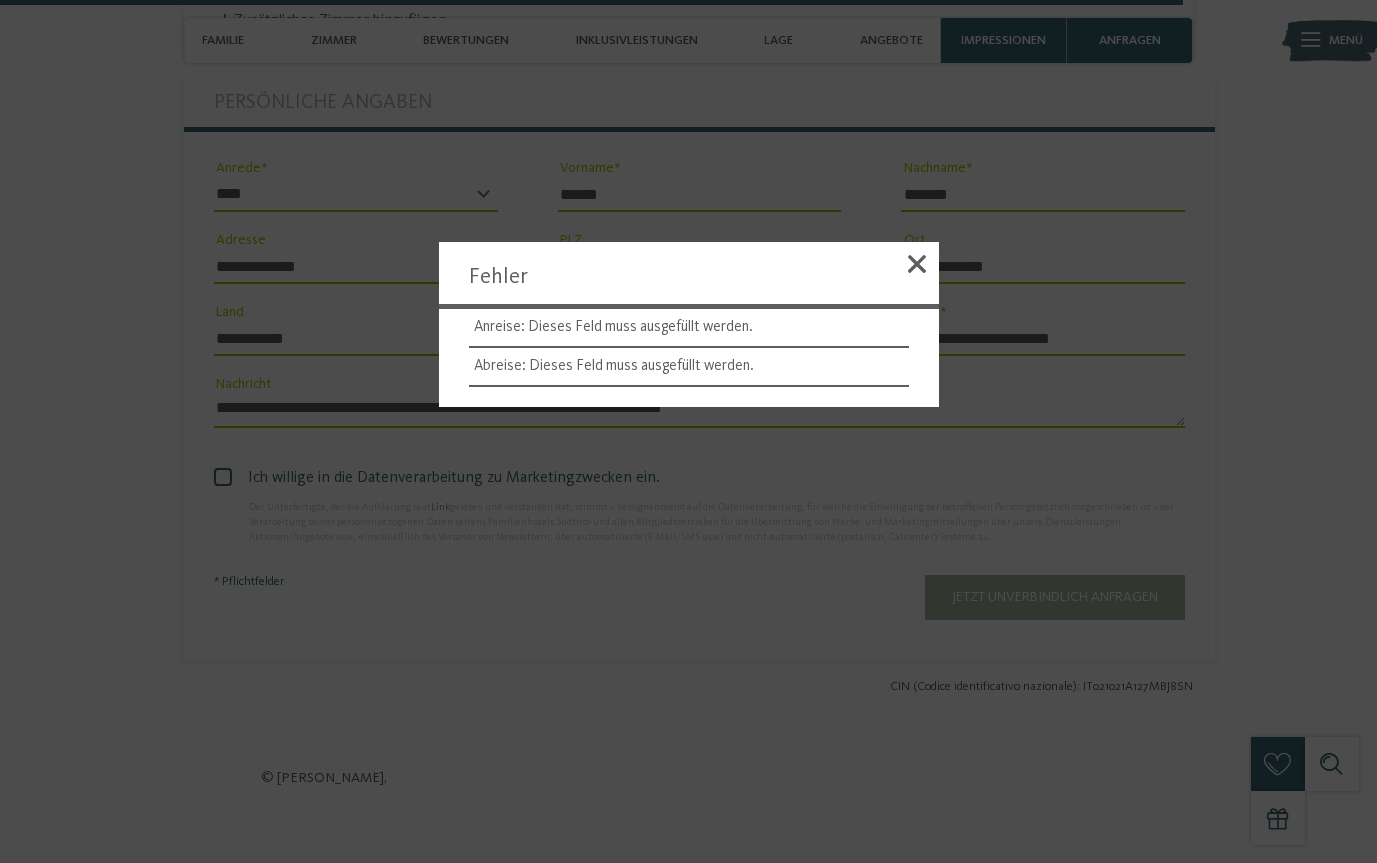 click on "Anreise: Dieses Feld muss ausgefüllt werden." at bounding box center [689, 328] 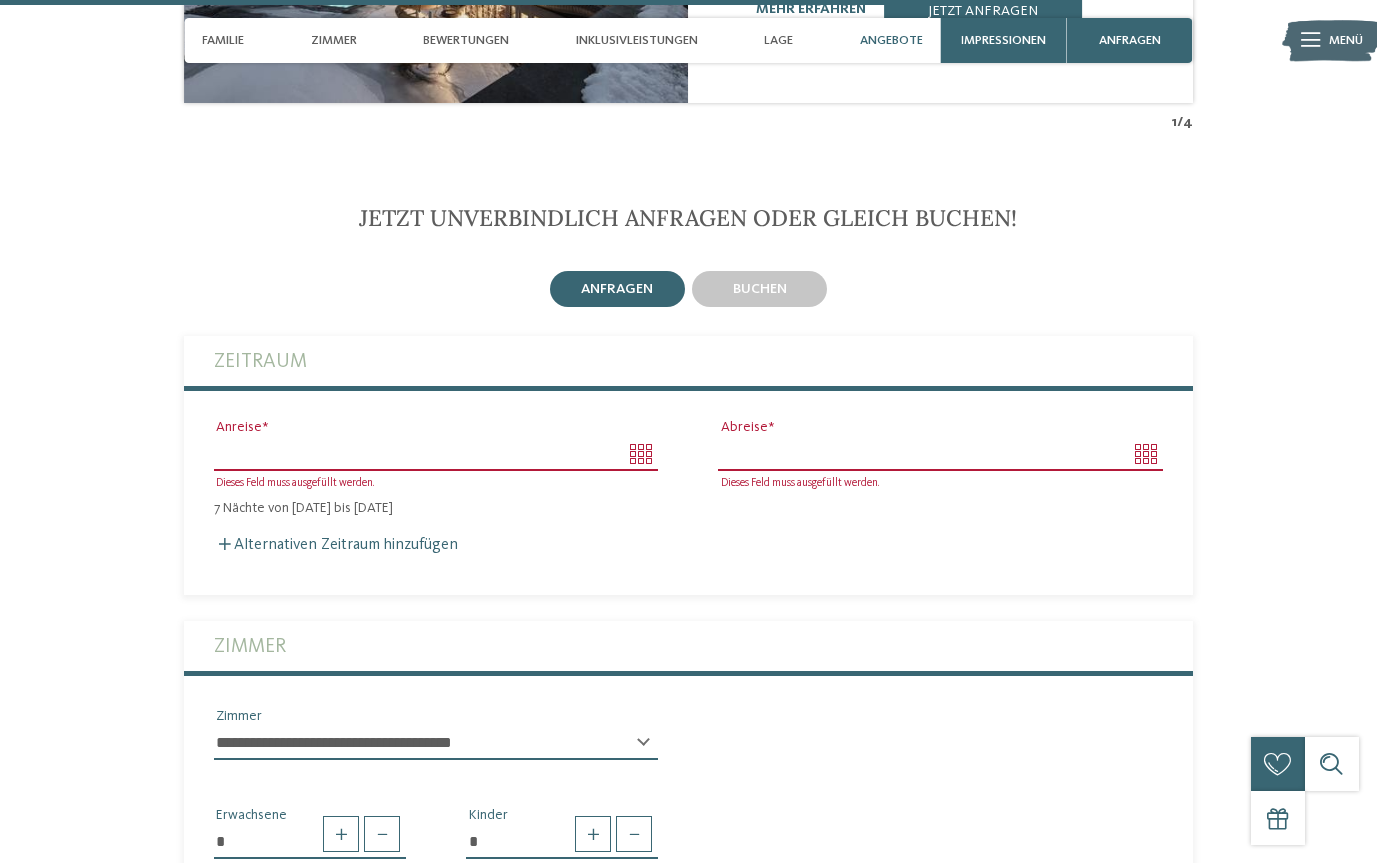 scroll, scrollTop: 4274, scrollLeft: 0, axis: vertical 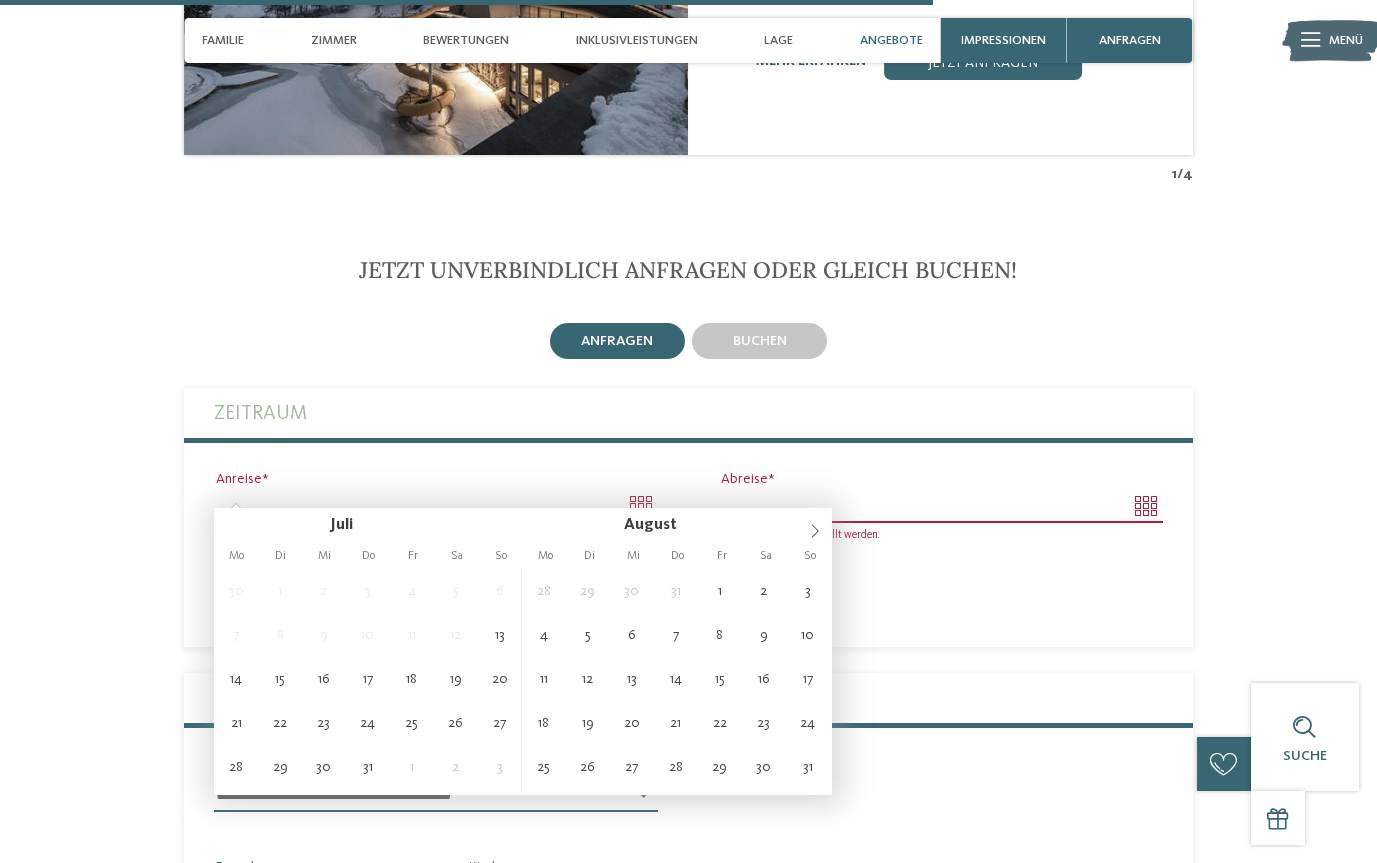 type on "**********" 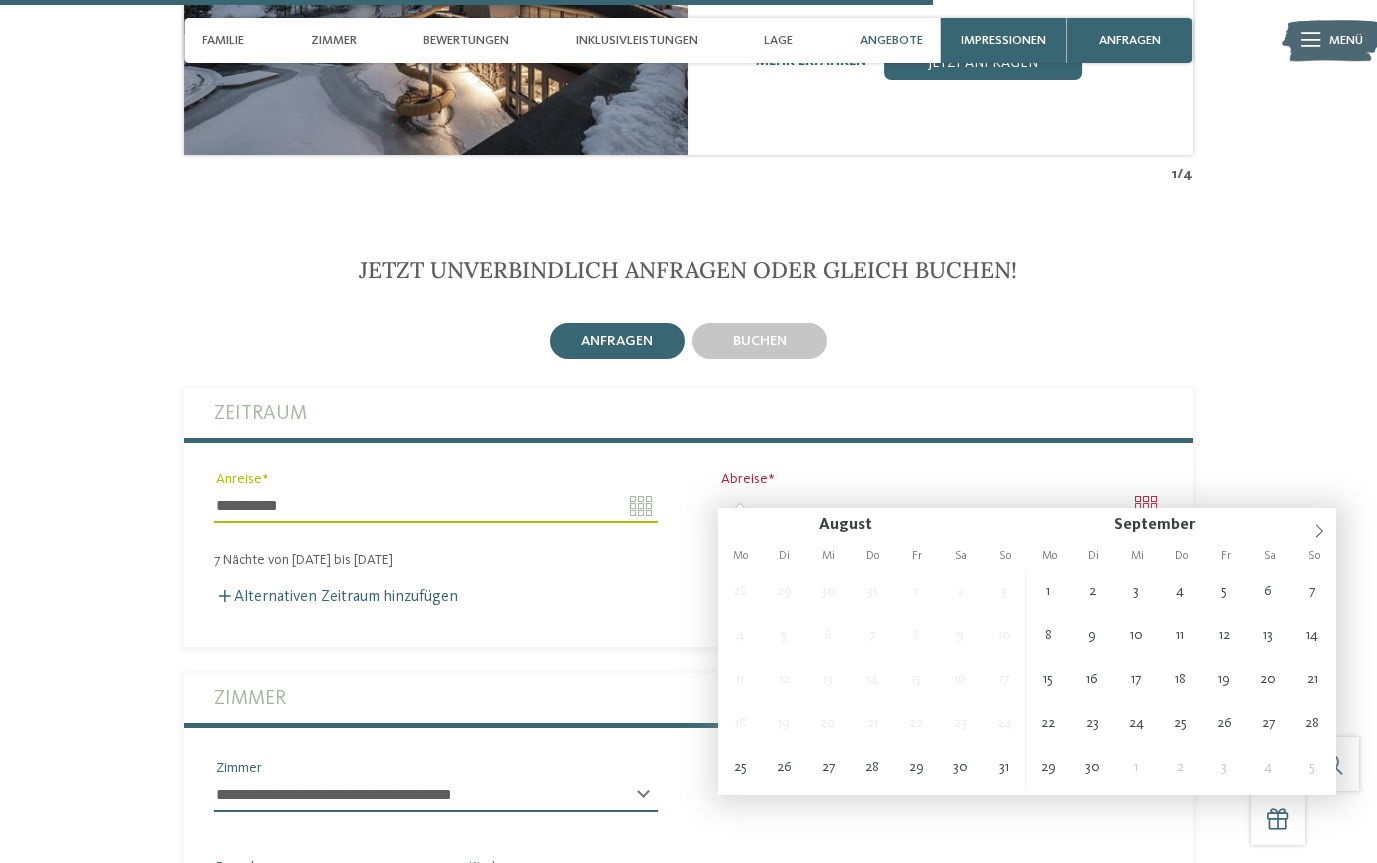 type on "**********" 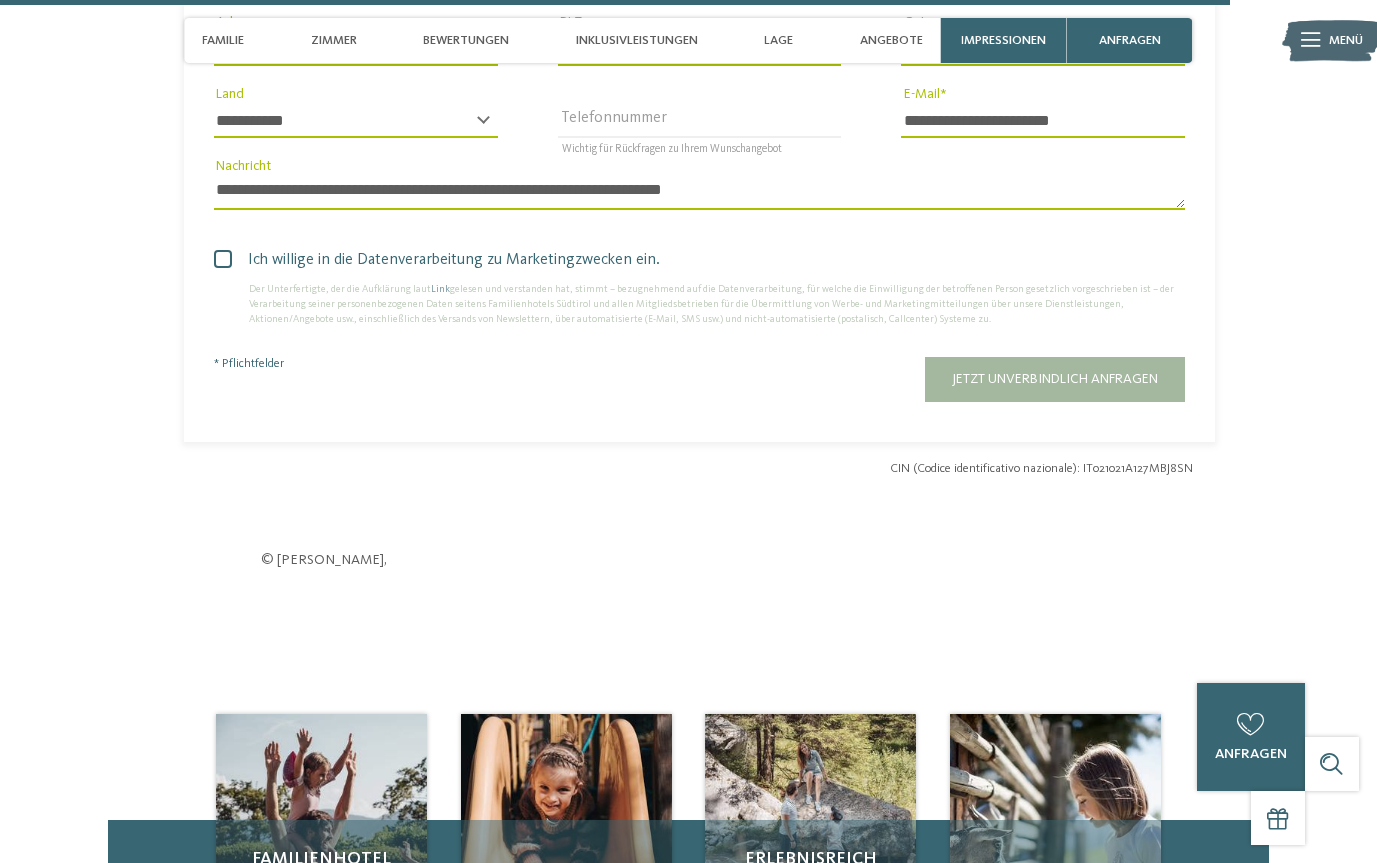 scroll, scrollTop: 5635, scrollLeft: 0, axis: vertical 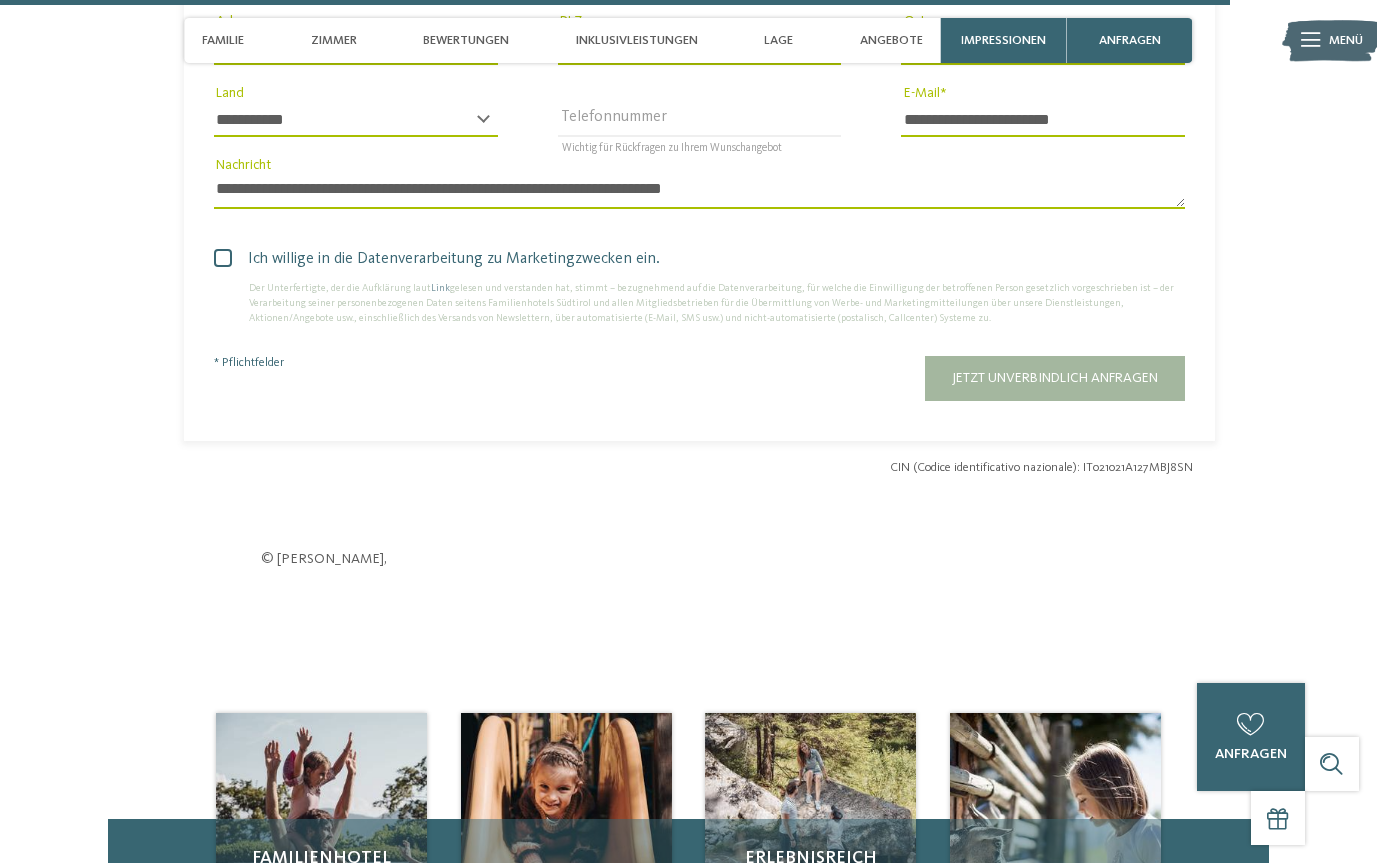 click on "Jetzt unverbindlich anfragen" at bounding box center [1055, 378] 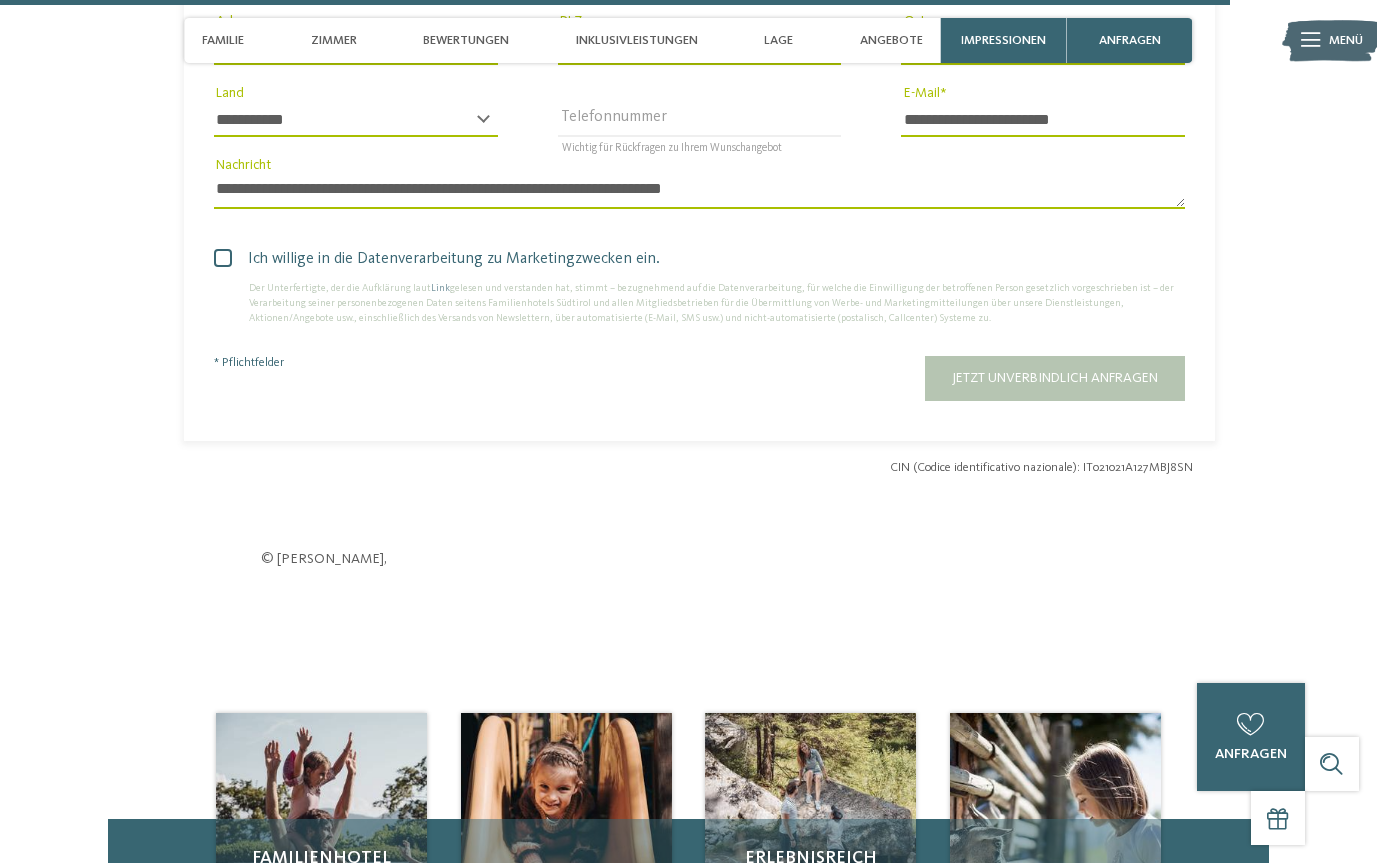 click on "Jetzt unverbindlich anfragen" at bounding box center [828, 378] 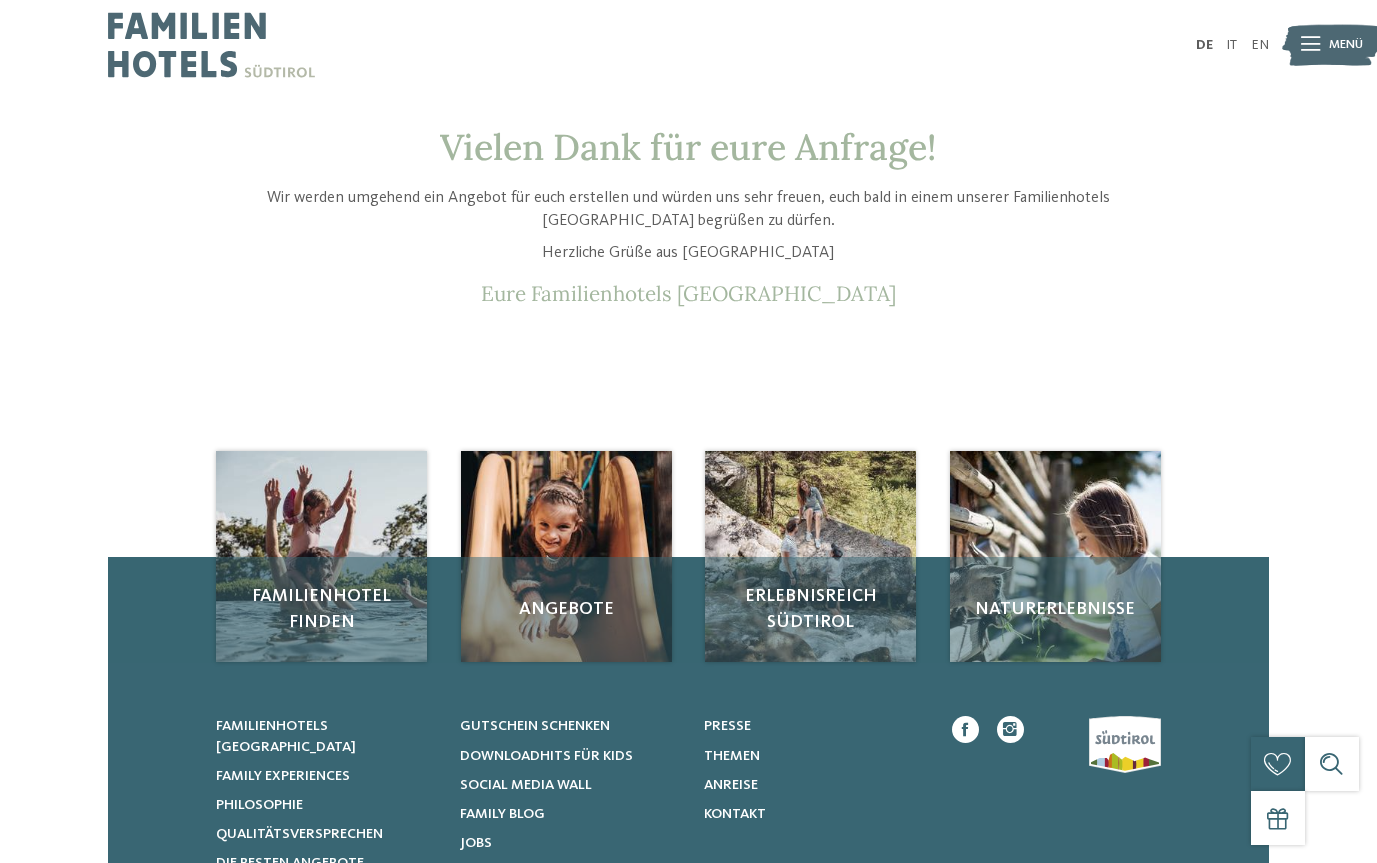 scroll, scrollTop: 0, scrollLeft: 0, axis: both 